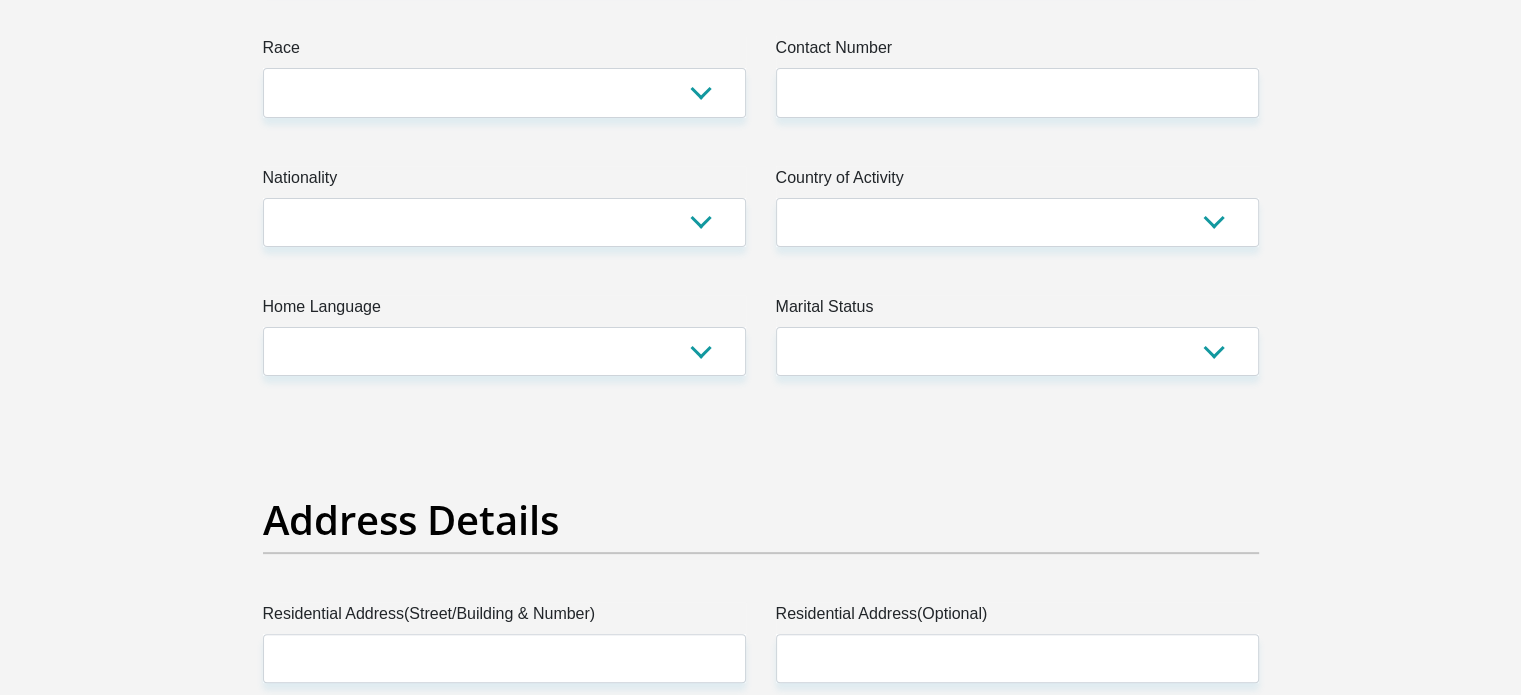 scroll, scrollTop: 0, scrollLeft: 0, axis: both 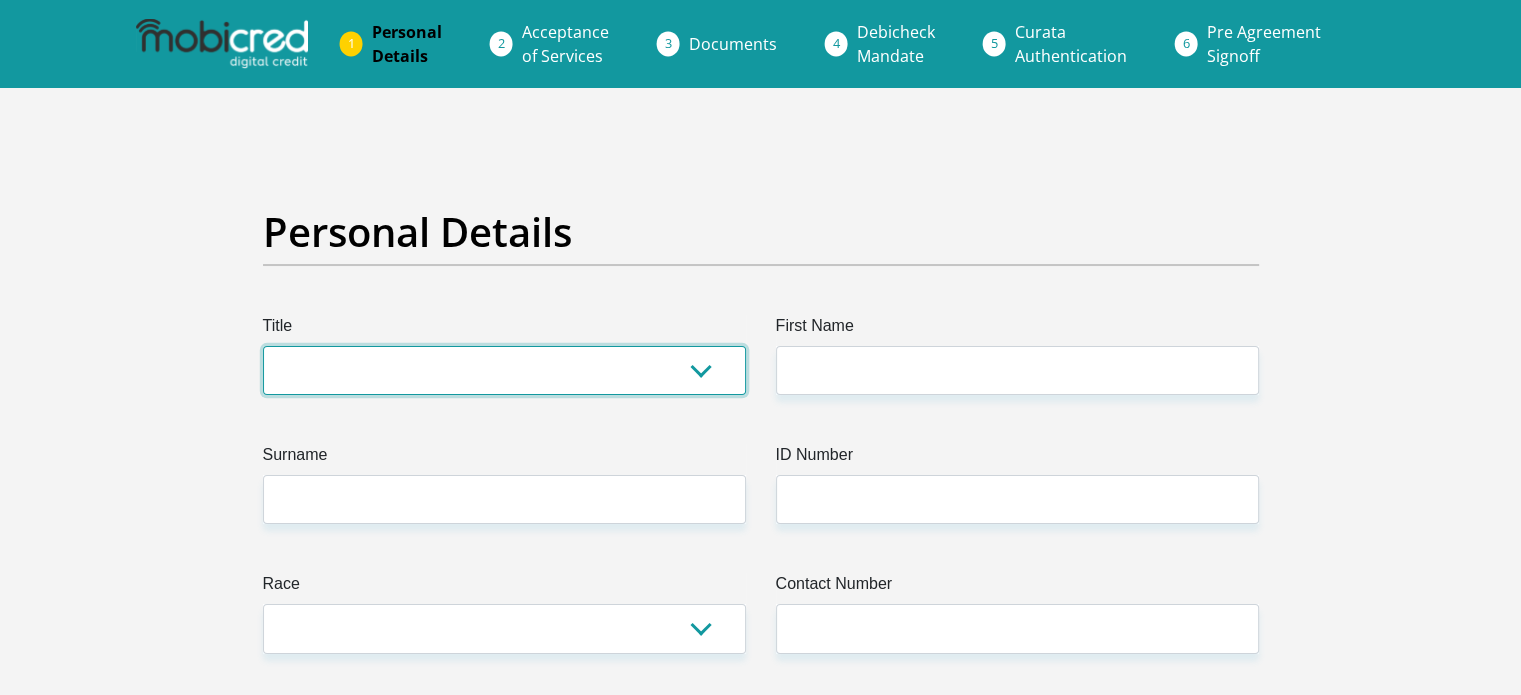 click on "Mr
Ms
Mrs
Dr
[PERSON_NAME]" at bounding box center [504, 370] 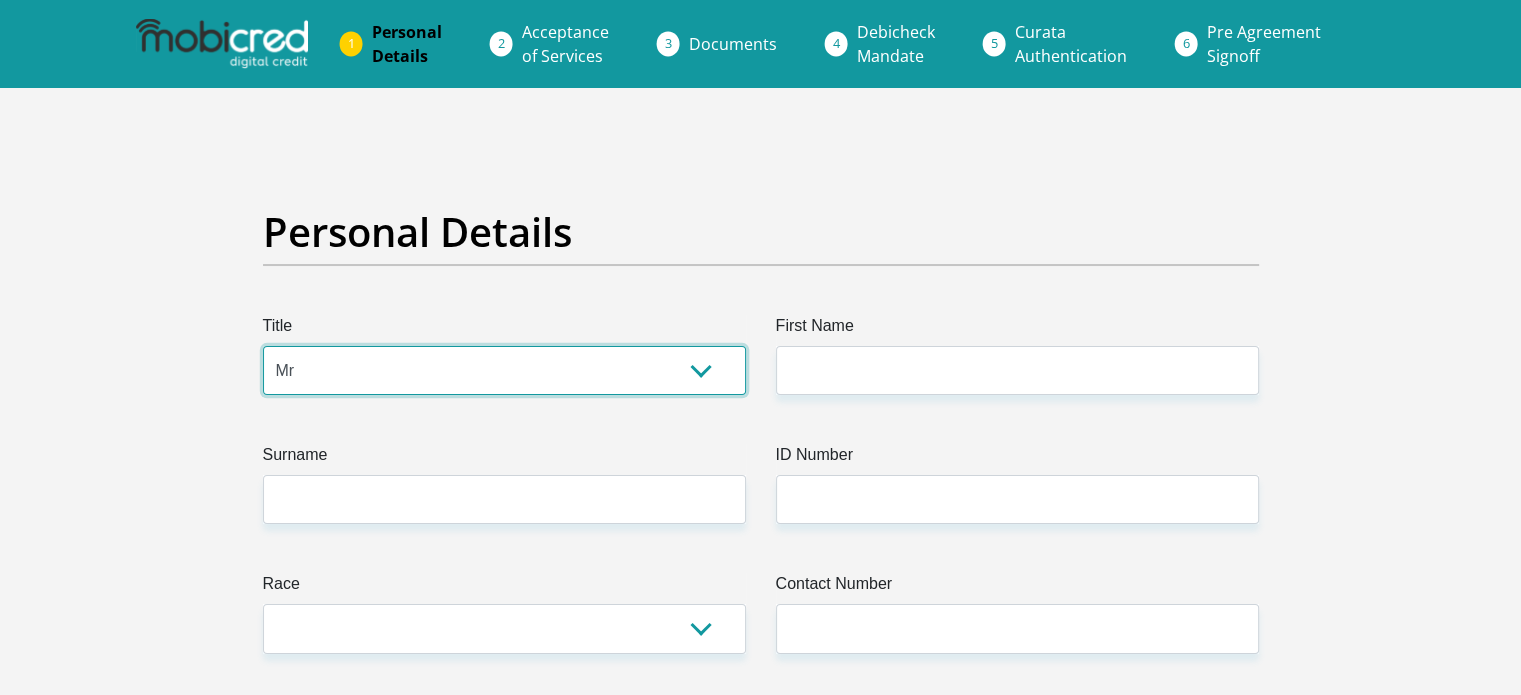 click on "Mr
Ms
Mrs
Dr
[PERSON_NAME]" at bounding box center (504, 370) 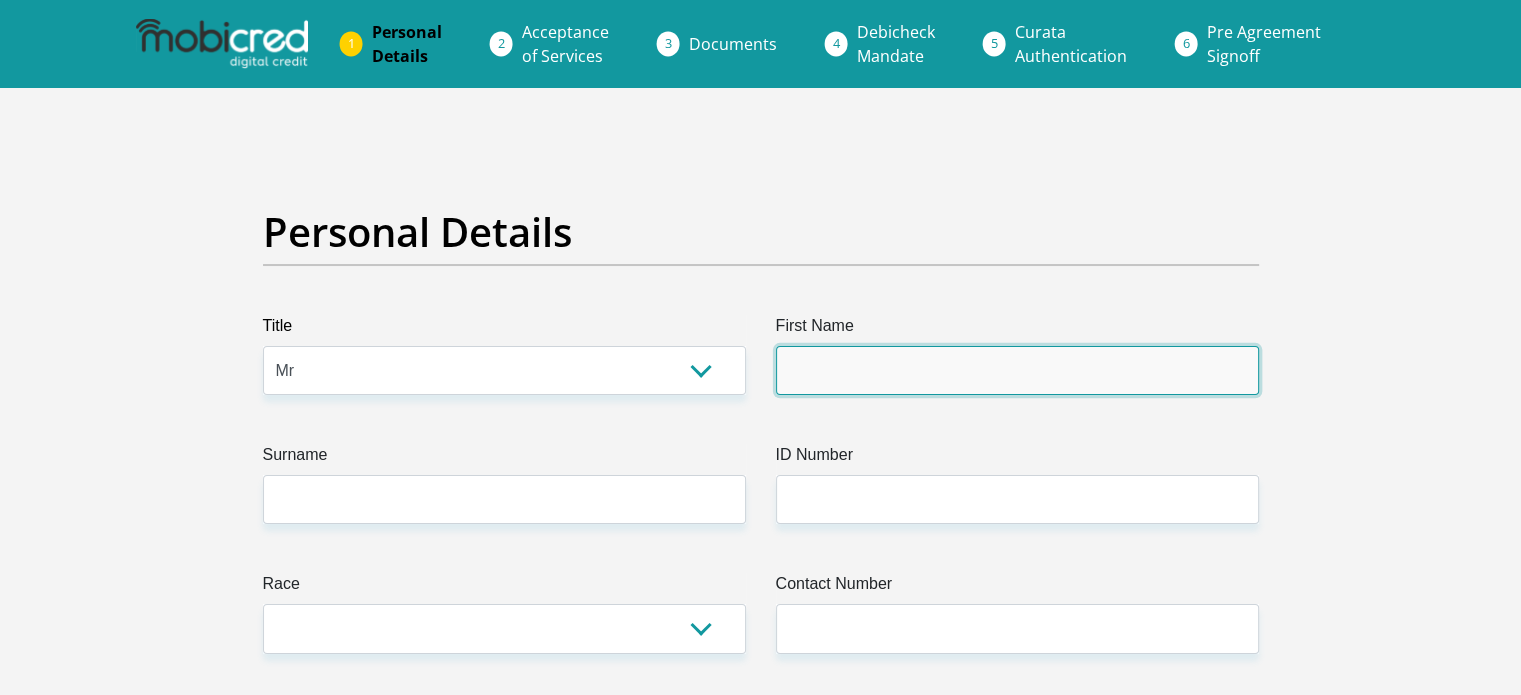 click on "First Name" at bounding box center [1017, 370] 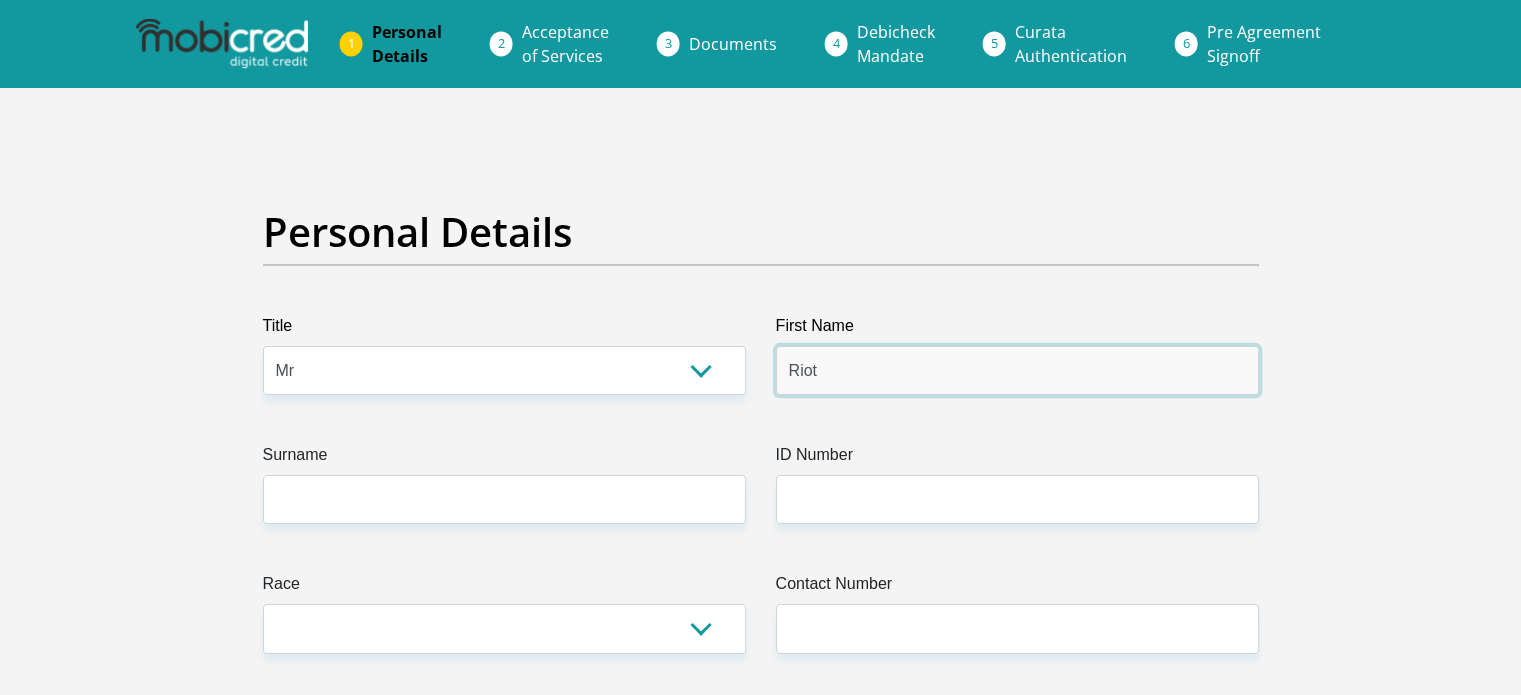 type on "Riot" 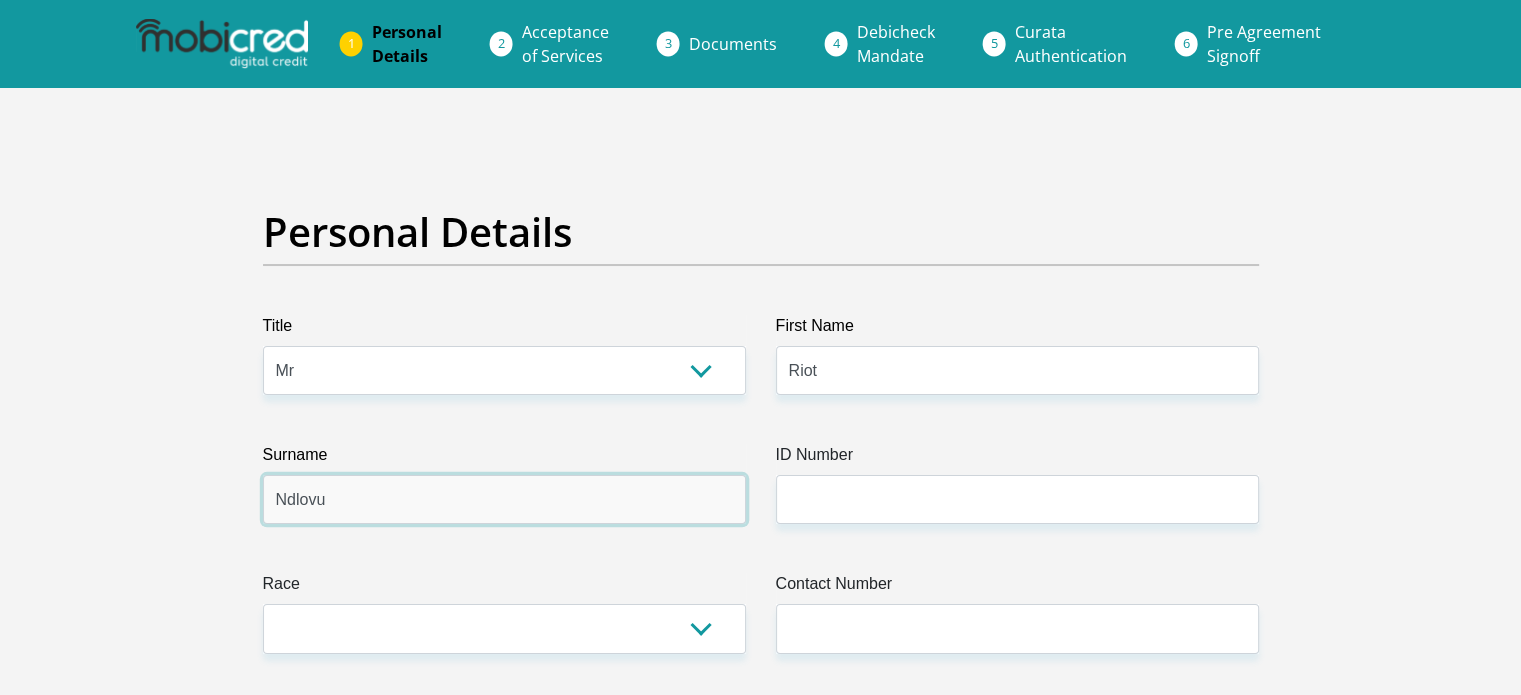 type on "Ndlovu" 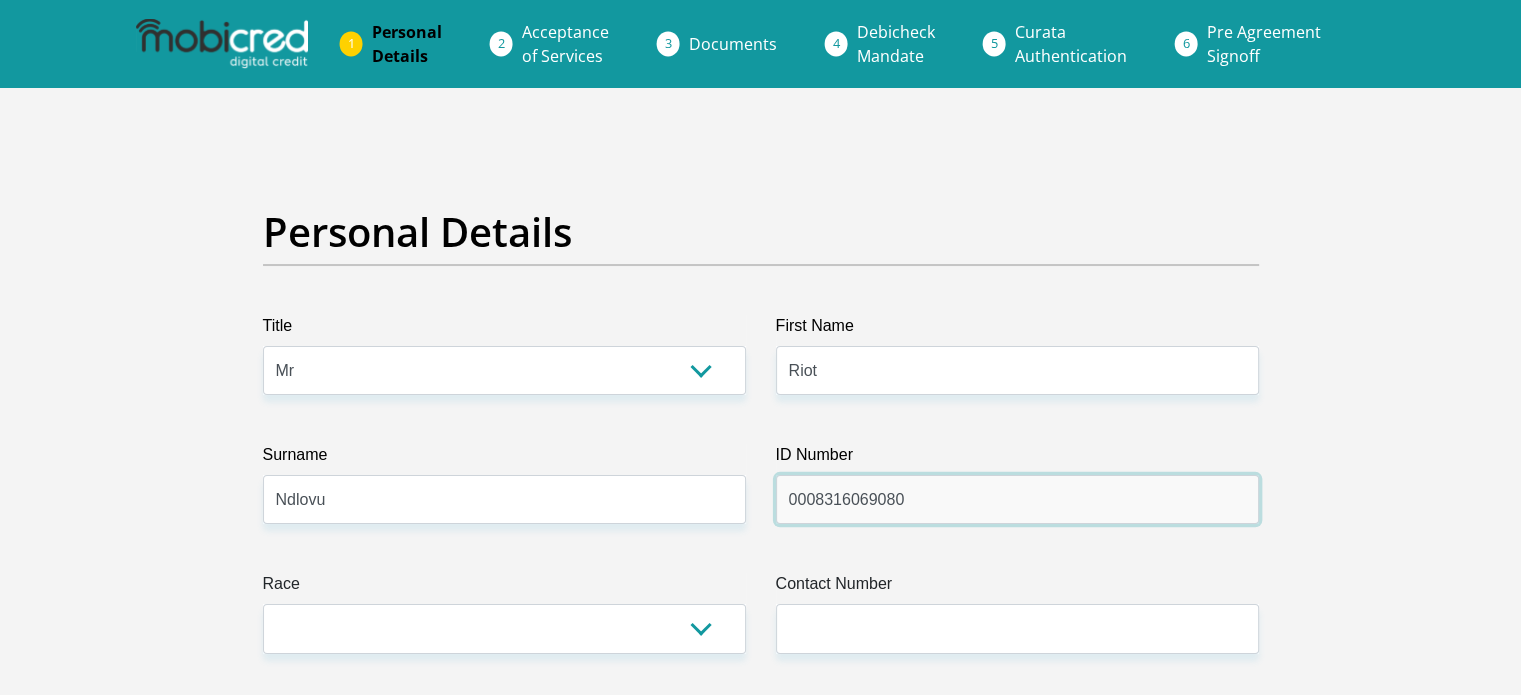 type on "0008316069080" 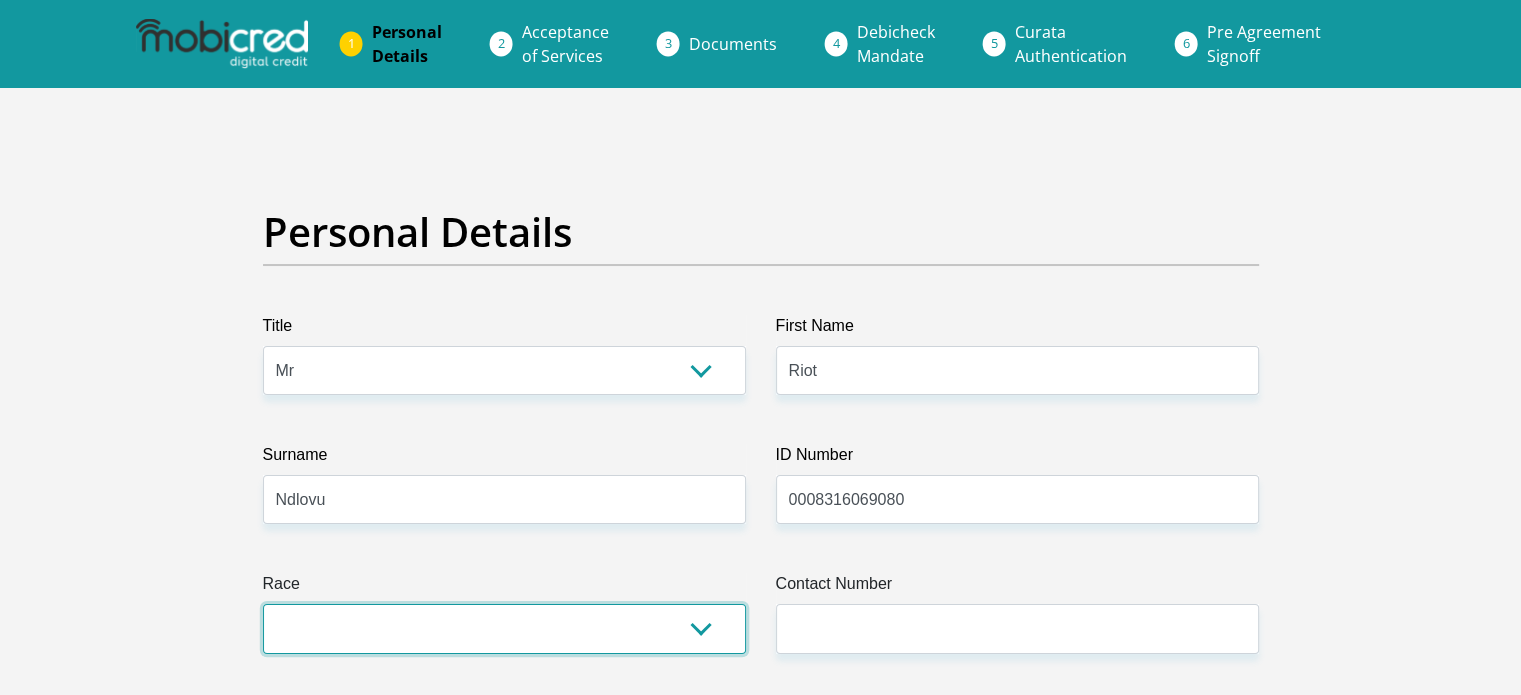 click on "Black
Coloured
Indian
White
Other" at bounding box center [504, 628] 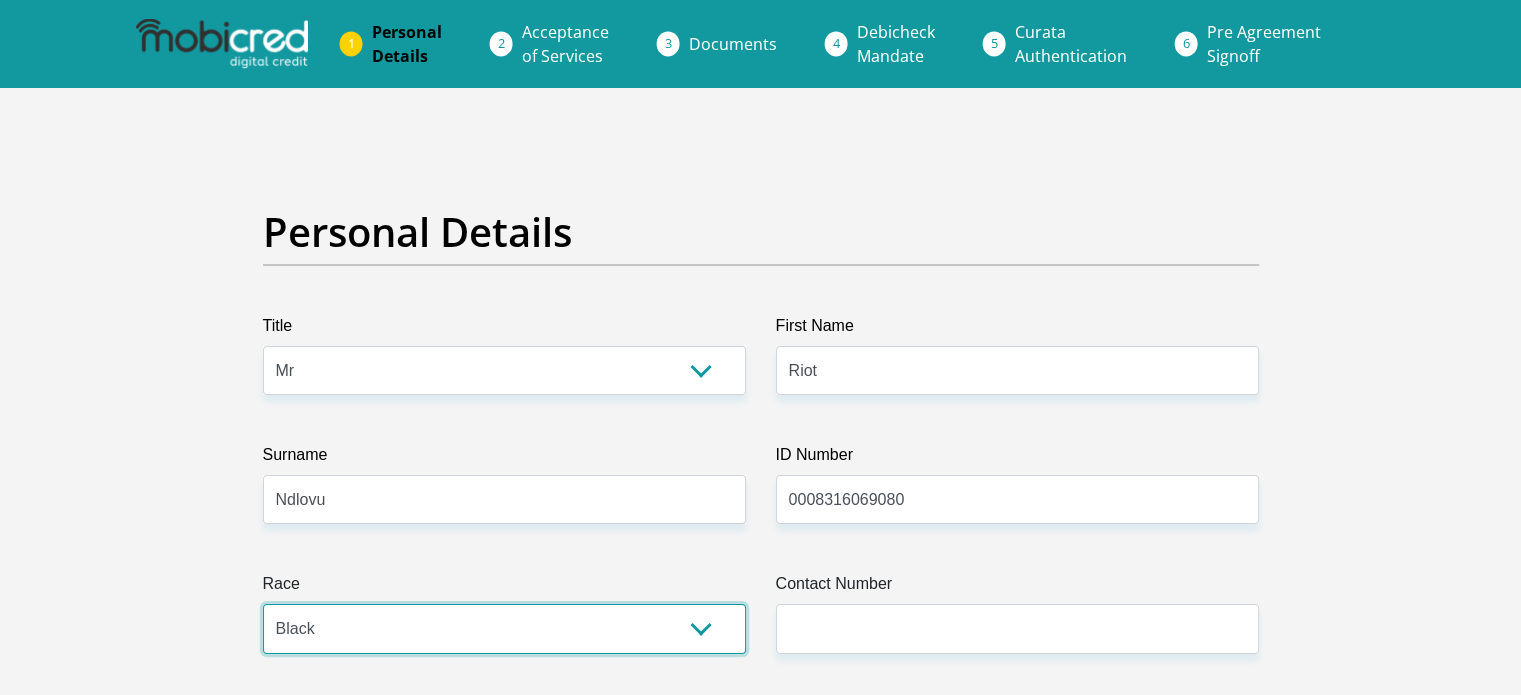 click on "Black
Coloured
Indian
White
Other" at bounding box center [504, 628] 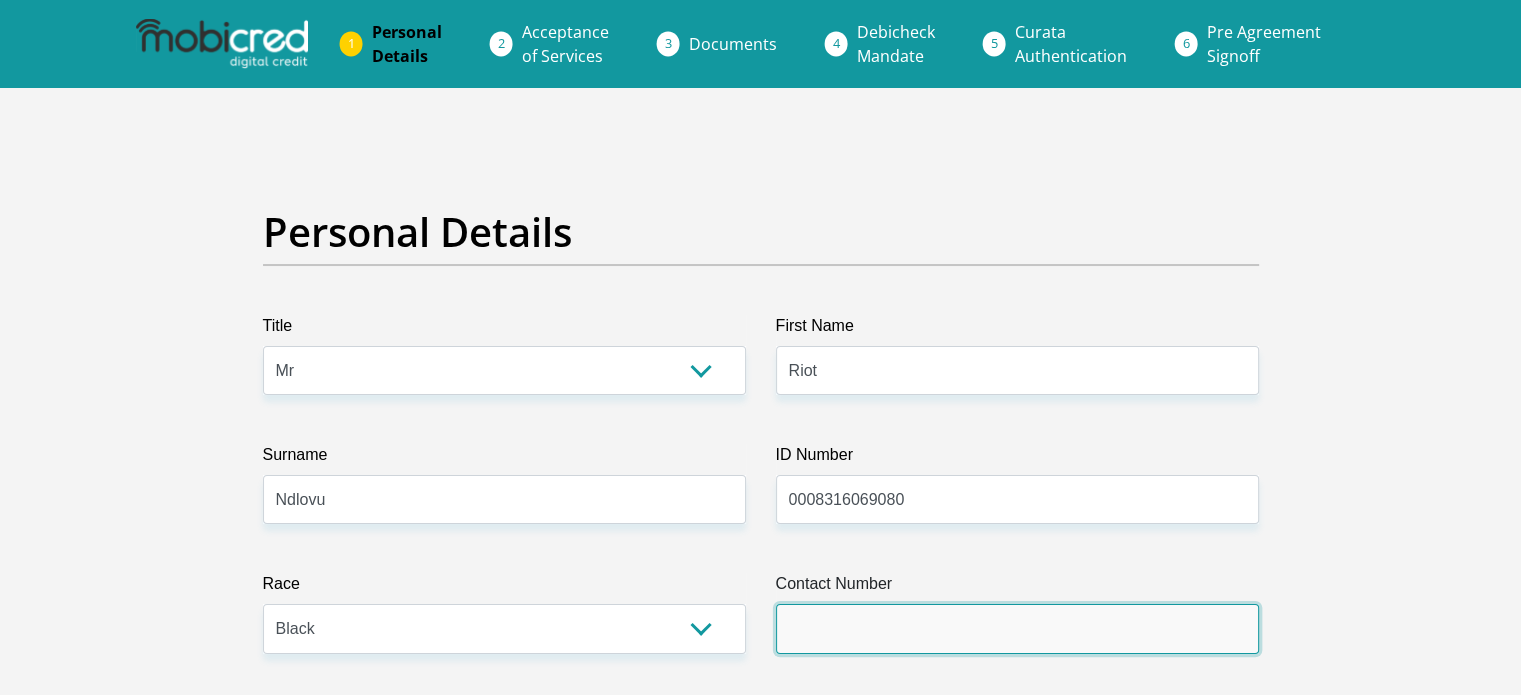 click on "Contact Number" at bounding box center [1017, 628] 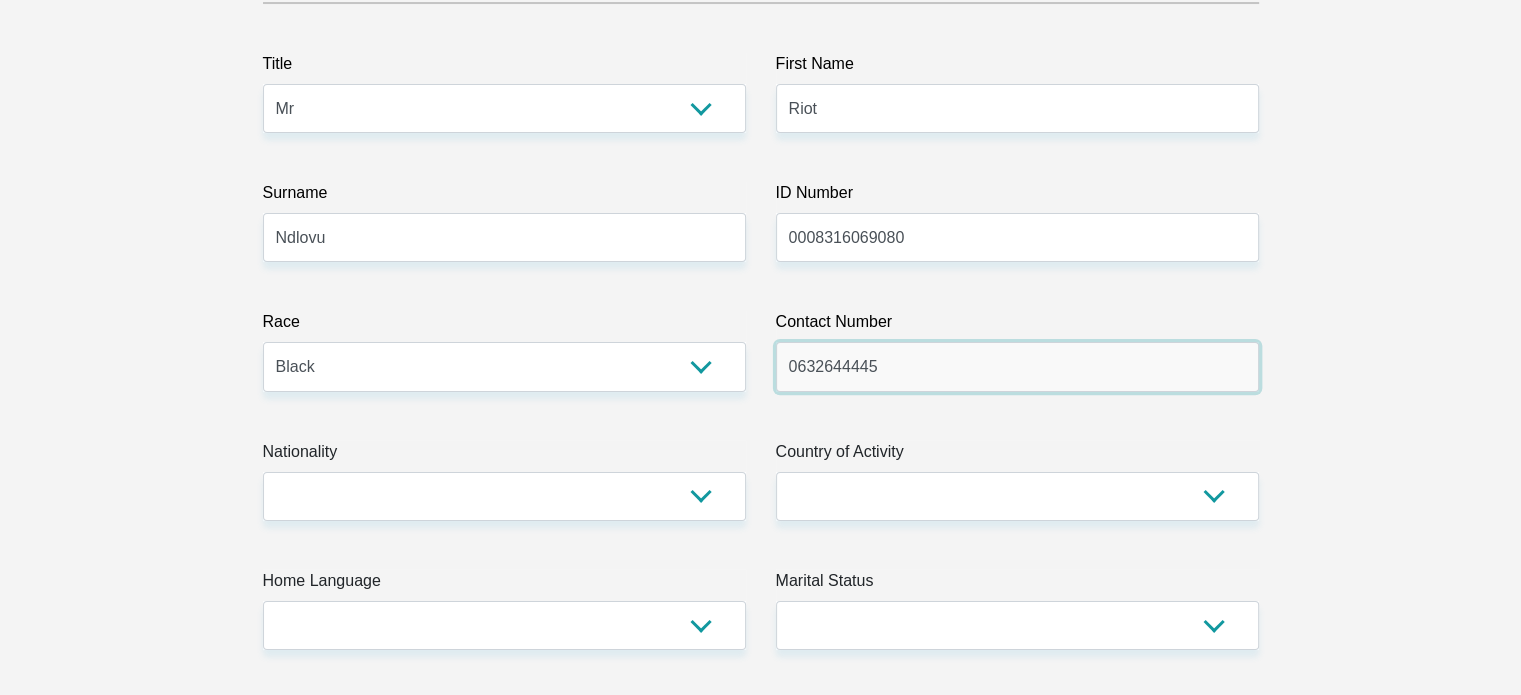 scroll, scrollTop: 266, scrollLeft: 0, axis: vertical 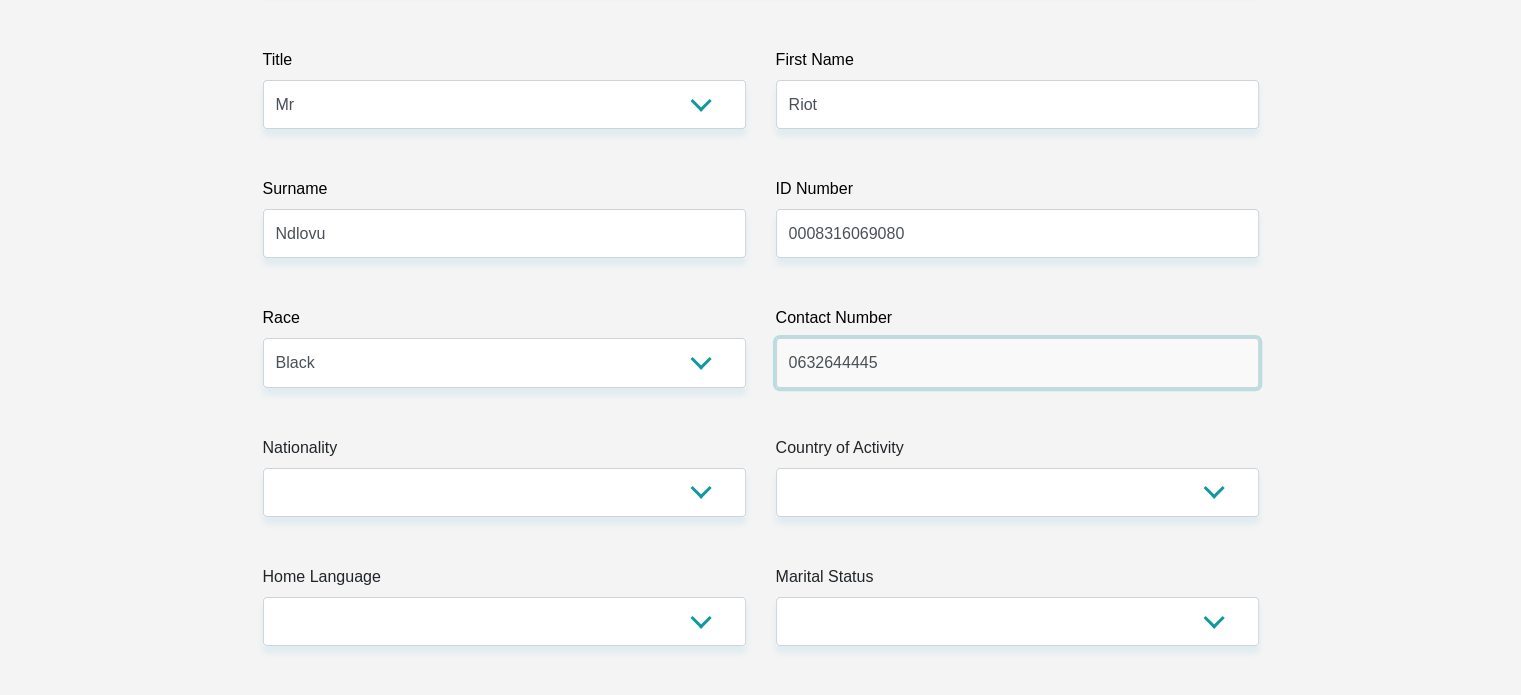 type on "0632644445" 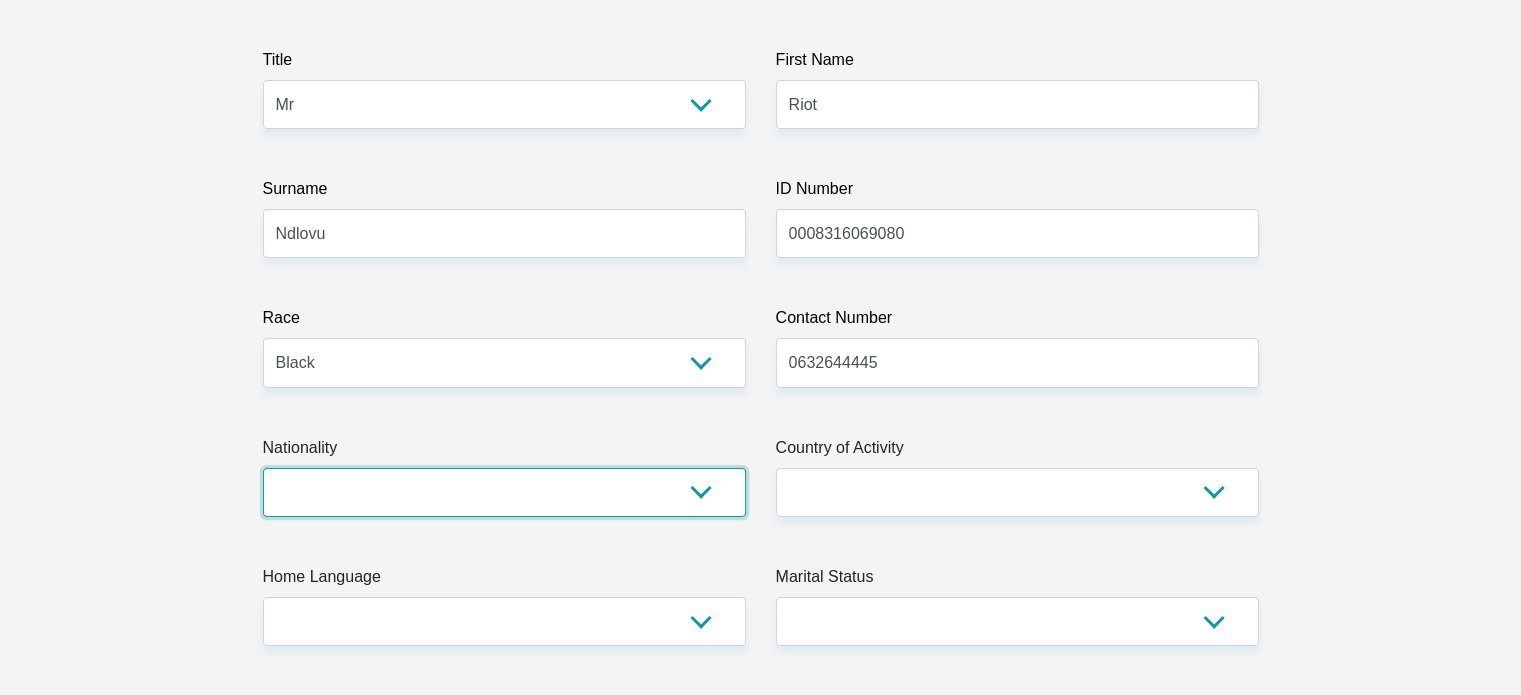 click on "[GEOGRAPHIC_DATA]
[GEOGRAPHIC_DATA]
[GEOGRAPHIC_DATA]
[GEOGRAPHIC_DATA]
[GEOGRAPHIC_DATA]
[GEOGRAPHIC_DATA] [GEOGRAPHIC_DATA]
[GEOGRAPHIC_DATA]
[GEOGRAPHIC_DATA]
[GEOGRAPHIC_DATA]
[GEOGRAPHIC_DATA]
[GEOGRAPHIC_DATA]
[GEOGRAPHIC_DATA]
[GEOGRAPHIC_DATA]
[GEOGRAPHIC_DATA]
[GEOGRAPHIC_DATA]
[DATE][GEOGRAPHIC_DATA]
[GEOGRAPHIC_DATA]
[GEOGRAPHIC_DATA]
[GEOGRAPHIC_DATA]
[GEOGRAPHIC_DATA]
[GEOGRAPHIC_DATA]
[GEOGRAPHIC_DATA]
[GEOGRAPHIC_DATA]
[GEOGRAPHIC_DATA]" at bounding box center [504, 492] 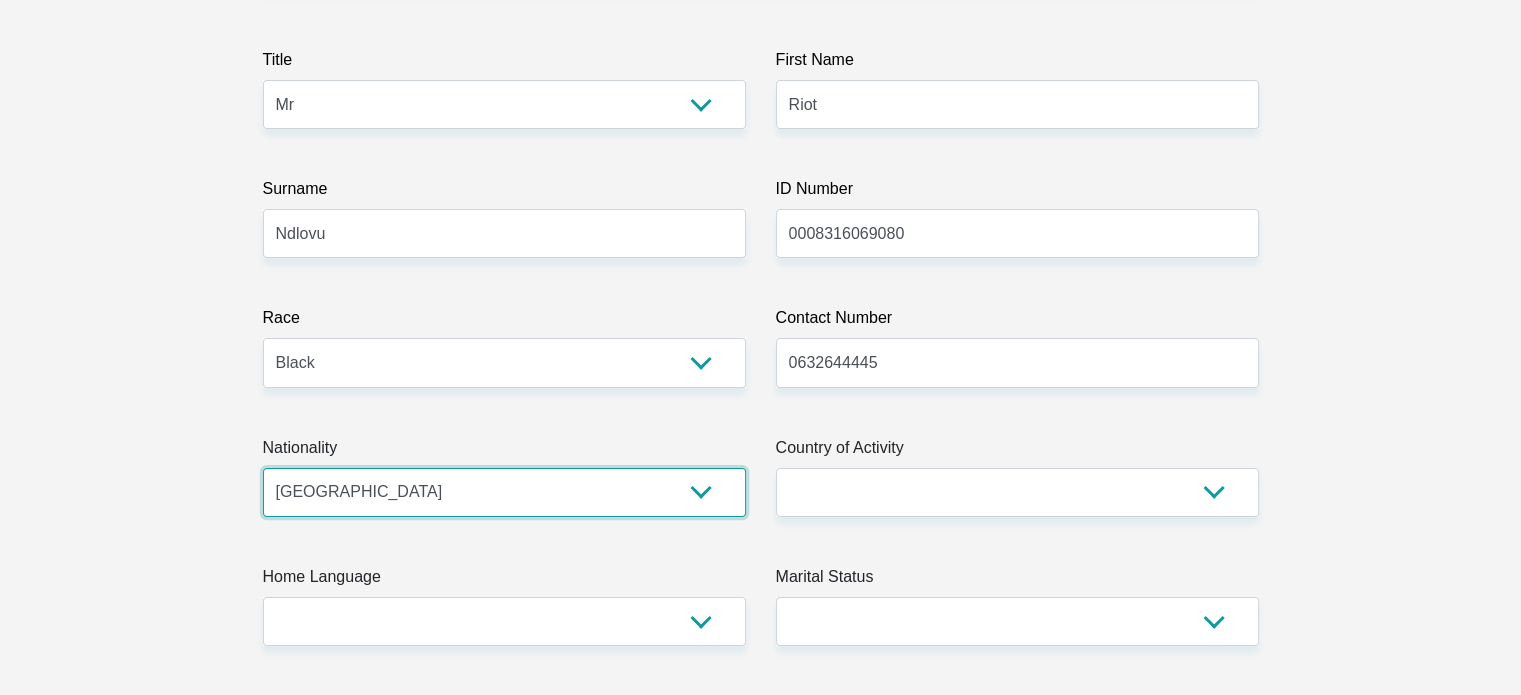 click on "[GEOGRAPHIC_DATA]
[GEOGRAPHIC_DATA]
[GEOGRAPHIC_DATA]
[GEOGRAPHIC_DATA]
[GEOGRAPHIC_DATA]
[GEOGRAPHIC_DATA] [GEOGRAPHIC_DATA]
[GEOGRAPHIC_DATA]
[GEOGRAPHIC_DATA]
[GEOGRAPHIC_DATA]
[GEOGRAPHIC_DATA]
[GEOGRAPHIC_DATA]
[GEOGRAPHIC_DATA]
[GEOGRAPHIC_DATA]
[GEOGRAPHIC_DATA]
[GEOGRAPHIC_DATA]
[DATE][GEOGRAPHIC_DATA]
[GEOGRAPHIC_DATA]
[GEOGRAPHIC_DATA]
[GEOGRAPHIC_DATA]
[GEOGRAPHIC_DATA]
[GEOGRAPHIC_DATA]
[GEOGRAPHIC_DATA]
[GEOGRAPHIC_DATA]
[GEOGRAPHIC_DATA]" at bounding box center [504, 492] 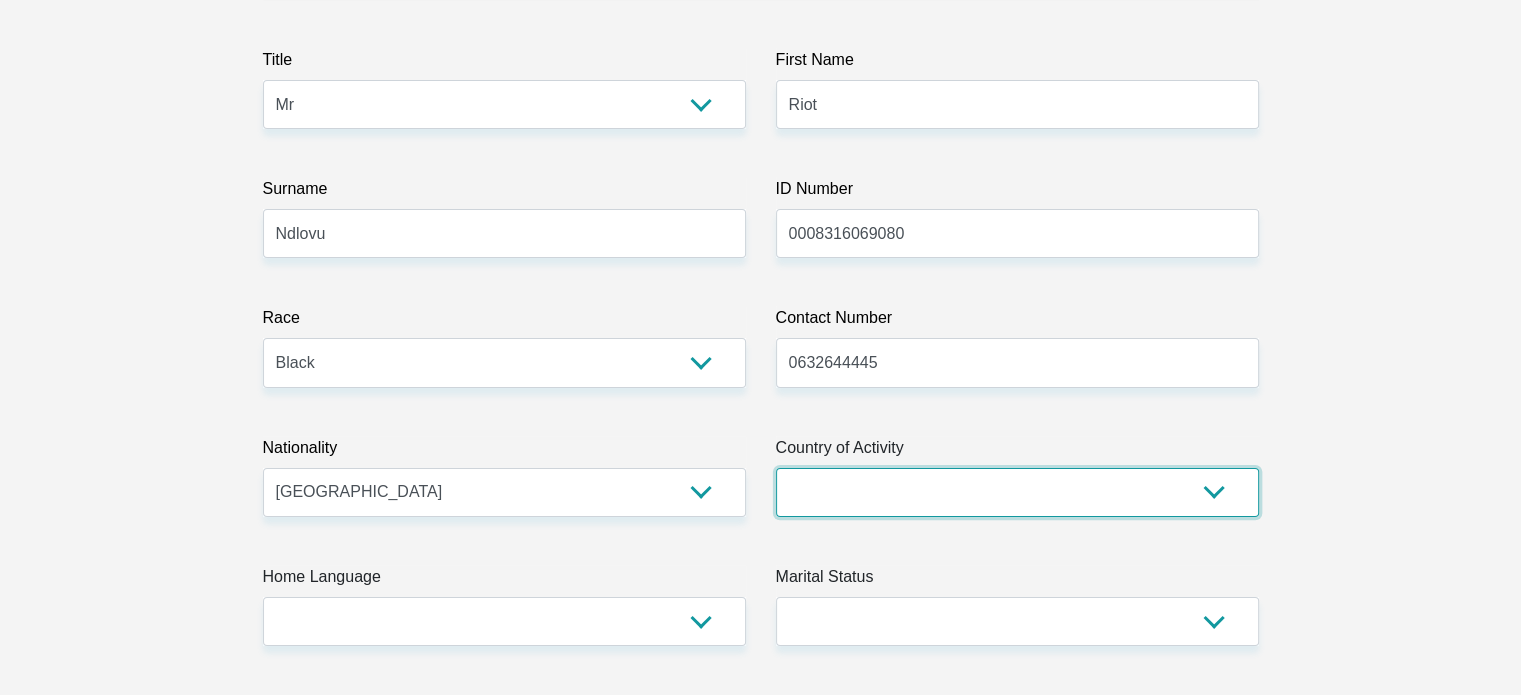 click on "[GEOGRAPHIC_DATA]
[GEOGRAPHIC_DATA]
[GEOGRAPHIC_DATA]
[GEOGRAPHIC_DATA]
[GEOGRAPHIC_DATA]
[GEOGRAPHIC_DATA] [GEOGRAPHIC_DATA]
[GEOGRAPHIC_DATA]
[GEOGRAPHIC_DATA]
[GEOGRAPHIC_DATA]
[GEOGRAPHIC_DATA]
[GEOGRAPHIC_DATA]
[GEOGRAPHIC_DATA]
[GEOGRAPHIC_DATA]
[GEOGRAPHIC_DATA]
[GEOGRAPHIC_DATA]
[DATE][GEOGRAPHIC_DATA]
[GEOGRAPHIC_DATA]
[GEOGRAPHIC_DATA]
[GEOGRAPHIC_DATA]
[GEOGRAPHIC_DATA]" at bounding box center (1017, 492) 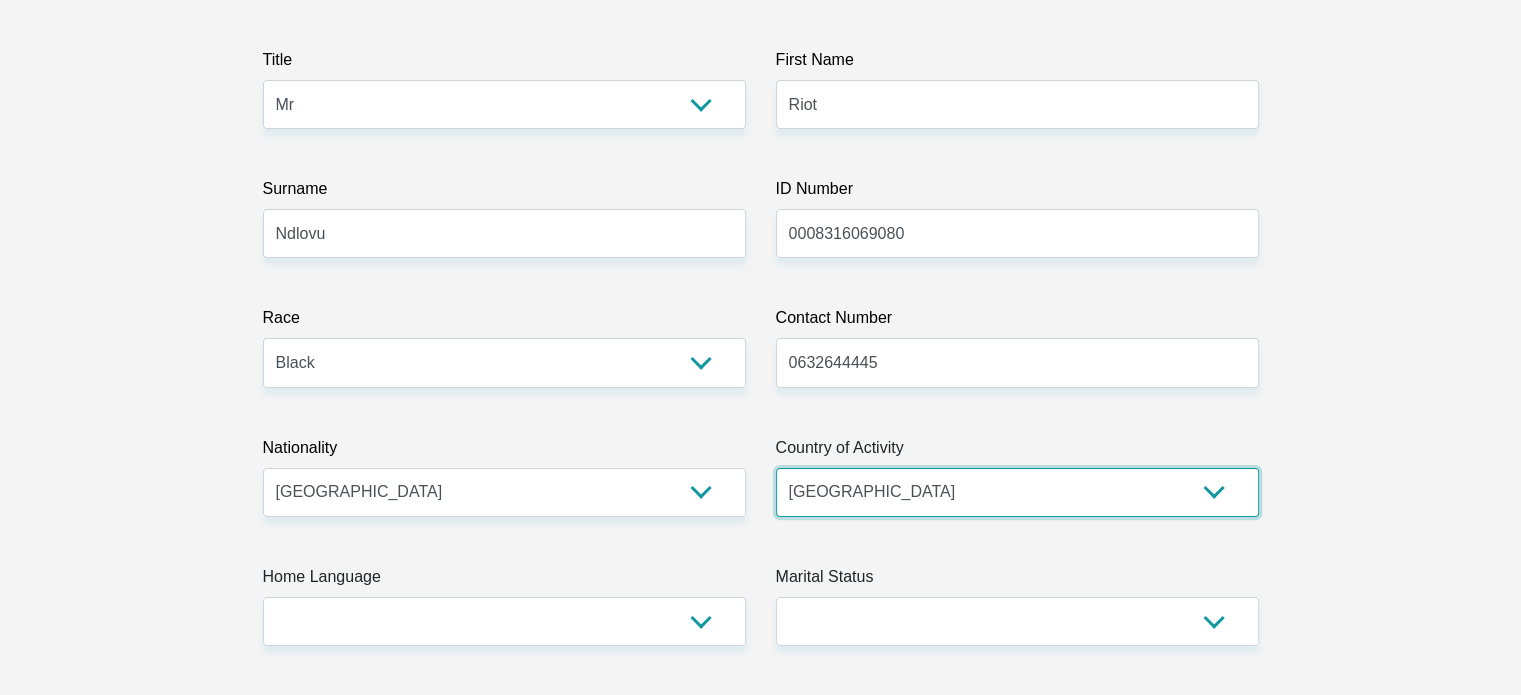 click on "[GEOGRAPHIC_DATA]
[GEOGRAPHIC_DATA]
[GEOGRAPHIC_DATA]
[GEOGRAPHIC_DATA]
[GEOGRAPHIC_DATA]
[GEOGRAPHIC_DATA] [GEOGRAPHIC_DATA]
[GEOGRAPHIC_DATA]
[GEOGRAPHIC_DATA]
[GEOGRAPHIC_DATA]
[GEOGRAPHIC_DATA]
[GEOGRAPHIC_DATA]
[GEOGRAPHIC_DATA]
[GEOGRAPHIC_DATA]
[GEOGRAPHIC_DATA]
[GEOGRAPHIC_DATA]
[DATE][GEOGRAPHIC_DATA]
[GEOGRAPHIC_DATA]
[GEOGRAPHIC_DATA]
[GEOGRAPHIC_DATA]
[GEOGRAPHIC_DATA]" at bounding box center (1017, 492) 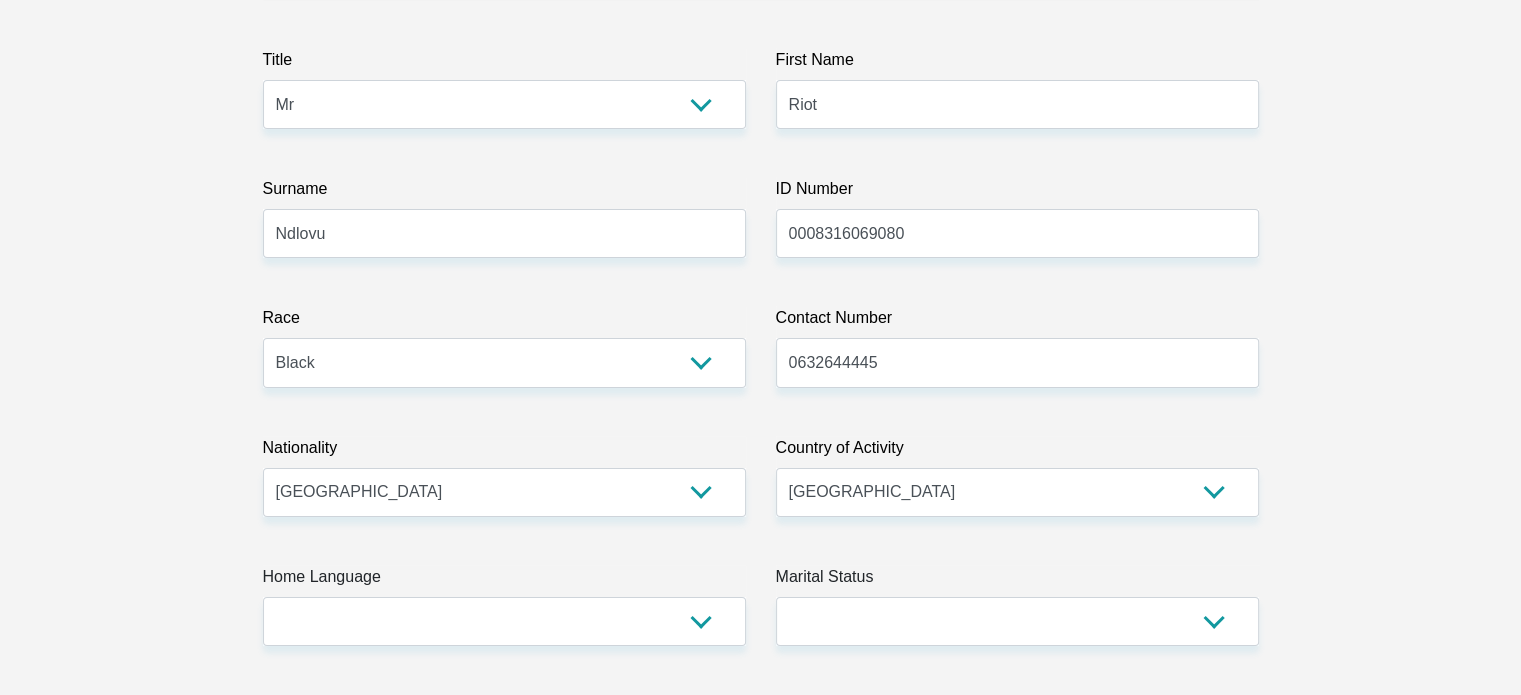 click on "Nationality" at bounding box center [504, 452] 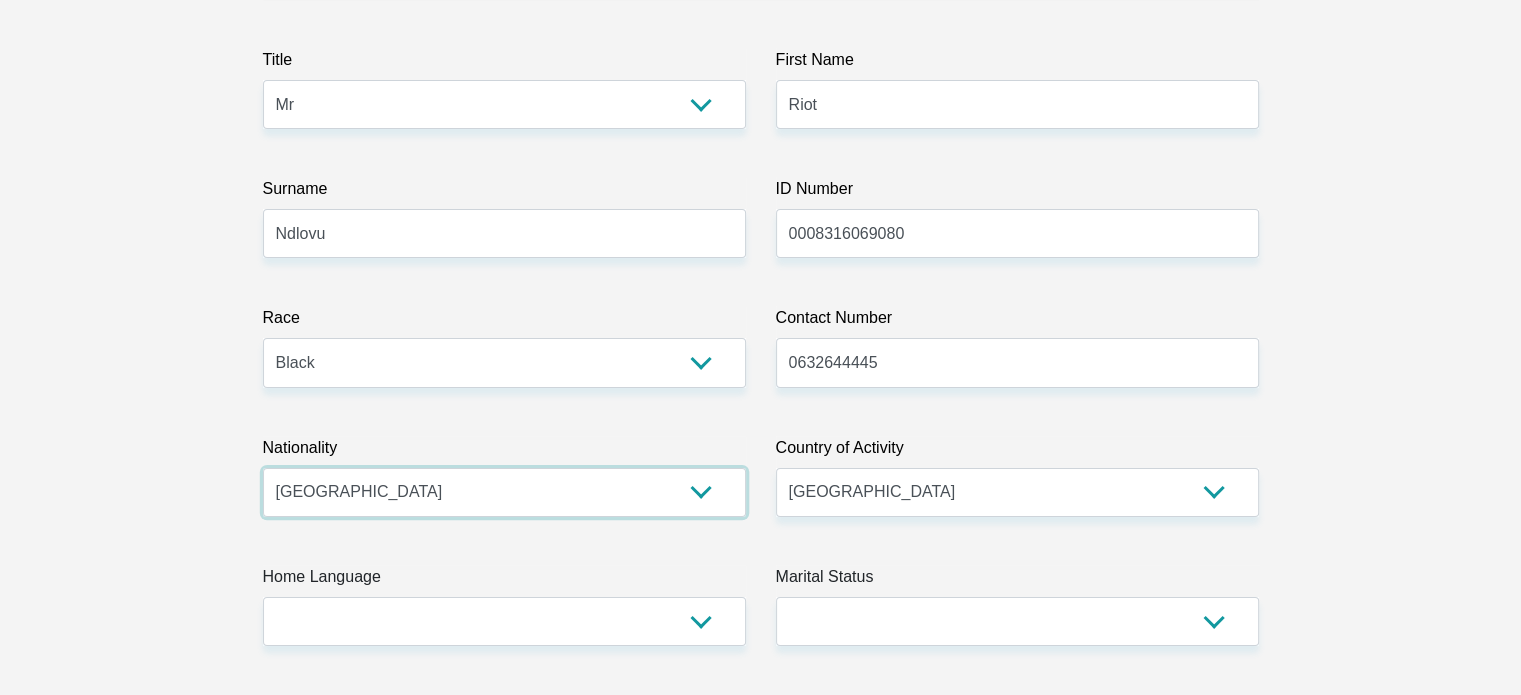 click on "[GEOGRAPHIC_DATA]
[GEOGRAPHIC_DATA]
[GEOGRAPHIC_DATA]
[GEOGRAPHIC_DATA]
[GEOGRAPHIC_DATA]
[GEOGRAPHIC_DATA] [GEOGRAPHIC_DATA]
[GEOGRAPHIC_DATA]
[GEOGRAPHIC_DATA]
[GEOGRAPHIC_DATA]
[GEOGRAPHIC_DATA]
[GEOGRAPHIC_DATA]
[GEOGRAPHIC_DATA]
[GEOGRAPHIC_DATA]
[GEOGRAPHIC_DATA]
[GEOGRAPHIC_DATA]
[DATE][GEOGRAPHIC_DATA]
[GEOGRAPHIC_DATA]
[GEOGRAPHIC_DATA]
[GEOGRAPHIC_DATA]
[GEOGRAPHIC_DATA]
[GEOGRAPHIC_DATA]
[GEOGRAPHIC_DATA]
[GEOGRAPHIC_DATA]
[GEOGRAPHIC_DATA]" at bounding box center (504, 492) 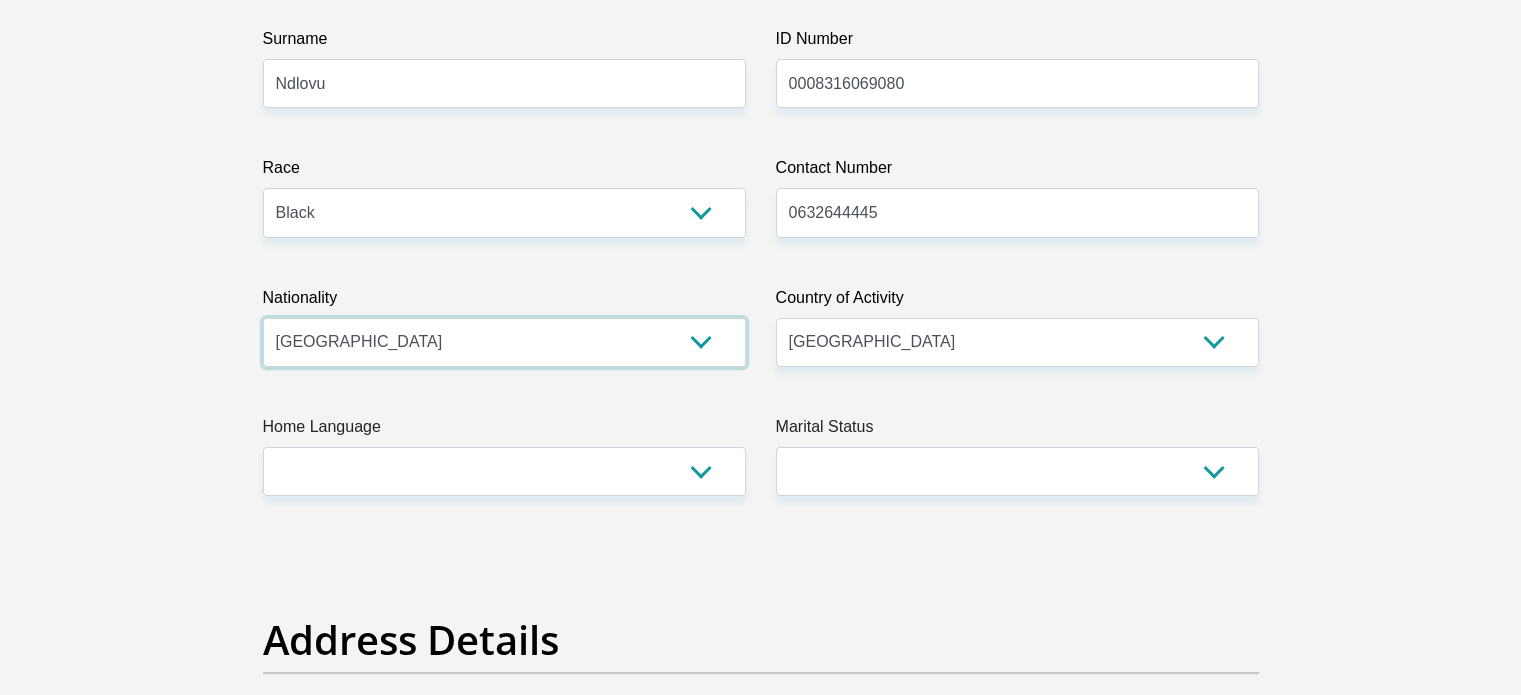 scroll, scrollTop: 436, scrollLeft: 0, axis: vertical 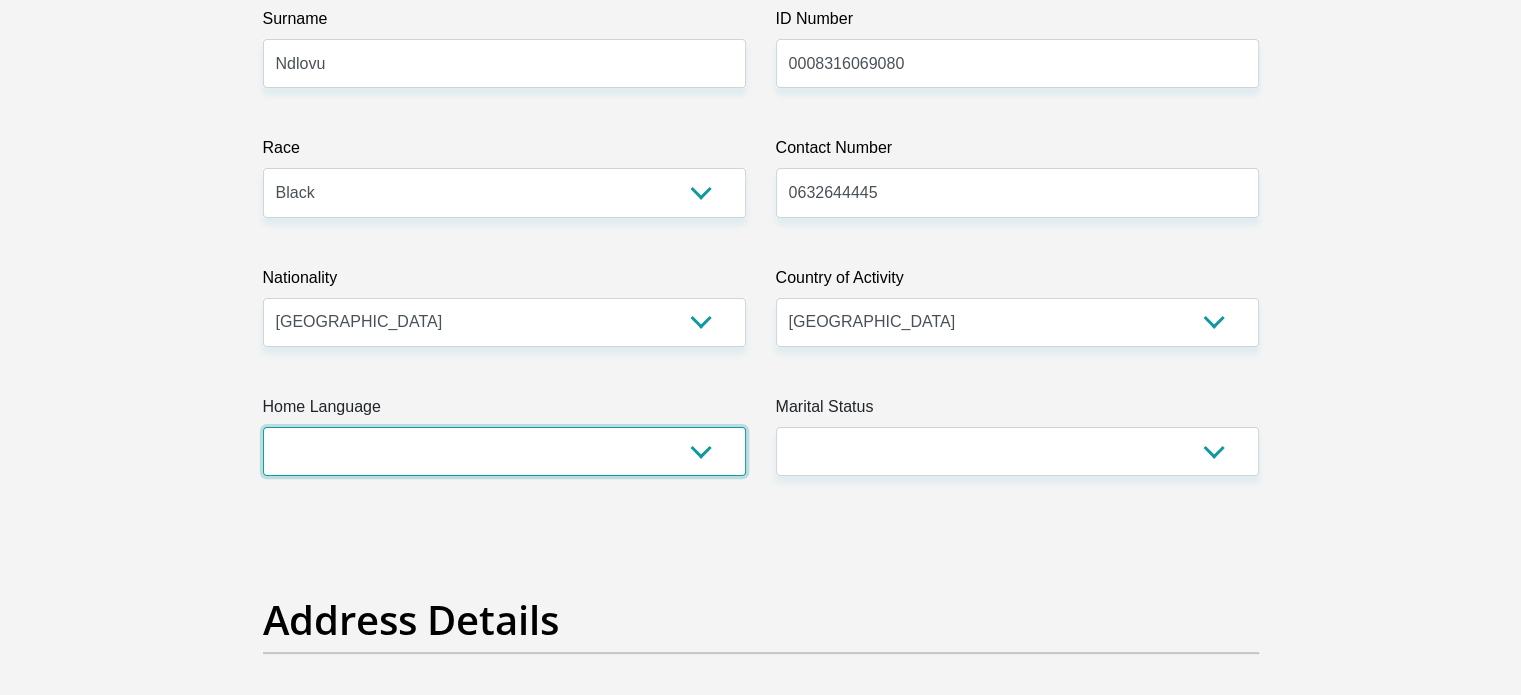 click on "Afrikaans
English
Sepedi
South Ndebele
Southern Sotho
Swati
Tsonga
Tswana
Venda
Xhosa
Zulu
Other" at bounding box center (504, 451) 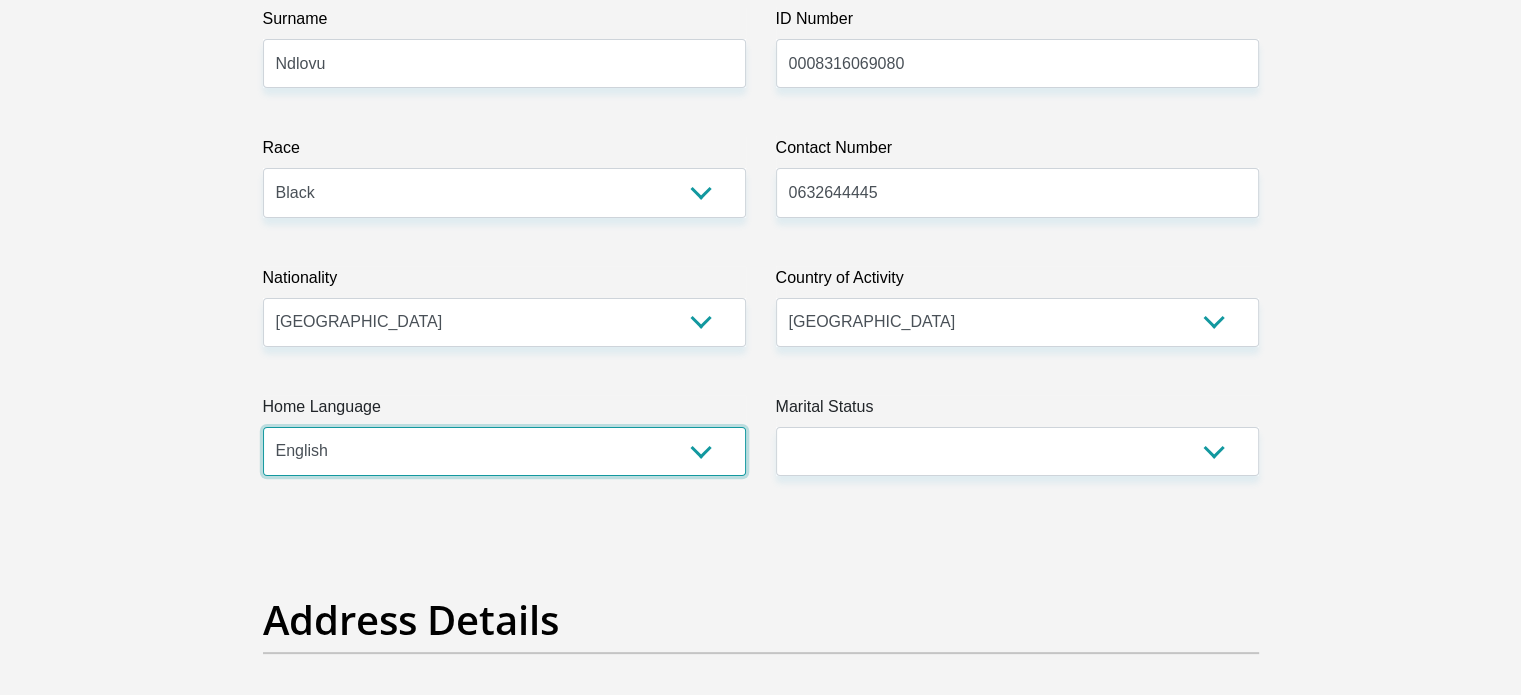 click on "Afrikaans
English
Sepedi
South Ndebele
Southern Sotho
Swati
Tsonga
Tswana
Venda
Xhosa
Zulu
Other" at bounding box center [504, 451] 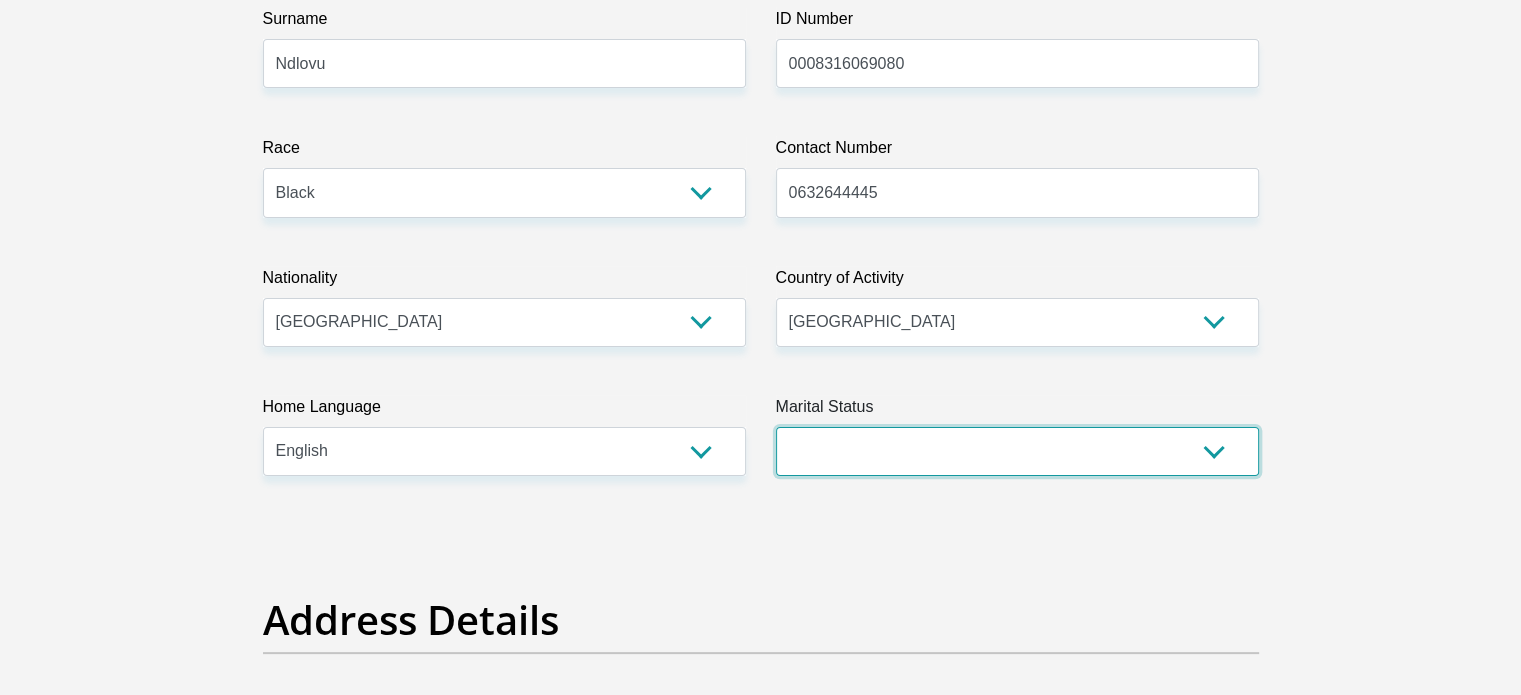 click on "Married ANC
Single
Divorced
Widowed
Married COP or Customary Law" at bounding box center [1017, 451] 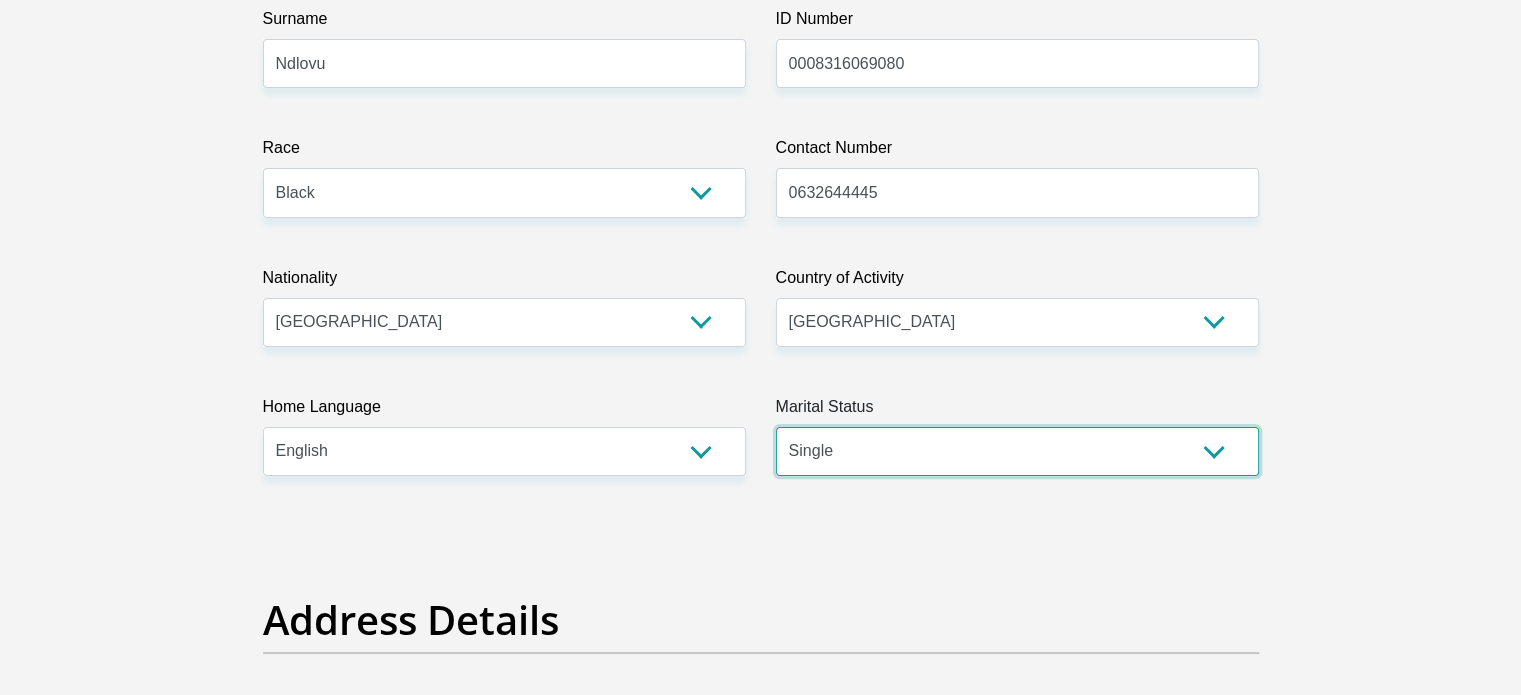 click on "Married ANC
Single
Divorced
Widowed
Married COP or Customary Law" at bounding box center (1017, 451) 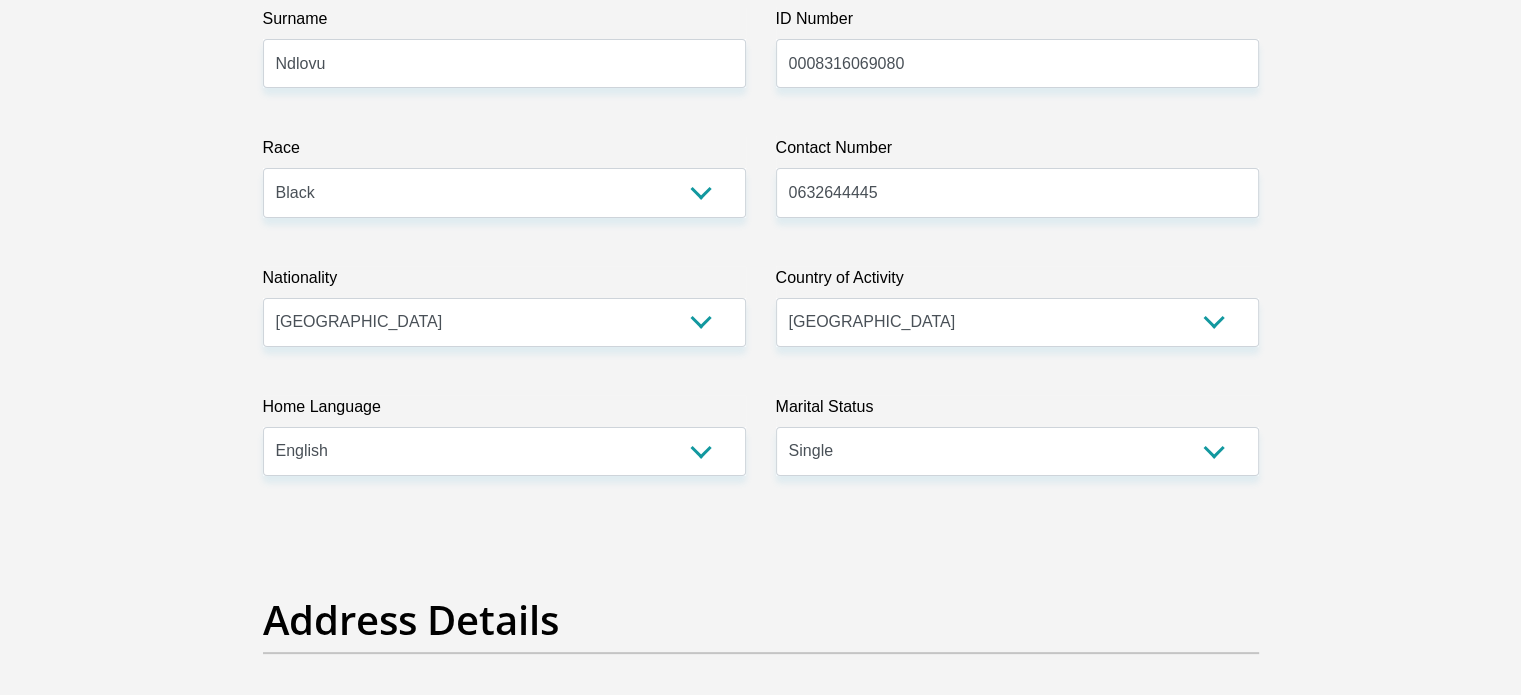 click on "Title
Mr
Ms
Mrs
Dr
[PERSON_NAME]
First Name
Riot
Surname
[PERSON_NAME]
ID Number
0008316069080
Please input valid ID number
Race
Black
Coloured
Indian
White
Other
Contact Number
0632644445
Please input valid contact number
Nationality
[GEOGRAPHIC_DATA]
[GEOGRAPHIC_DATA]
[GEOGRAPHIC_DATA]  [GEOGRAPHIC_DATA]  [GEOGRAPHIC_DATA]" at bounding box center [761, 3131] 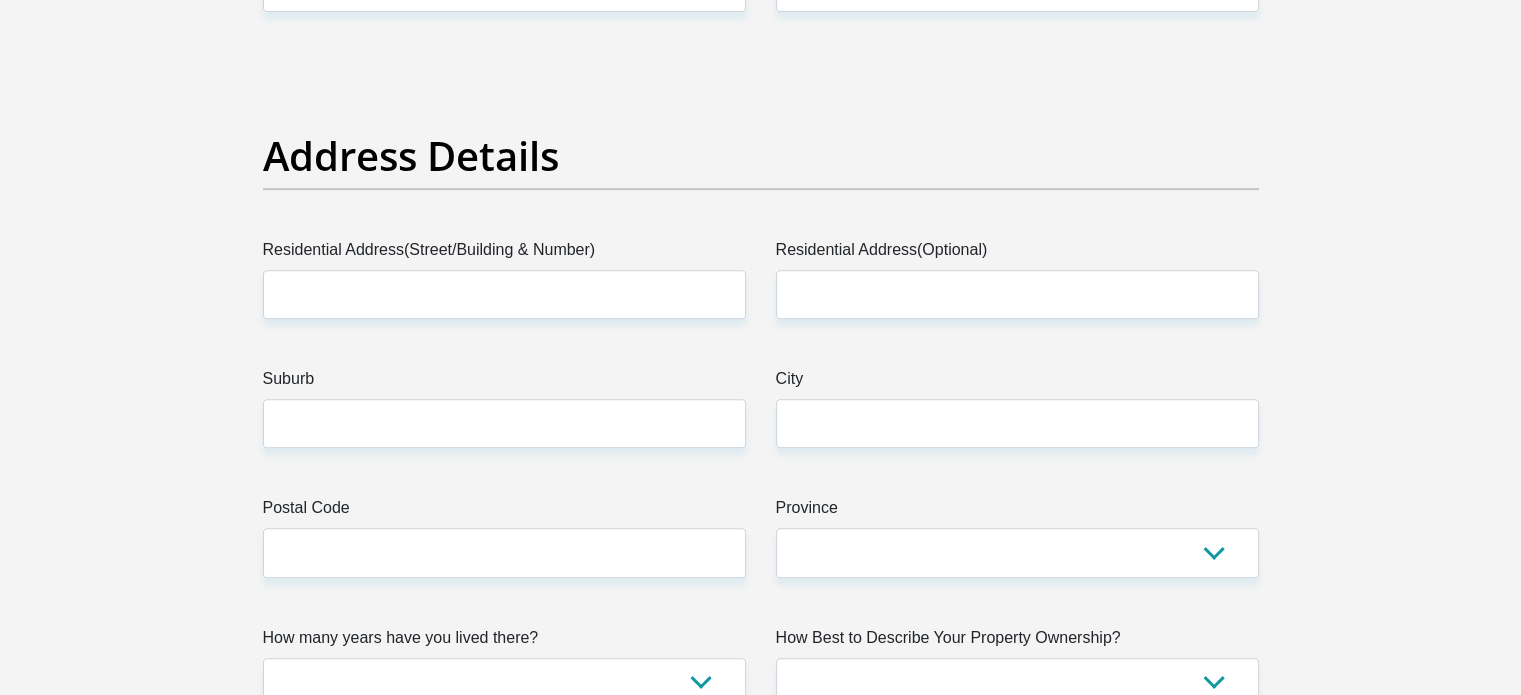 scroll, scrollTop: 899, scrollLeft: 0, axis: vertical 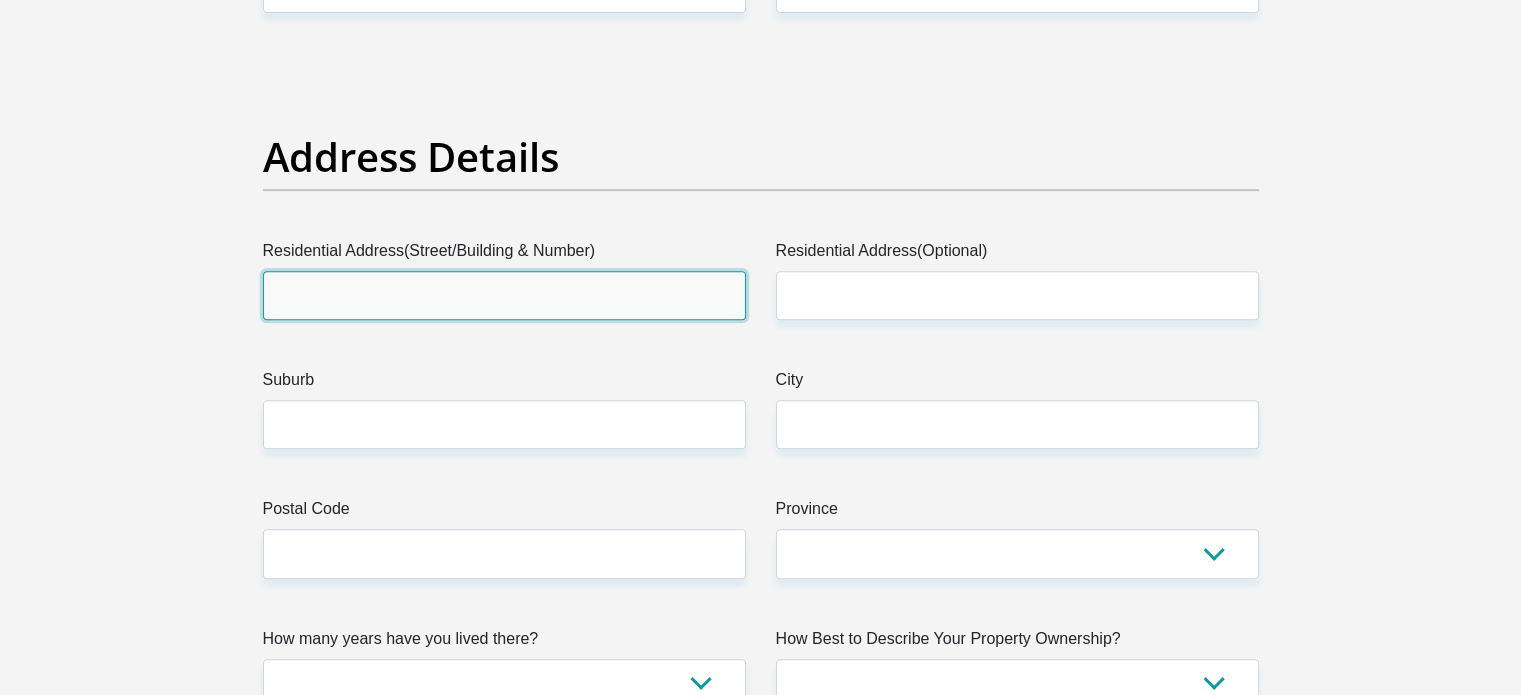 click on "Residential Address(Street/Building & Number)" at bounding box center [504, 295] 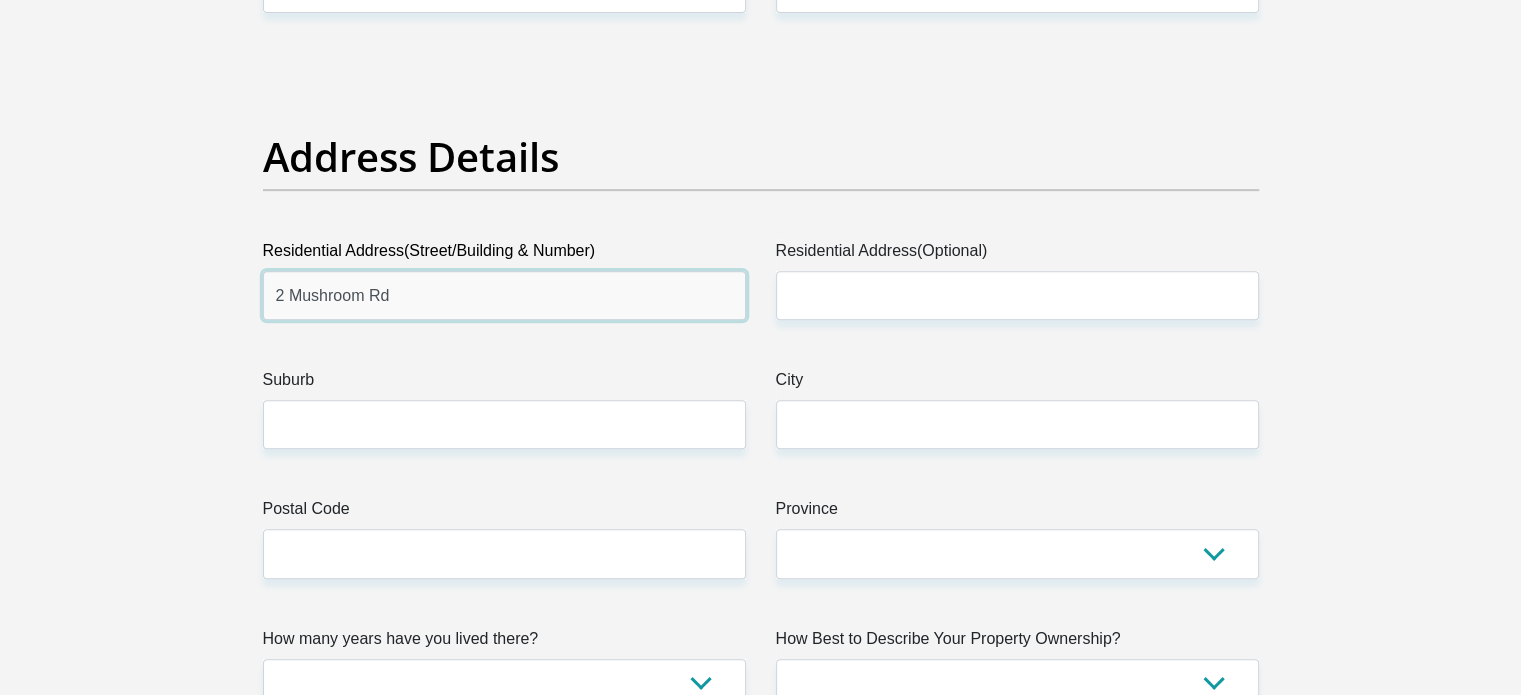type on "2 Mushroom Rd" 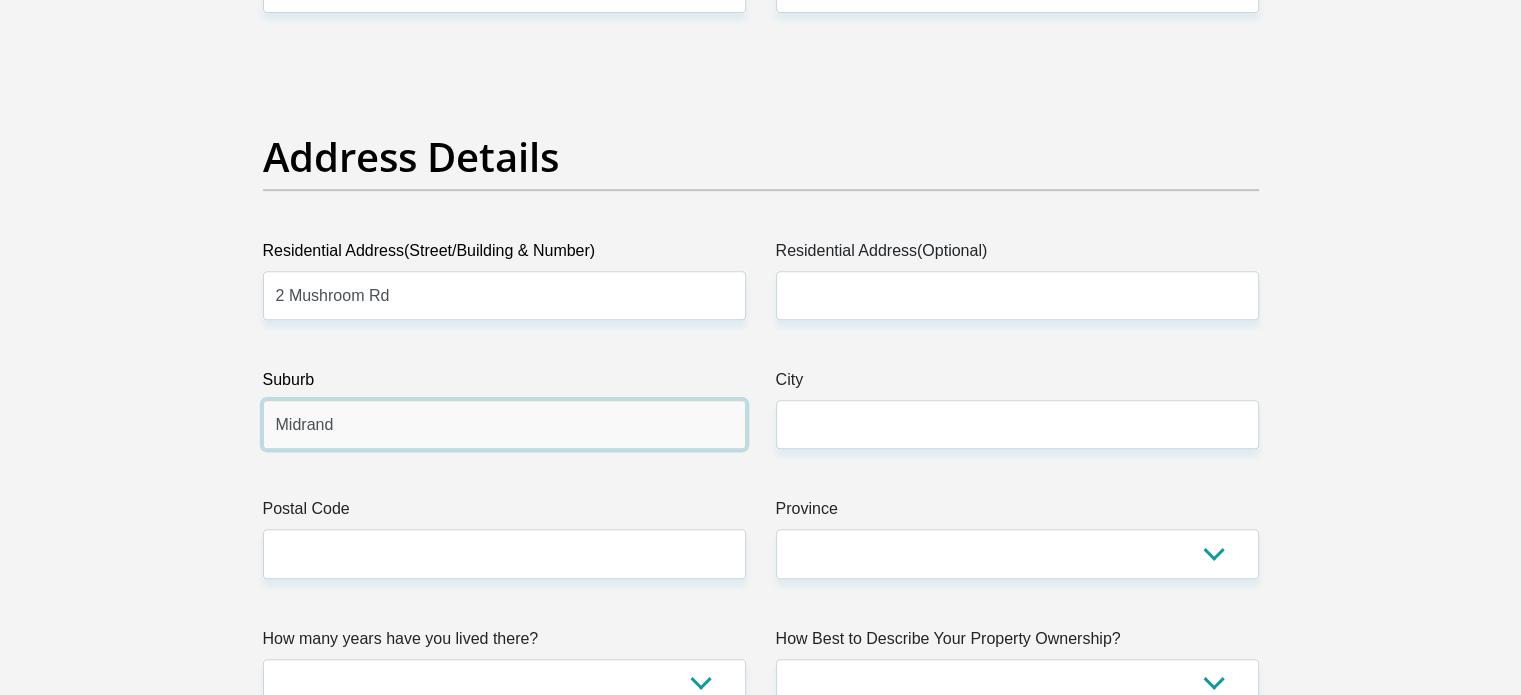 type on "Midrand" 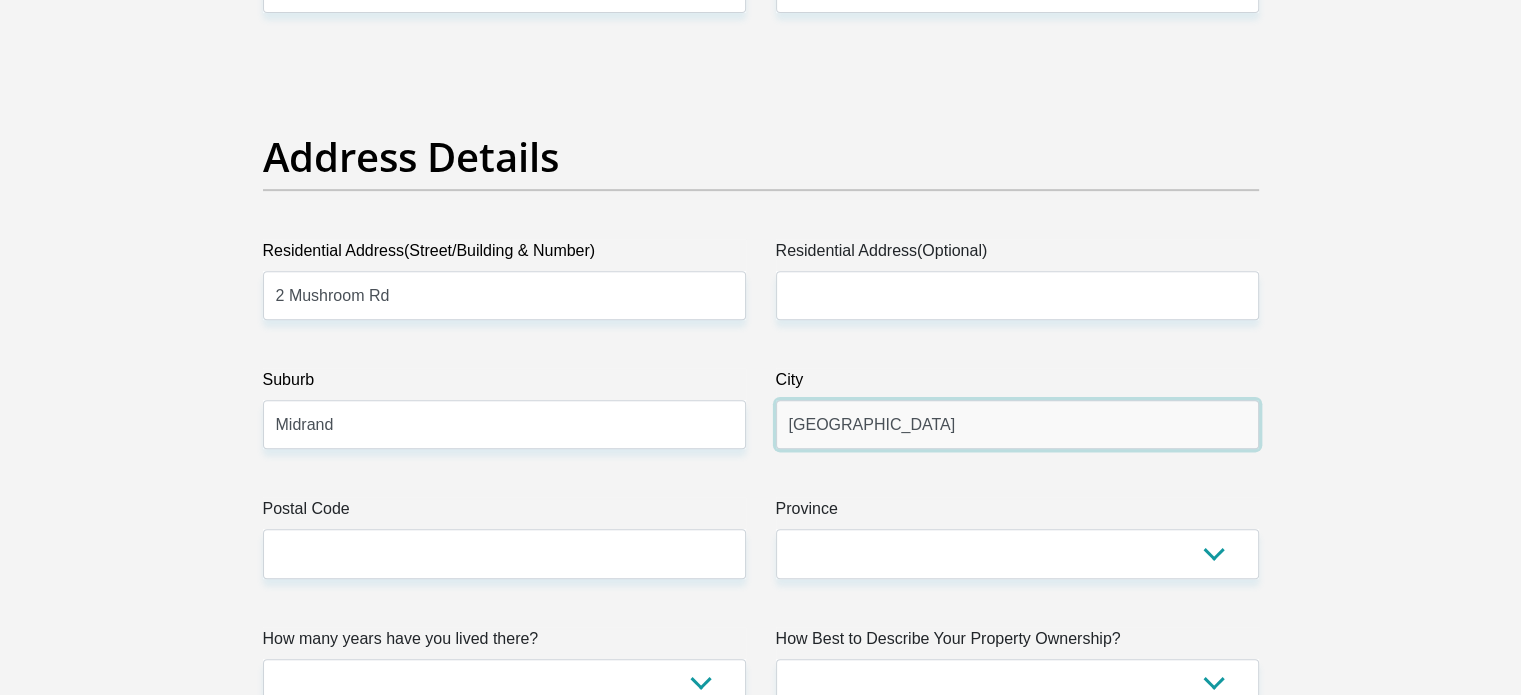 type on "[GEOGRAPHIC_DATA]" 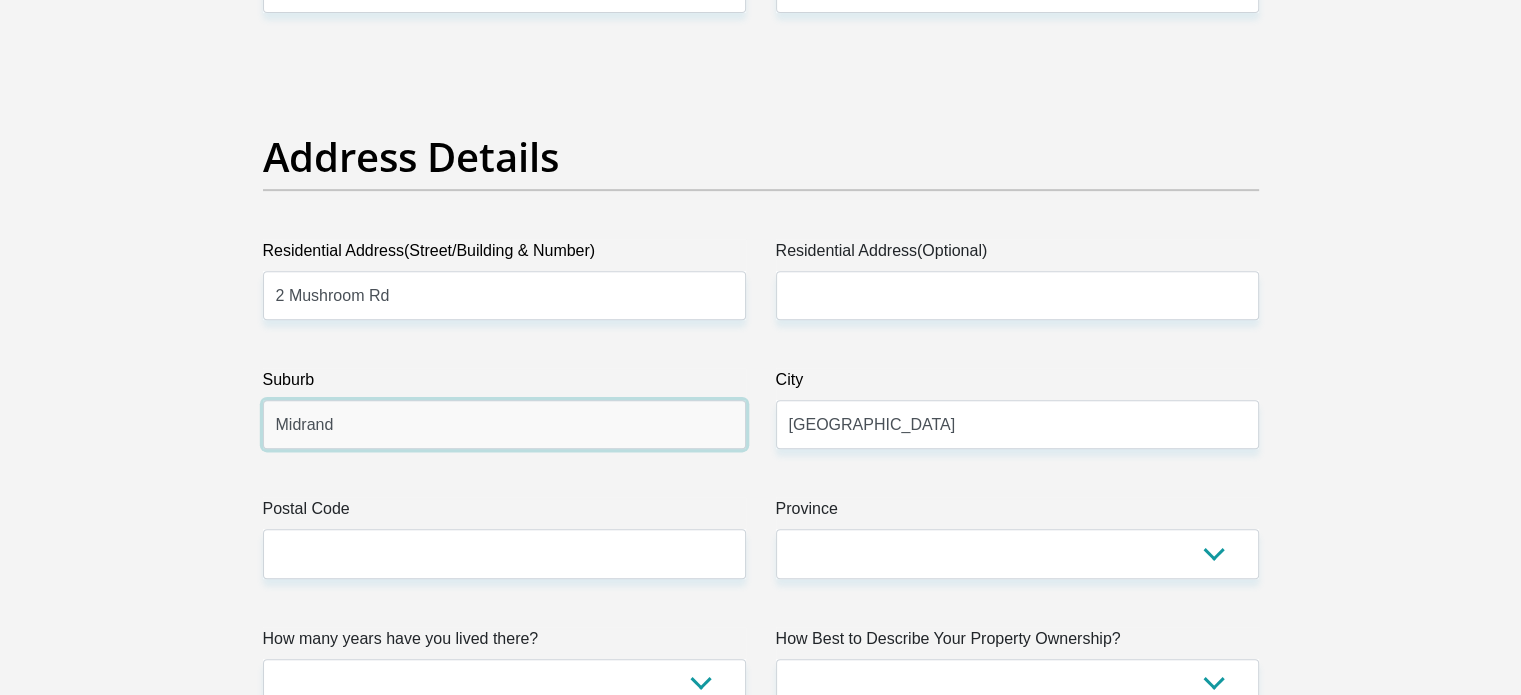 click on "Midrand" at bounding box center (504, 424) 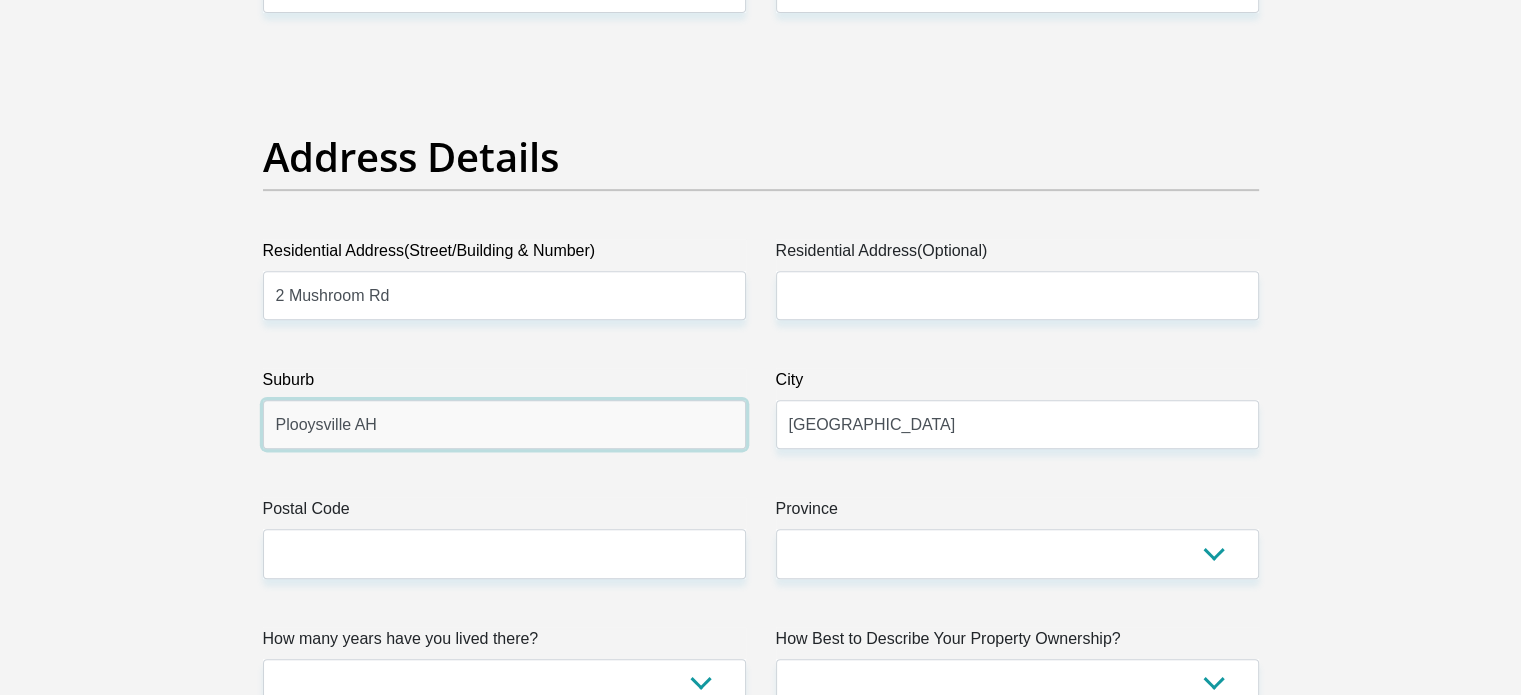 type on "Plooysville AH" 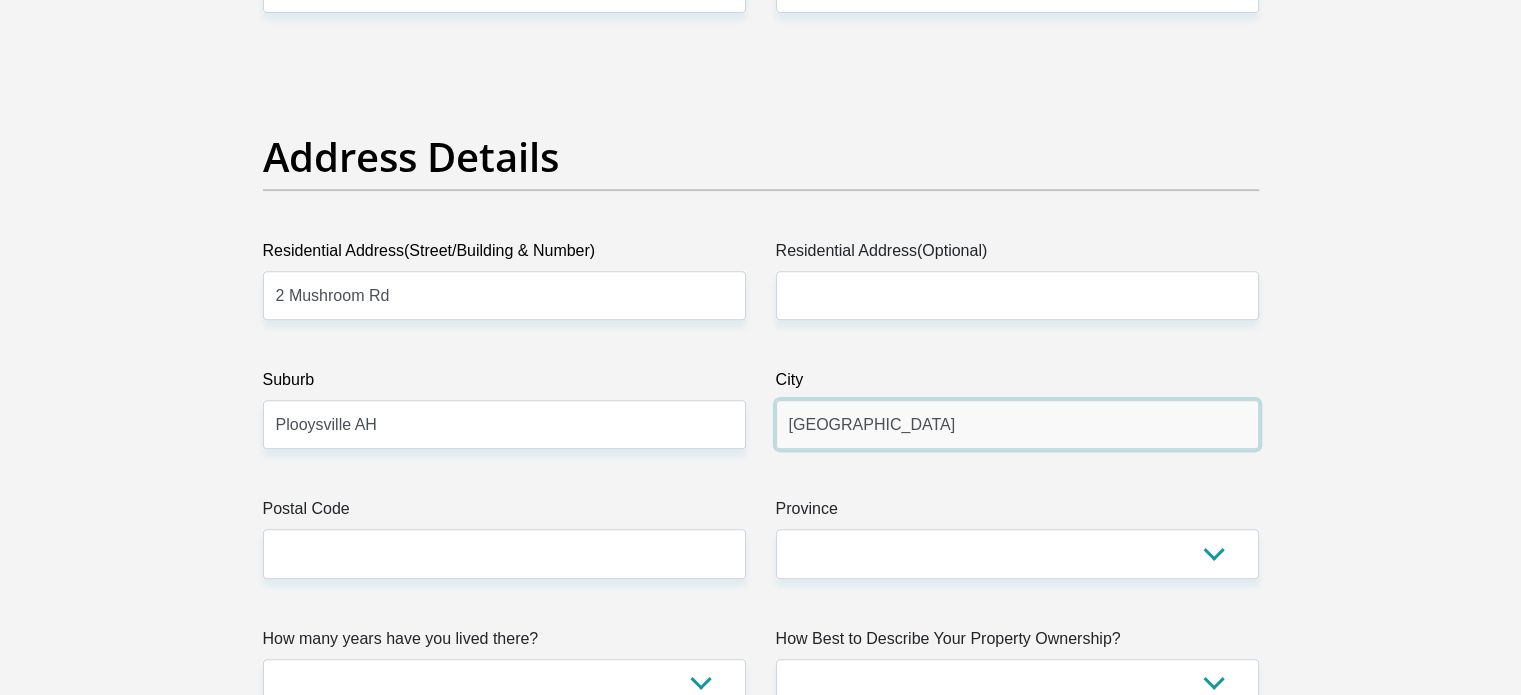 drag, startPoint x: 896, startPoint y: 435, endPoint x: 662, endPoint y: 452, distance: 234.61671 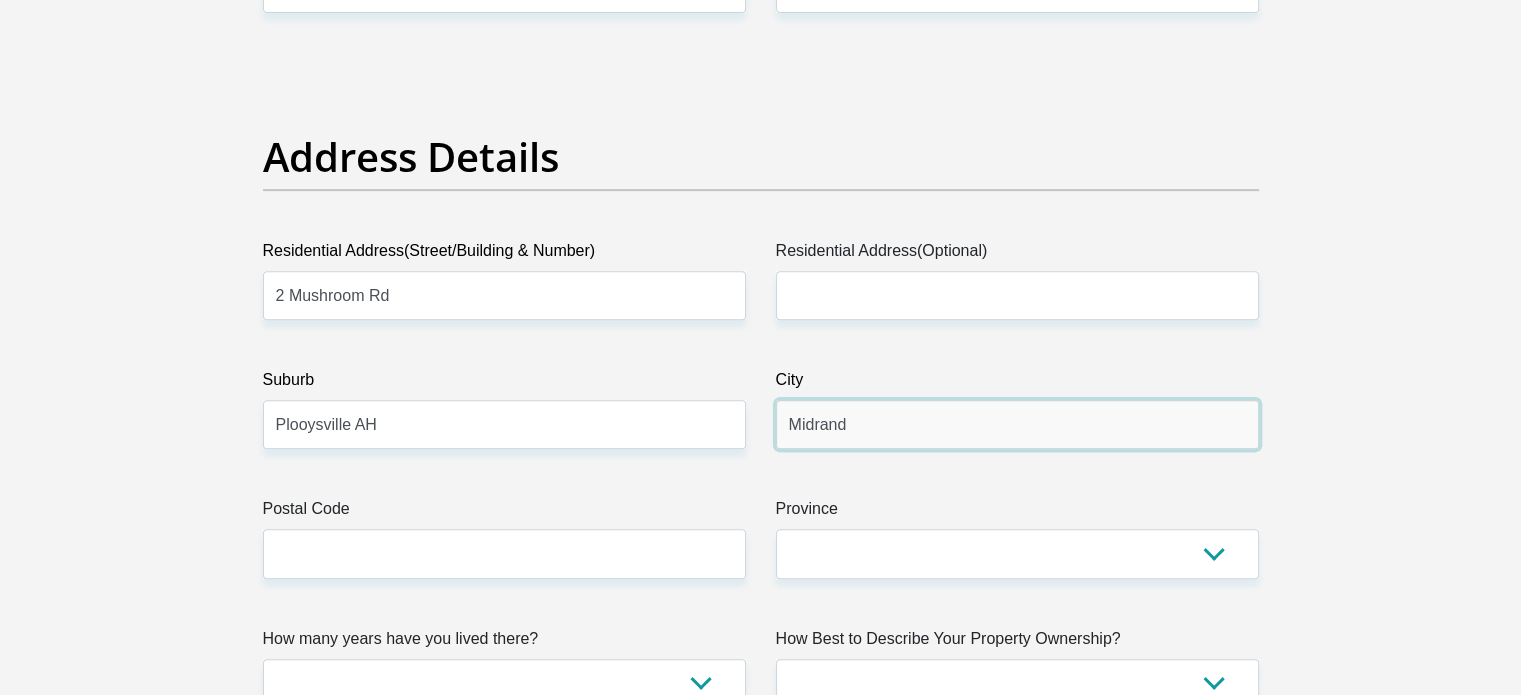 type on "Midrand" 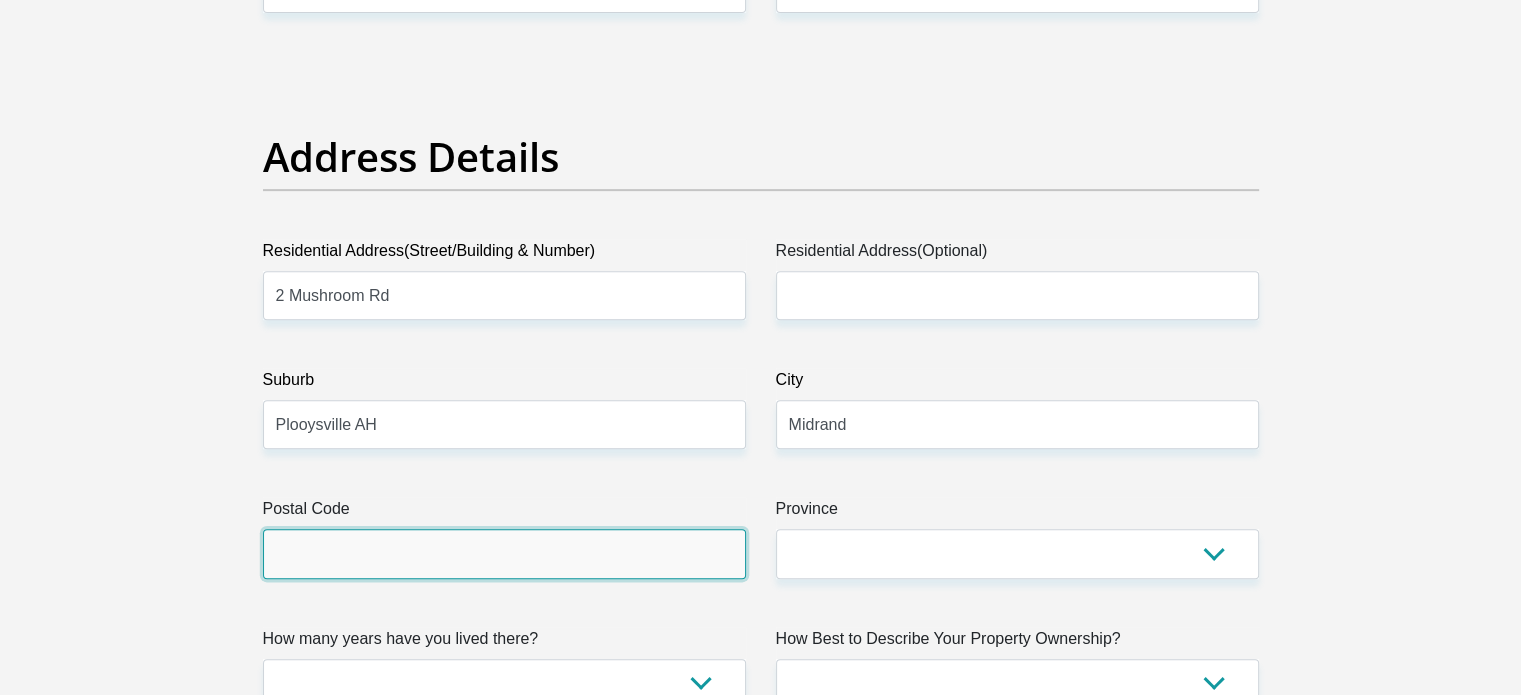 click on "Postal Code" at bounding box center [504, 553] 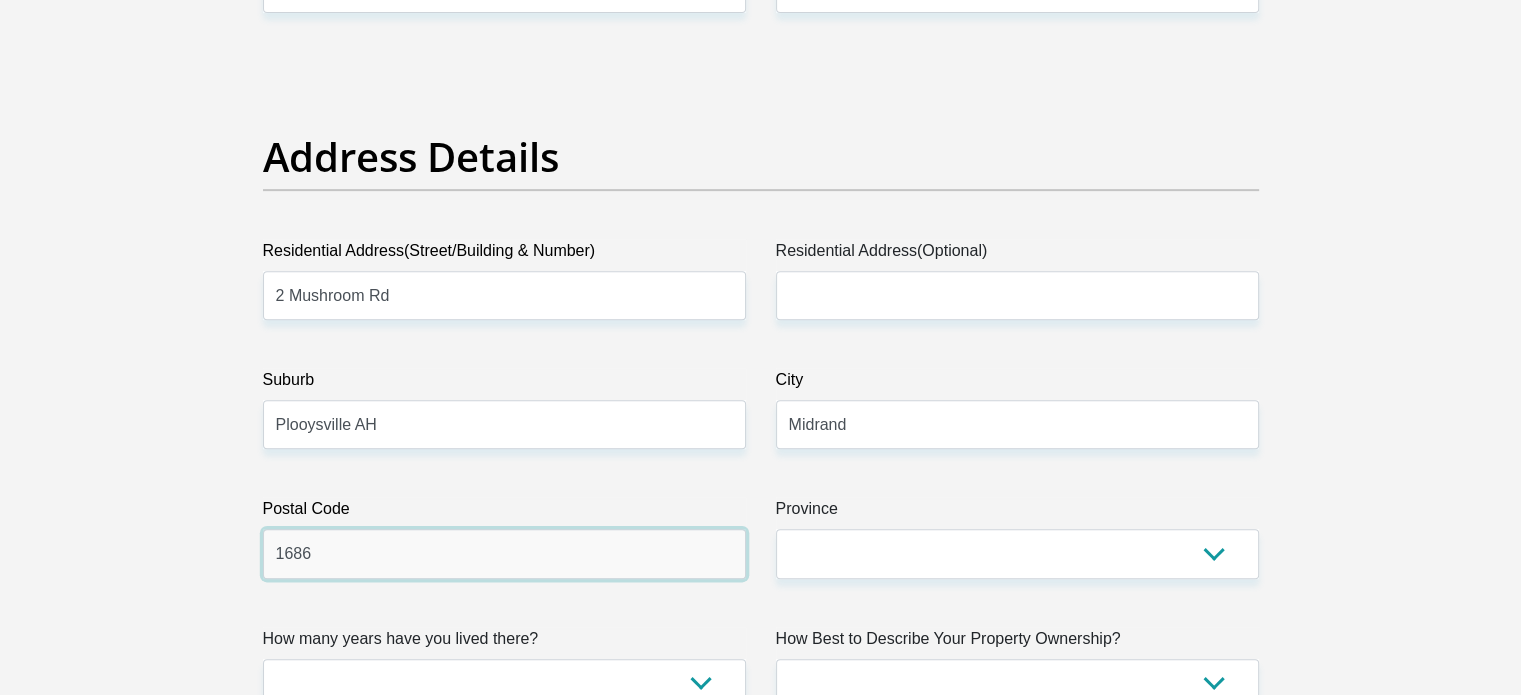 type on "1686" 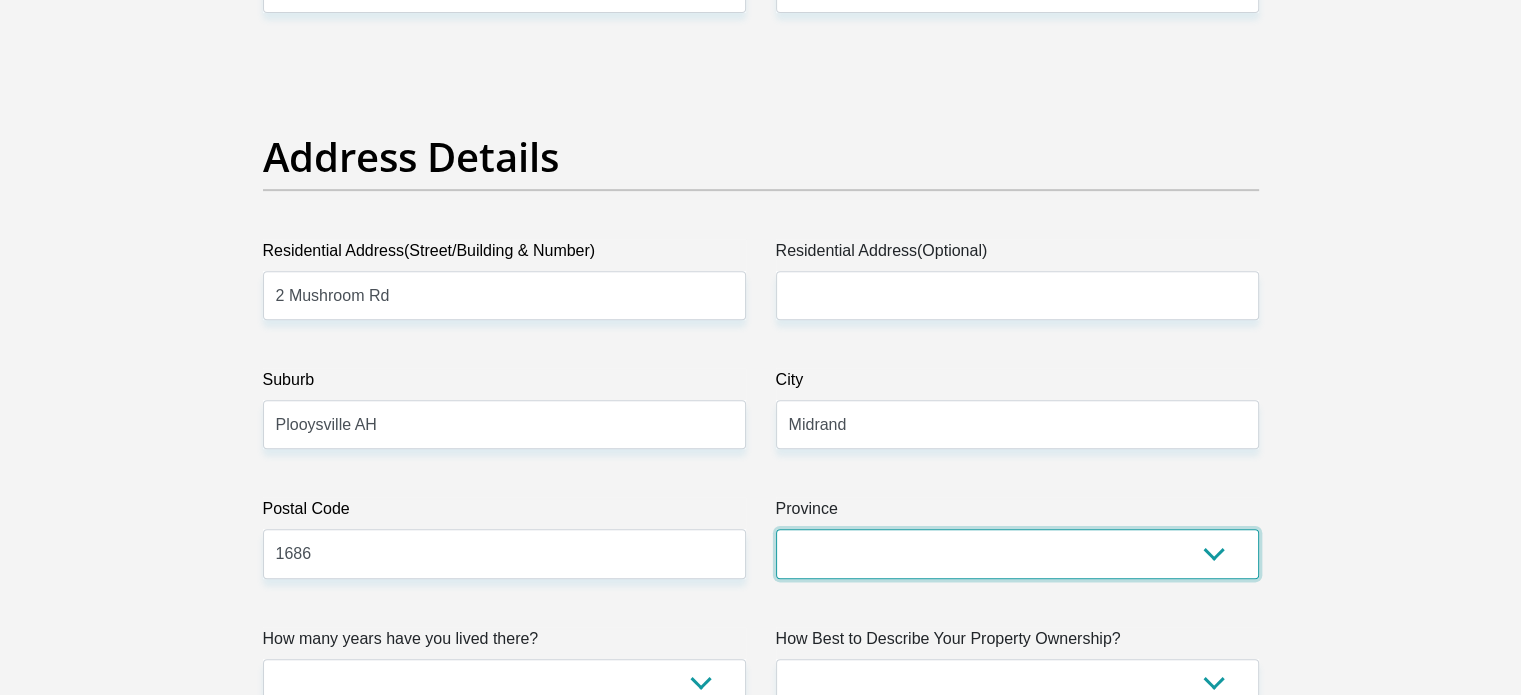 click on "Eastern Cape
Free State
[GEOGRAPHIC_DATA]
[GEOGRAPHIC_DATA][DATE]
[GEOGRAPHIC_DATA]
[GEOGRAPHIC_DATA]
[GEOGRAPHIC_DATA]
[GEOGRAPHIC_DATA]" at bounding box center (1017, 553) 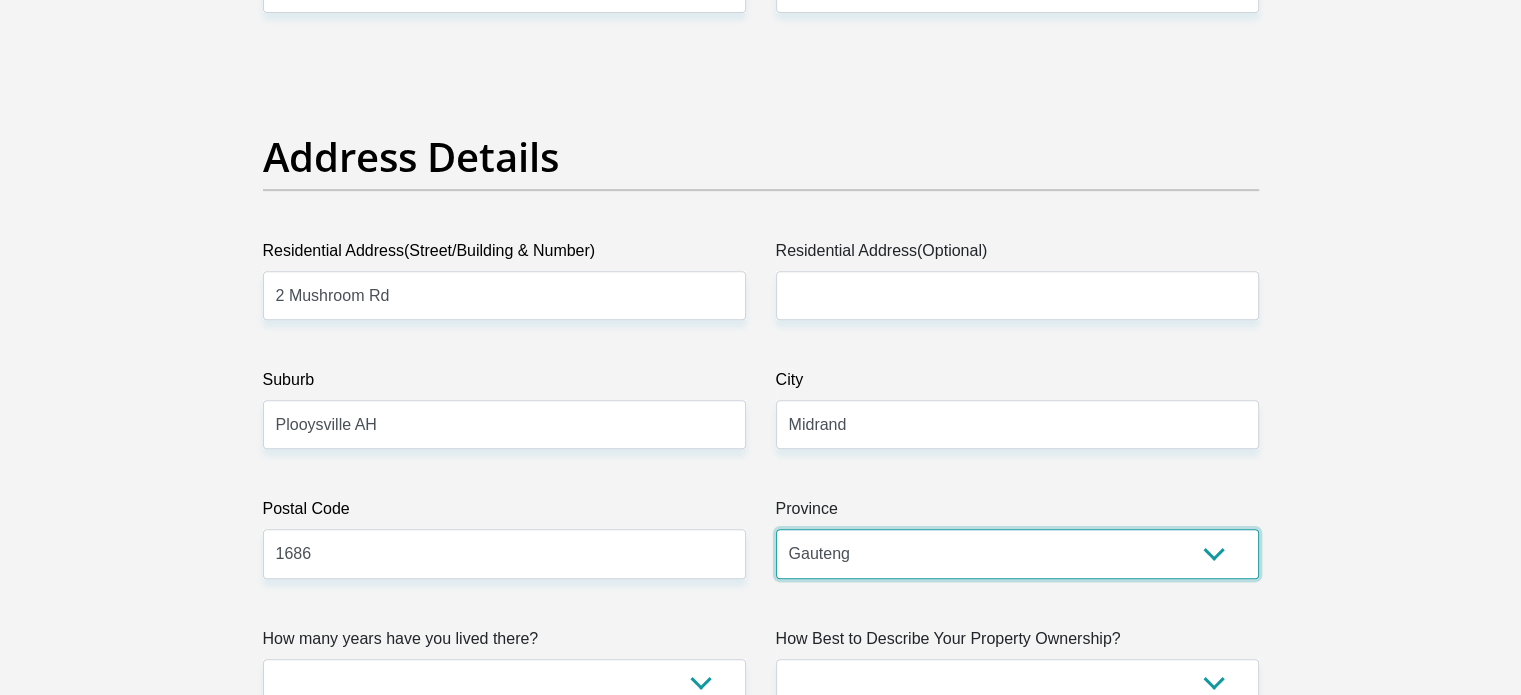 click on "Eastern Cape
Free State
[GEOGRAPHIC_DATA]
[GEOGRAPHIC_DATA][DATE]
[GEOGRAPHIC_DATA]
[GEOGRAPHIC_DATA]
[GEOGRAPHIC_DATA]
[GEOGRAPHIC_DATA]" at bounding box center [1017, 553] 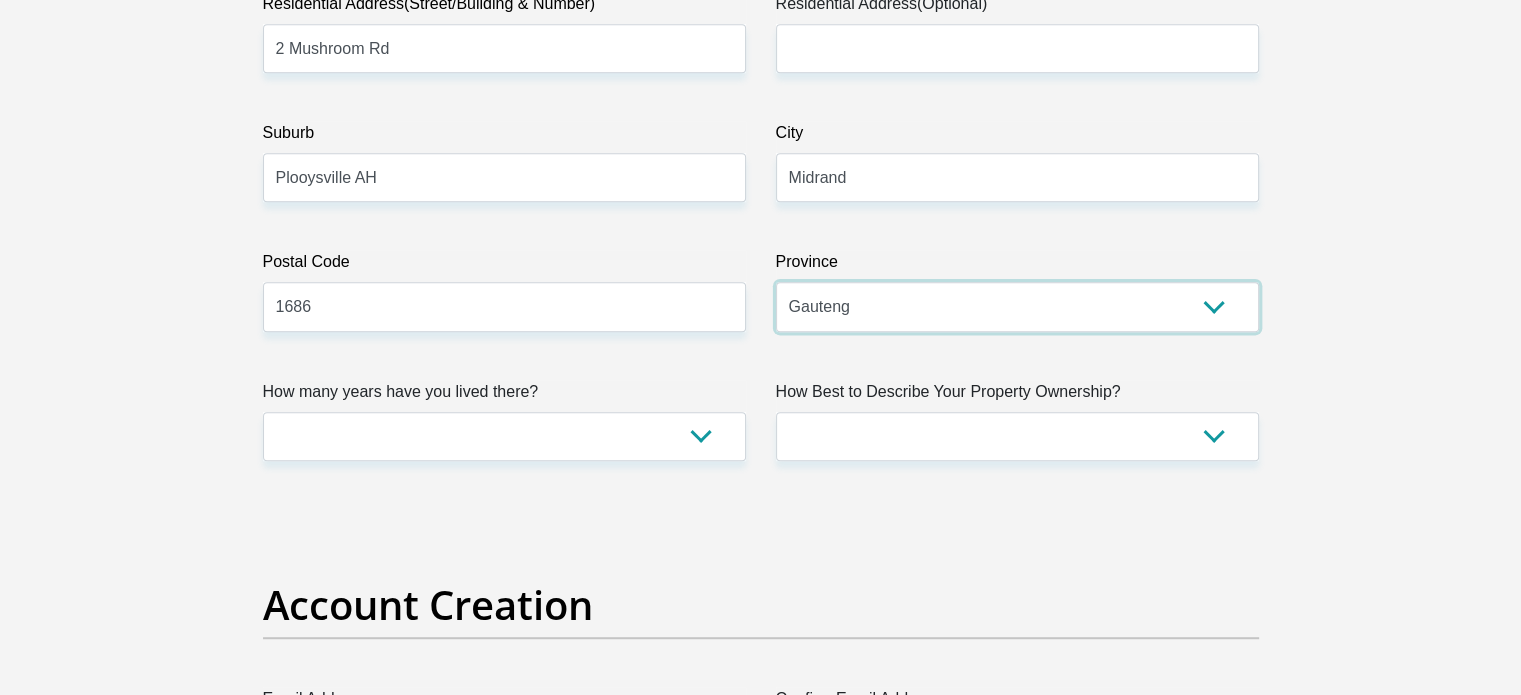 scroll, scrollTop: 1218, scrollLeft: 0, axis: vertical 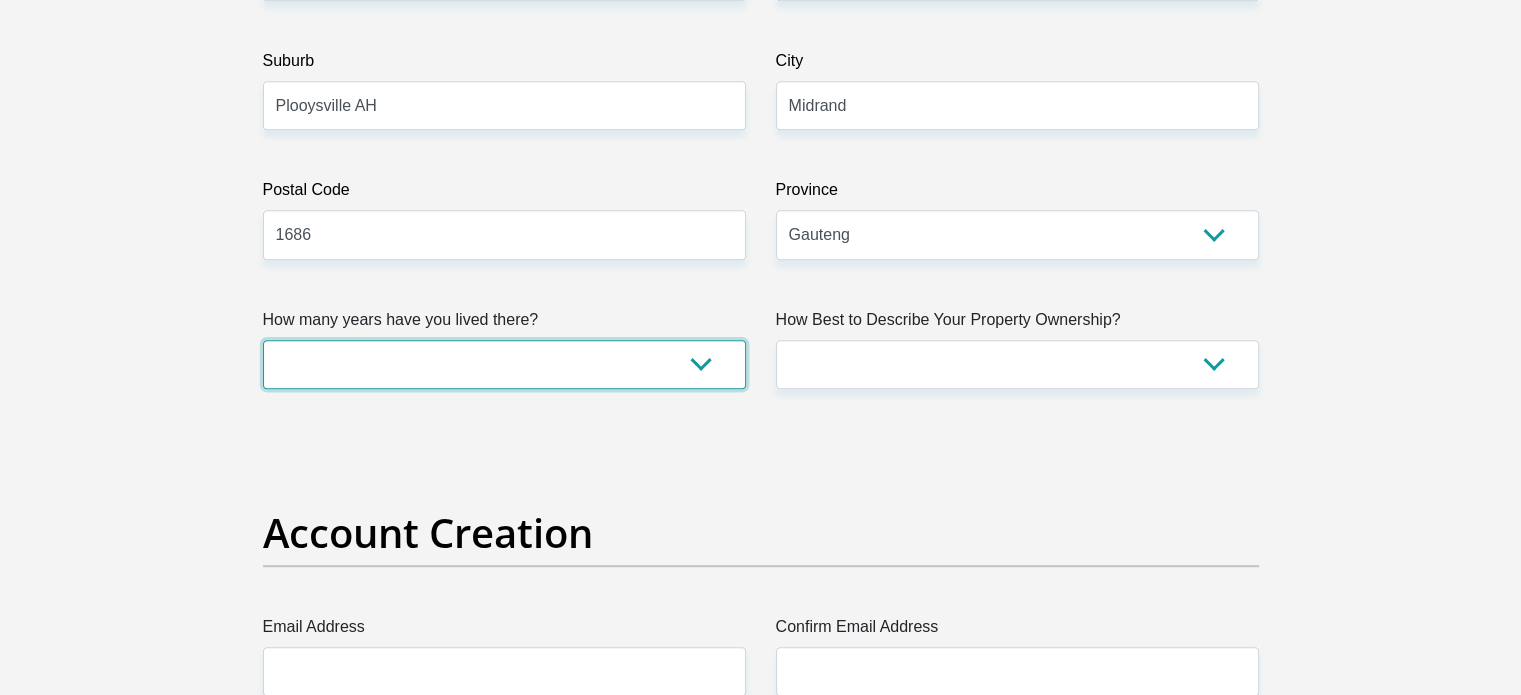 click on "less than 1 year
1-3 years
3-5 years
5+ years" at bounding box center [504, 364] 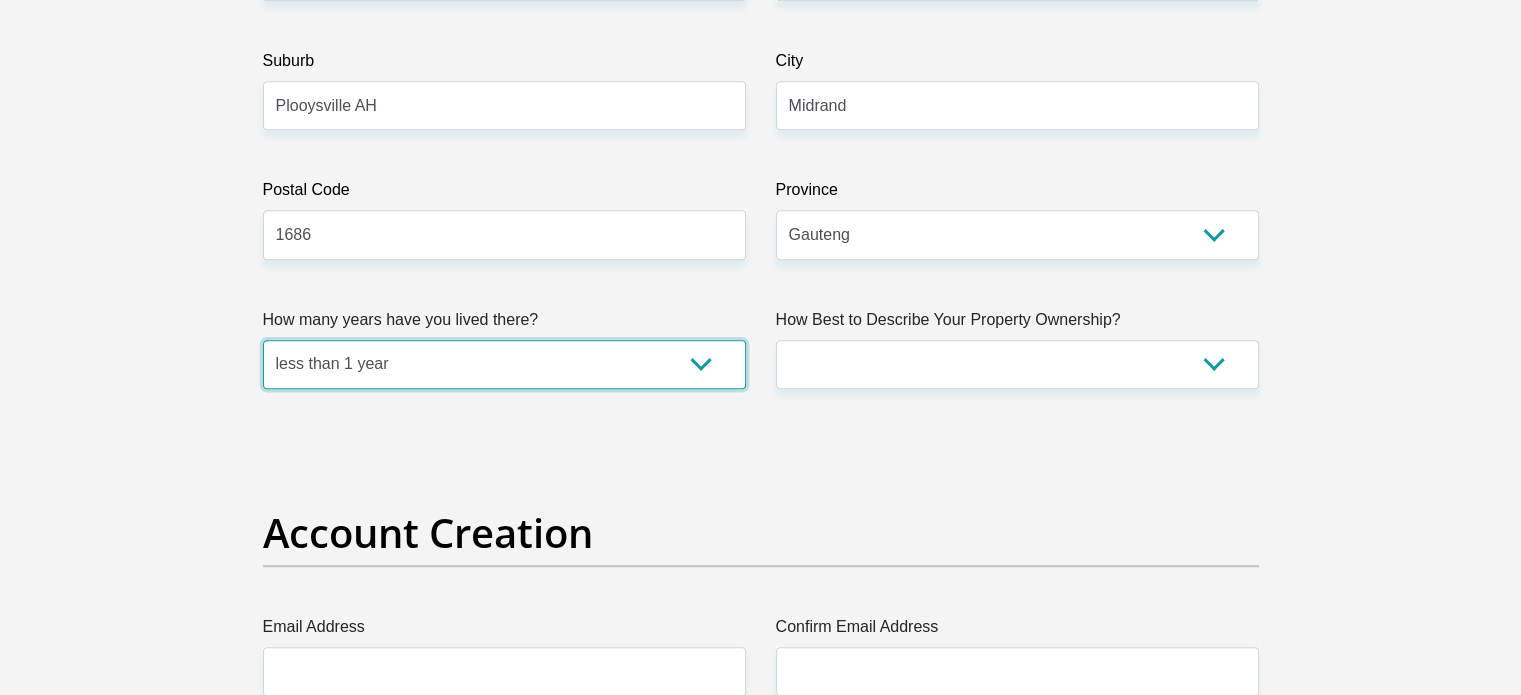 click on "less than 1 year
1-3 years
3-5 years
5+ years" at bounding box center [504, 364] 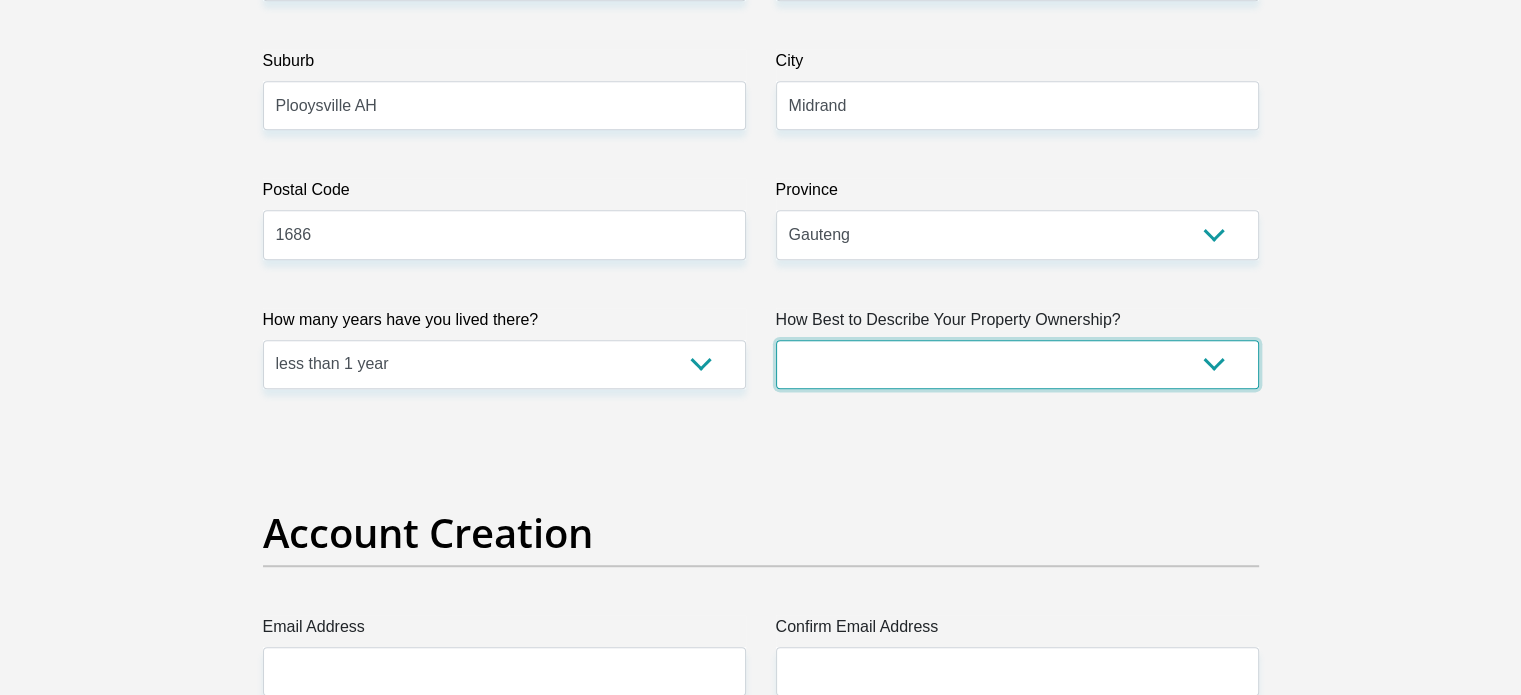 click on "Owned
Rented
Family Owned
Company Dwelling" at bounding box center (1017, 364) 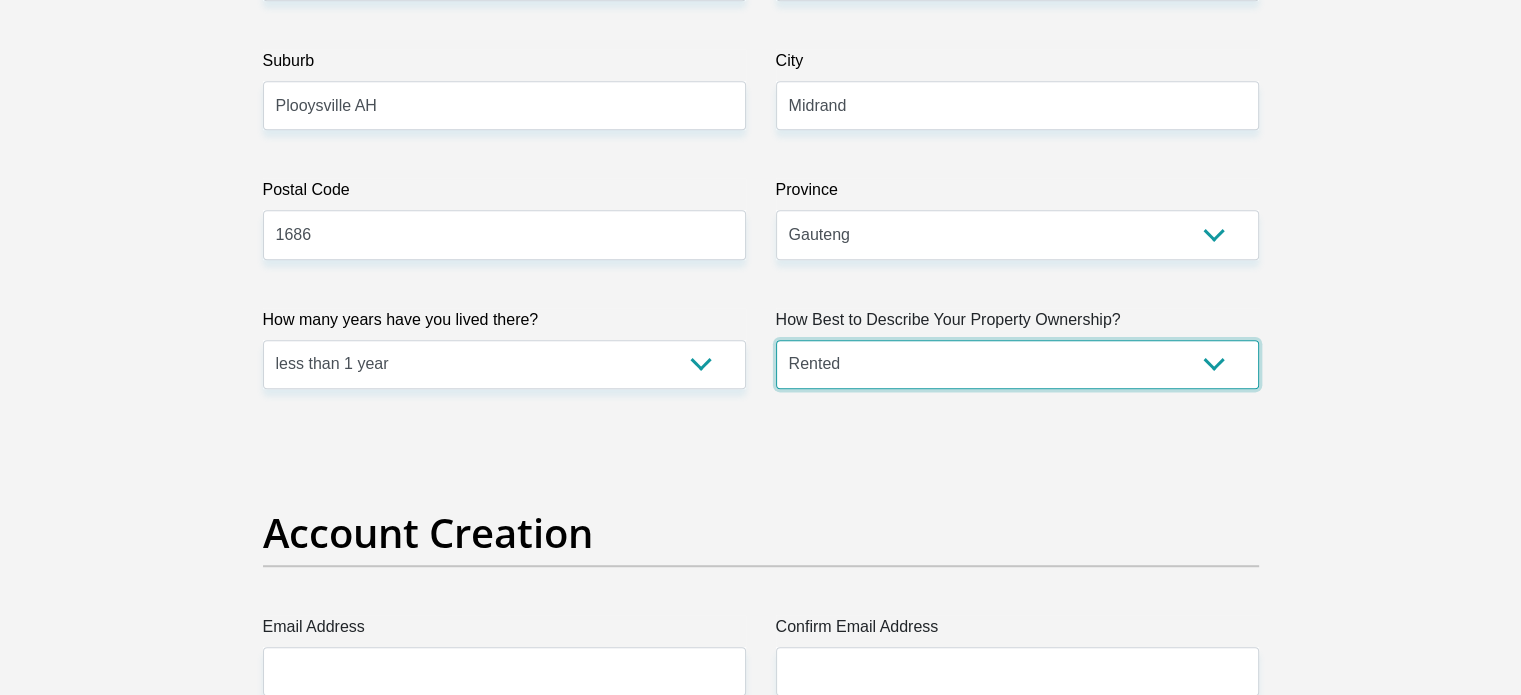 click on "Owned
Rented
Family Owned
Company Dwelling" at bounding box center (1017, 364) 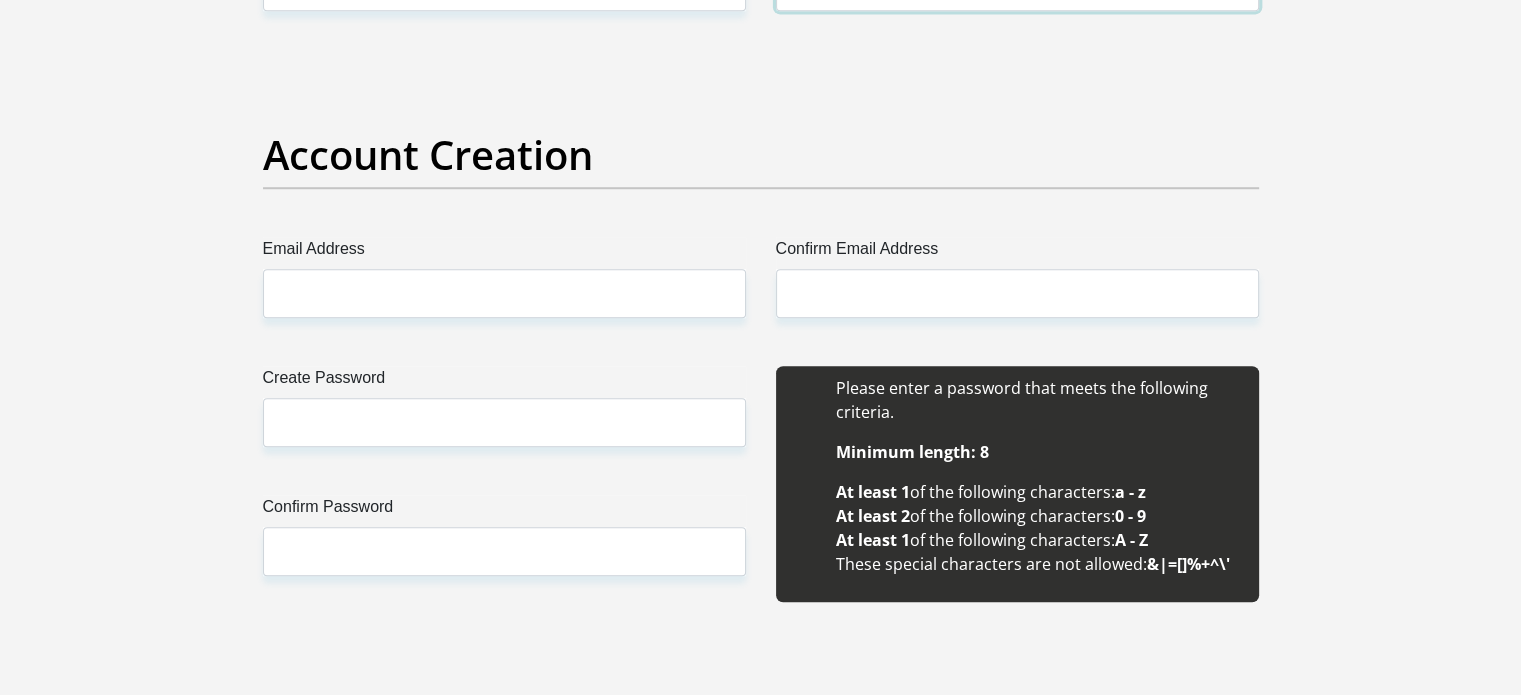 scroll, scrollTop: 1598, scrollLeft: 0, axis: vertical 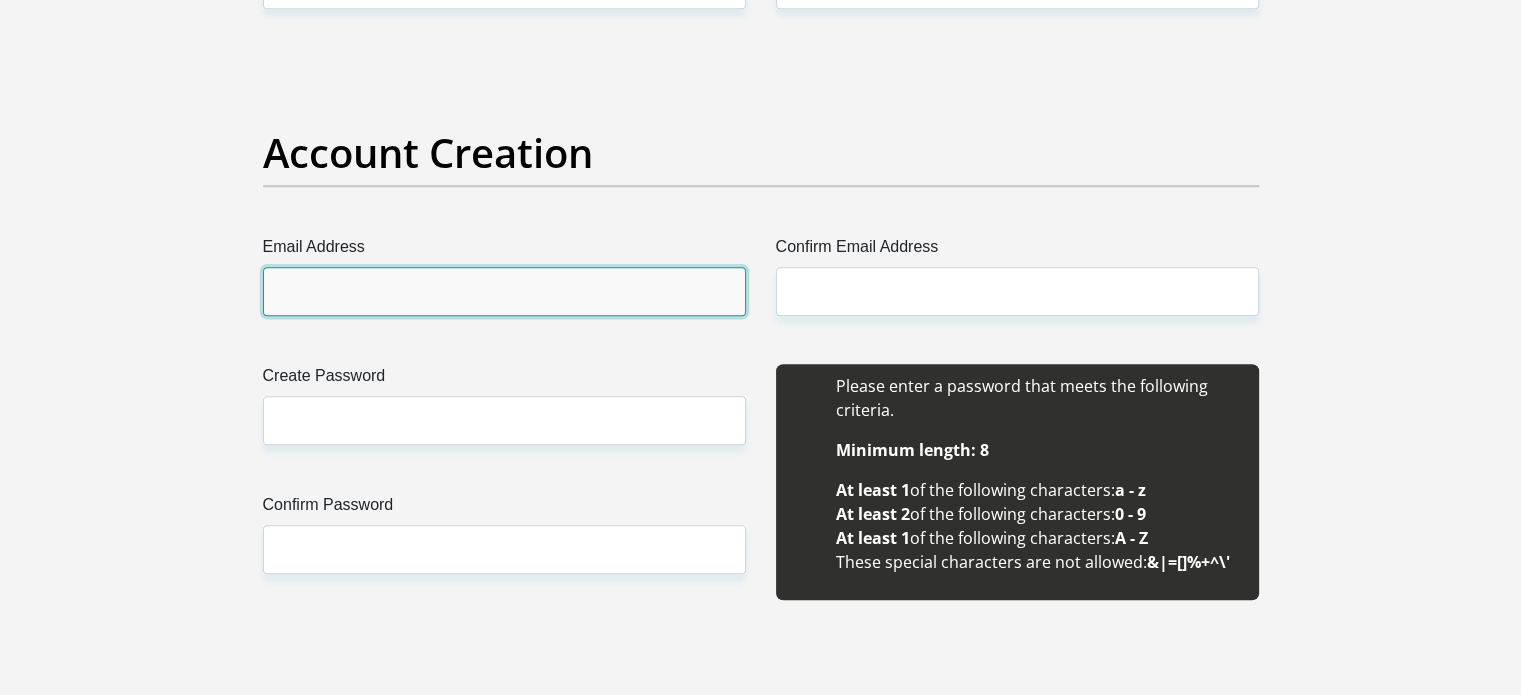 click on "Email Address" at bounding box center [504, 291] 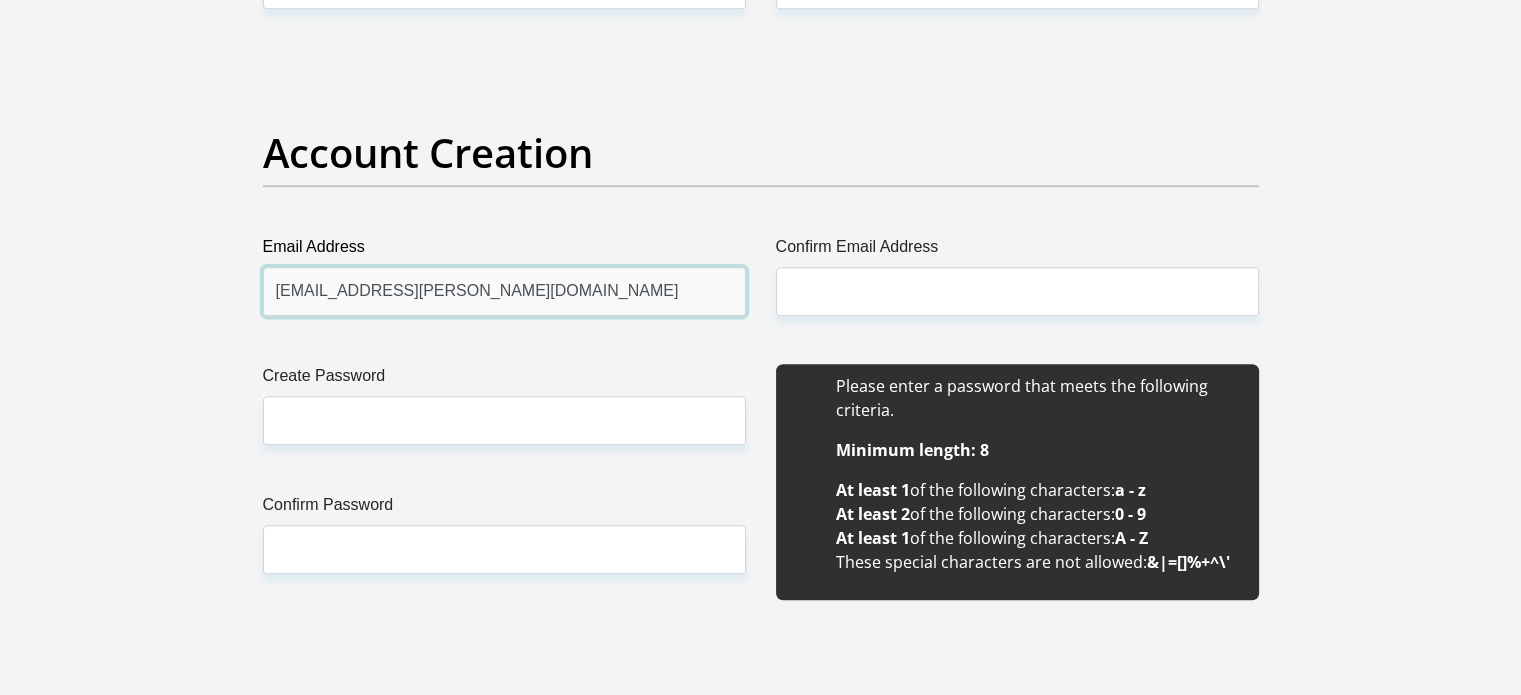 type on "[EMAIL_ADDRESS][PERSON_NAME][DOMAIN_NAME]" 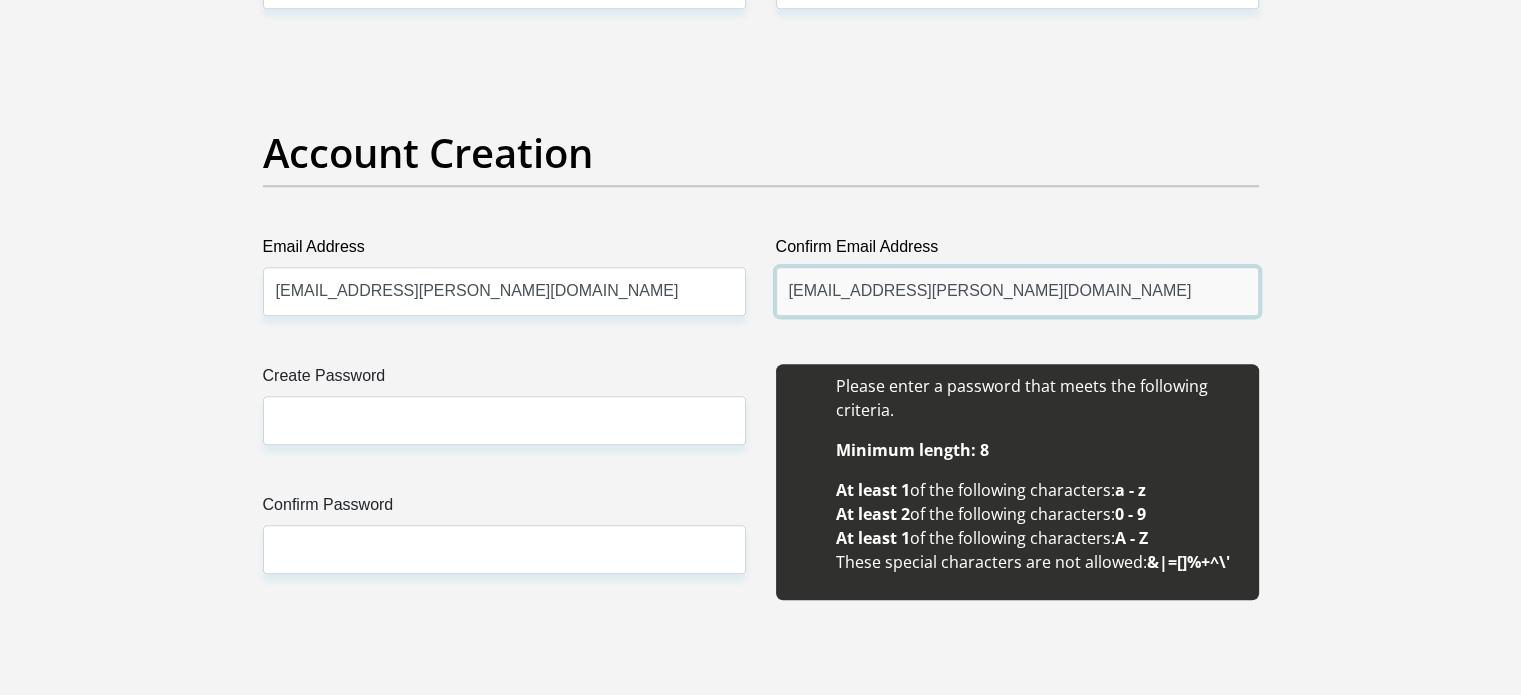 type on "[EMAIL_ADDRESS][PERSON_NAME][DOMAIN_NAME]" 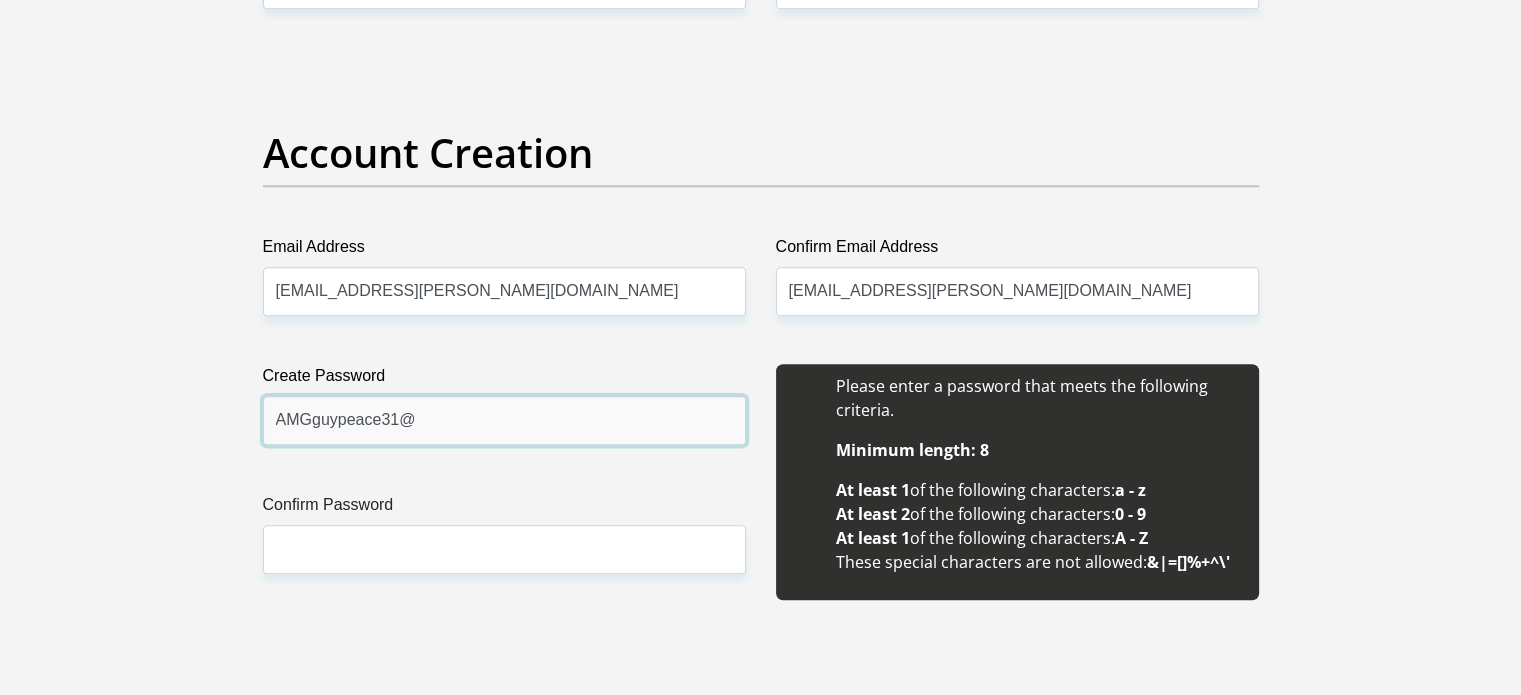 type on "AMGguypeace31@" 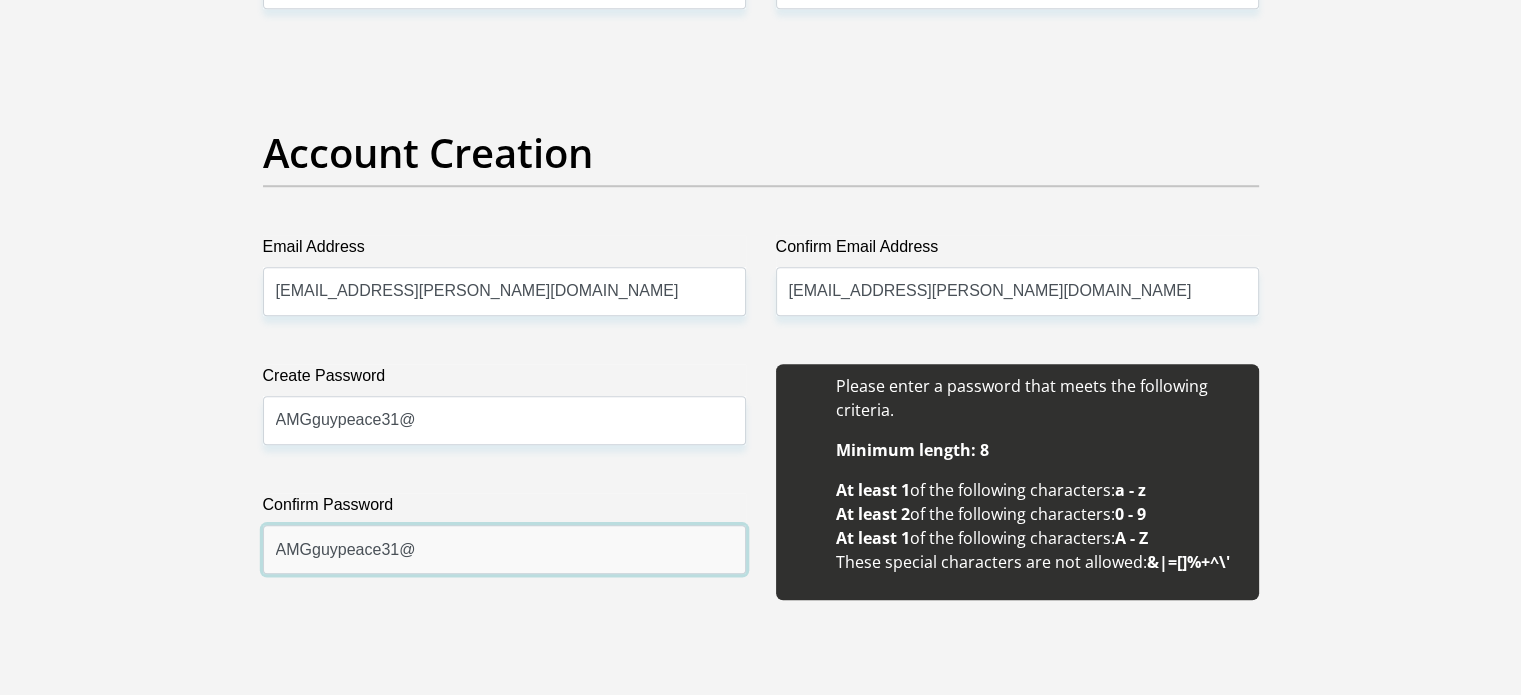 type on "AMGguypeace31@" 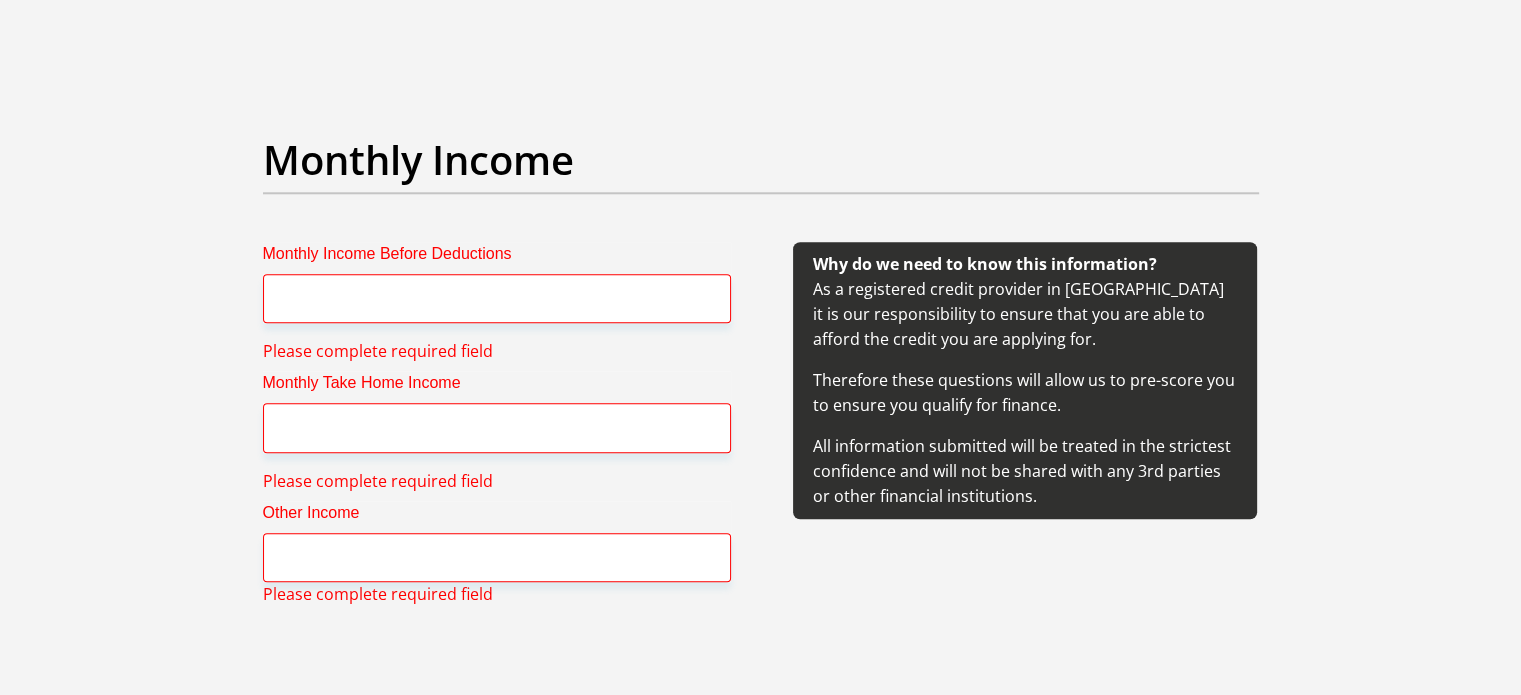 scroll, scrollTop: 2196, scrollLeft: 0, axis: vertical 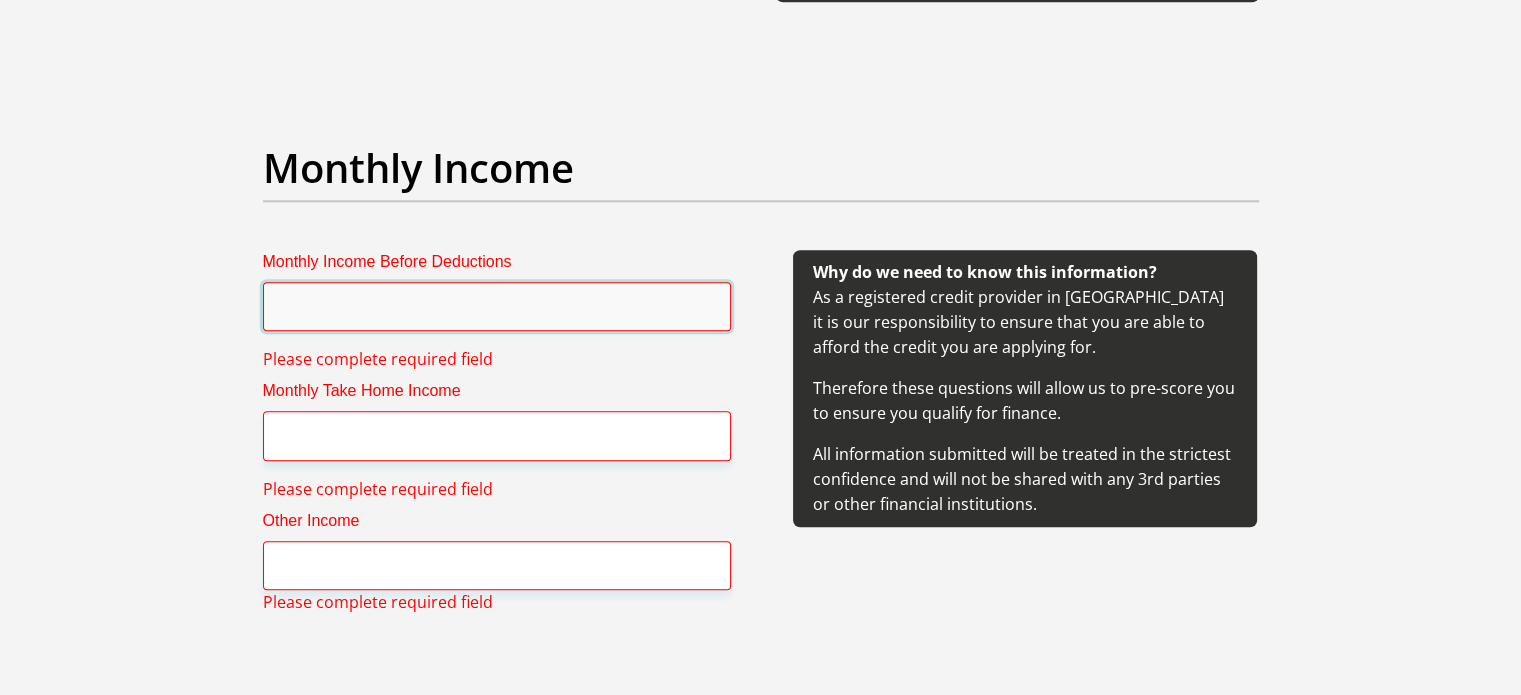 click on "Monthly Income Before Deductions" at bounding box center [497, 306] 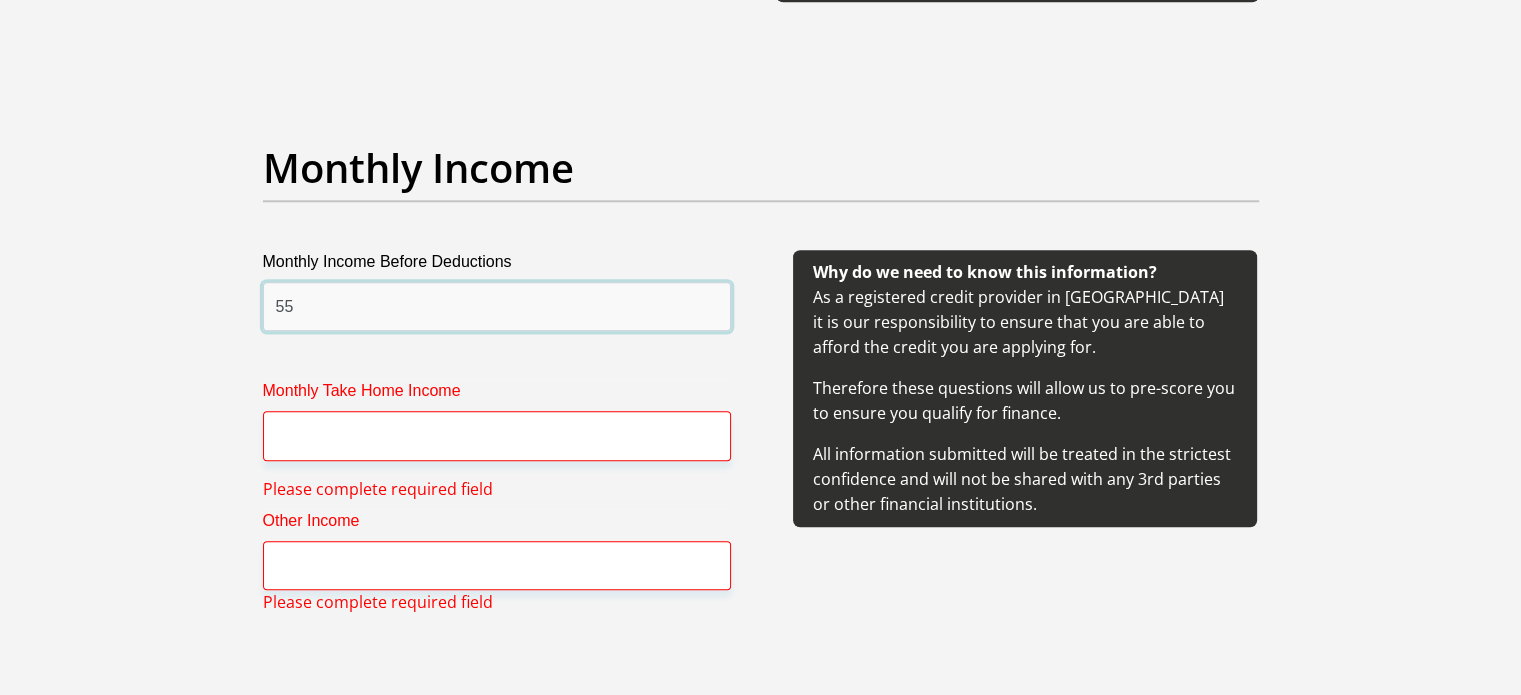 type on "5" 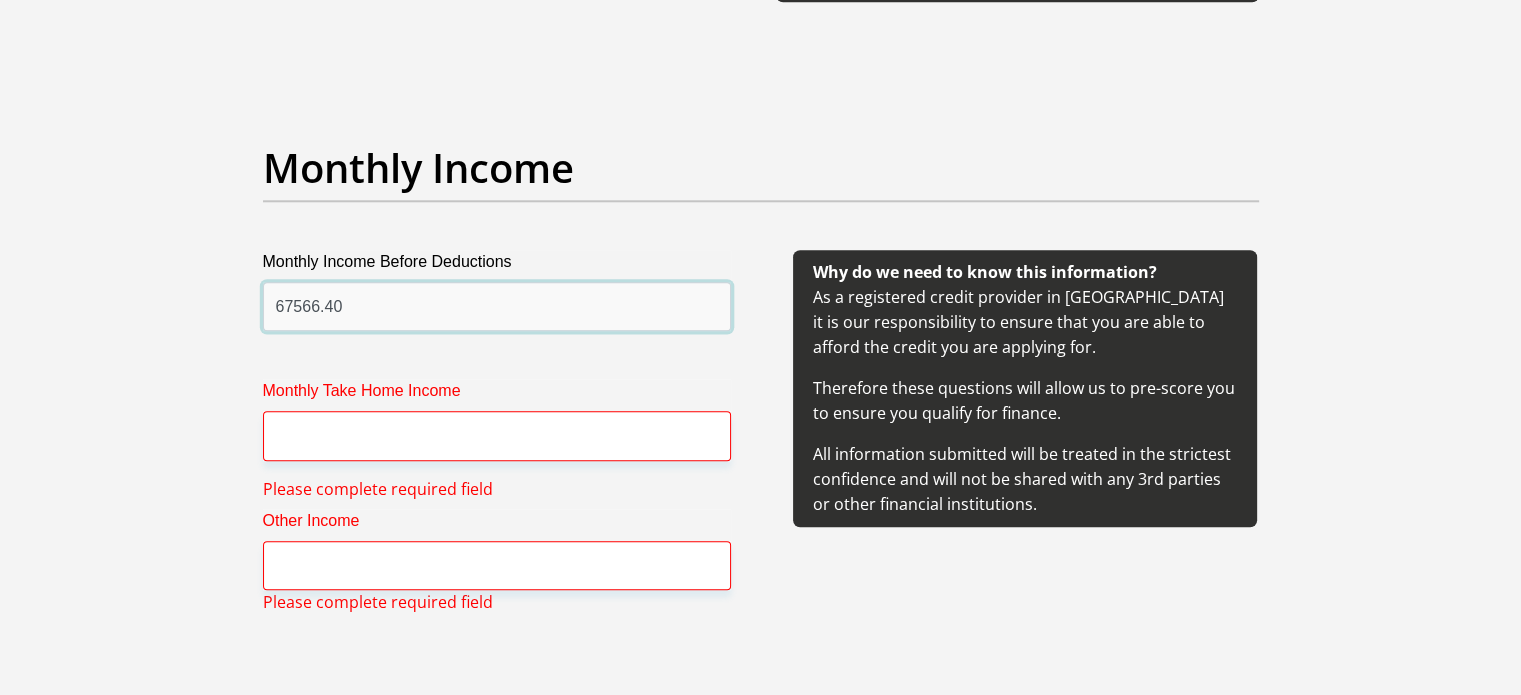 type on "67566.40" 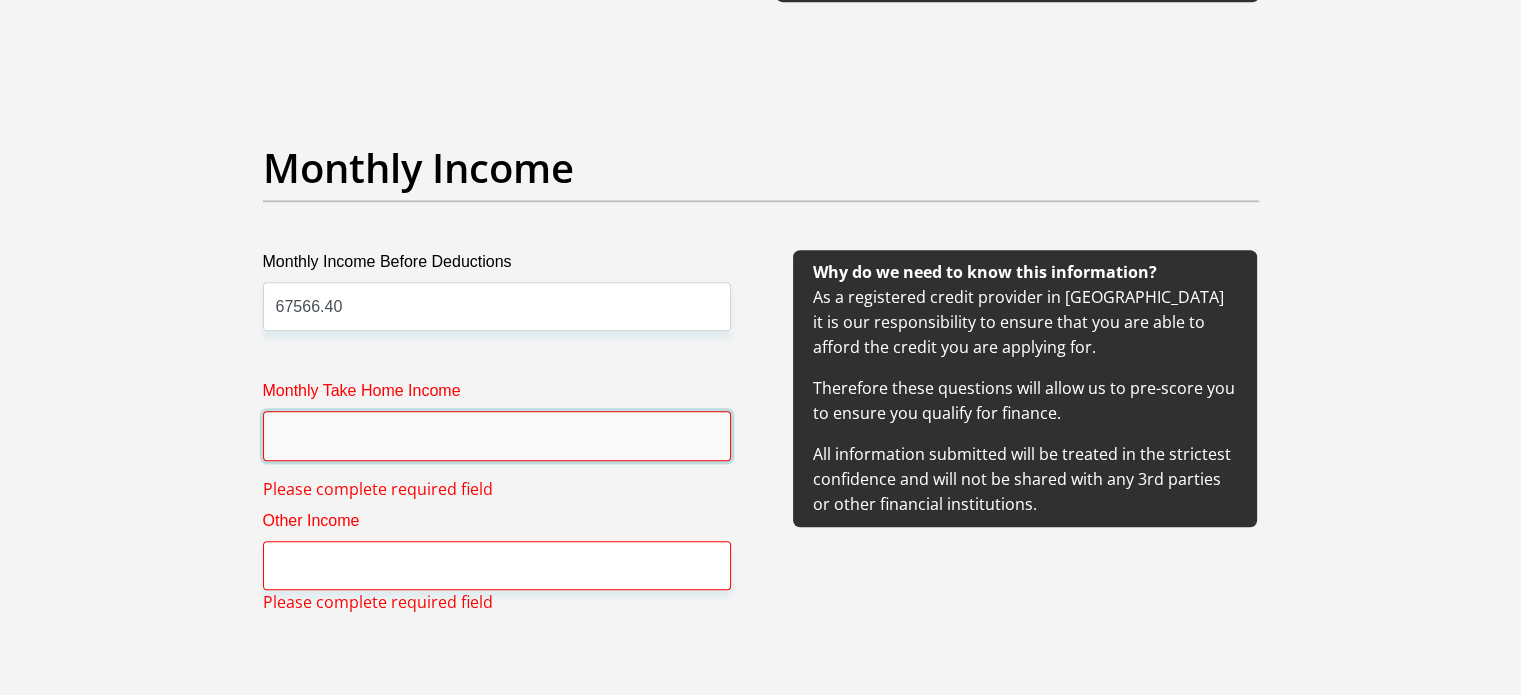 click on "Monthly Take Home Income" at bounding box center [497, 435] 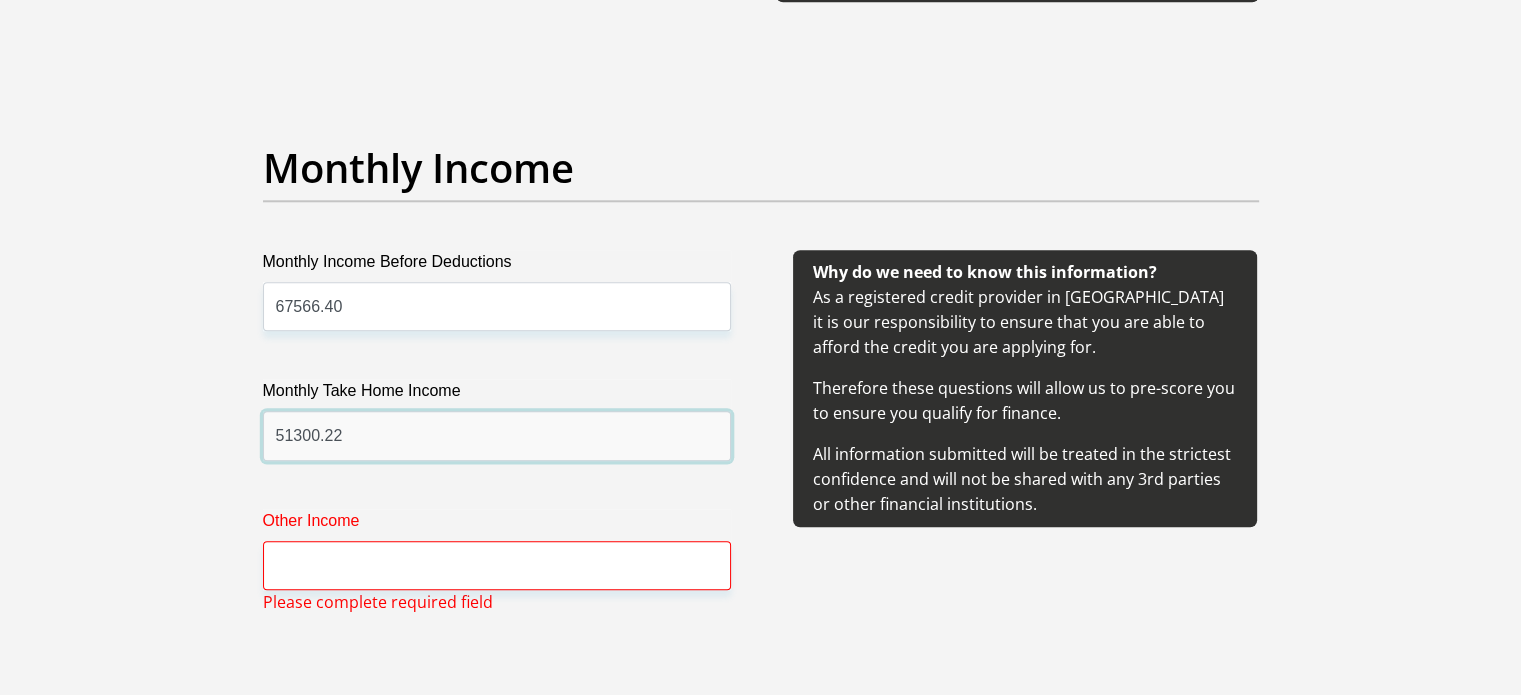 type on "51300.22" 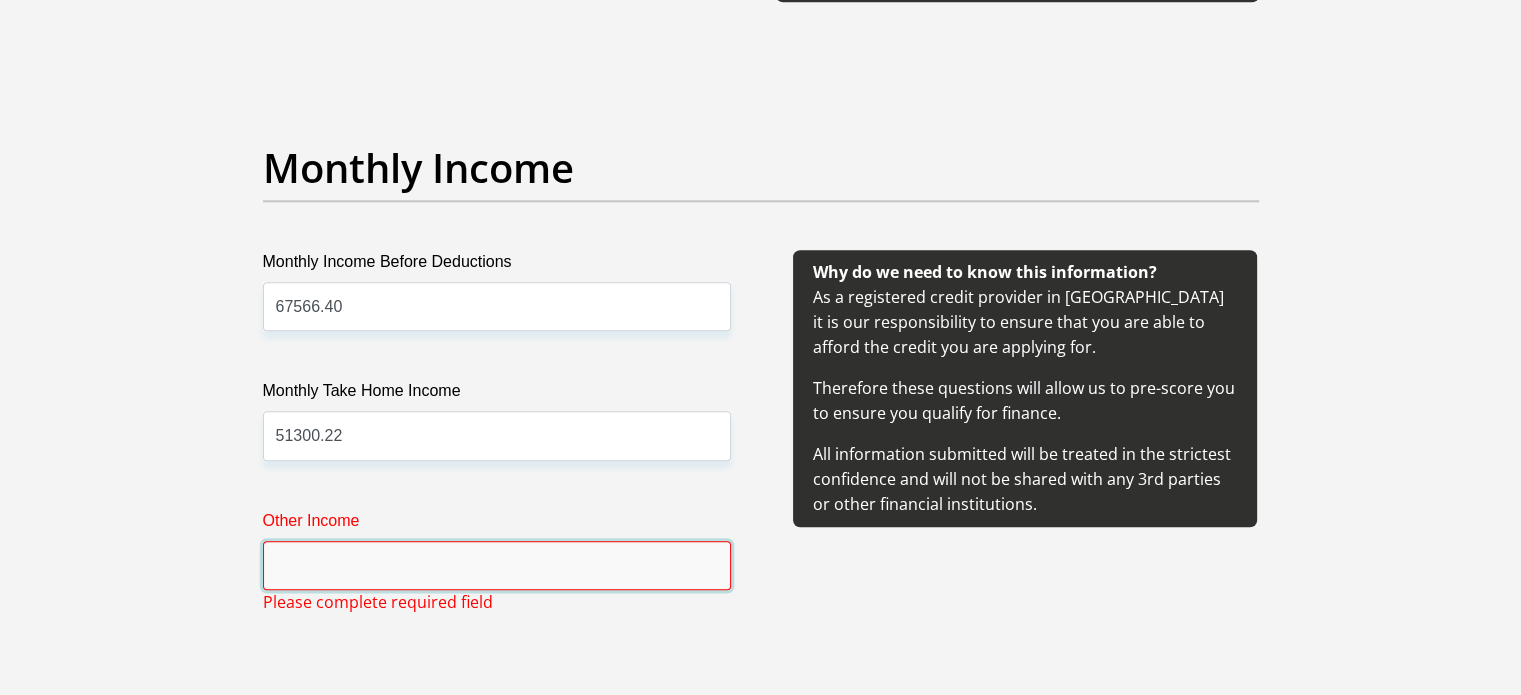 click on "Other Income" at bounding box center (497, 565) 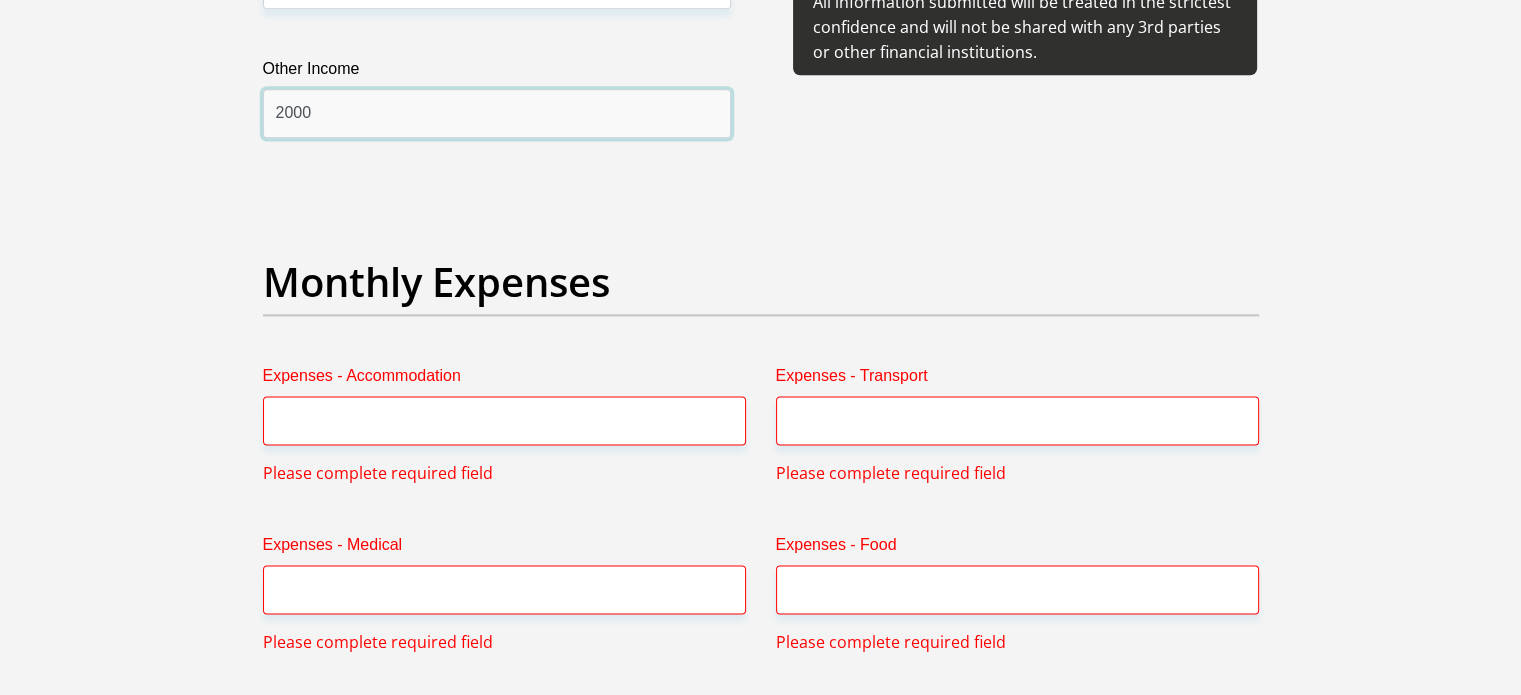scroll, scrollTop: 2676, scrollLeft: 0, axis: vertical 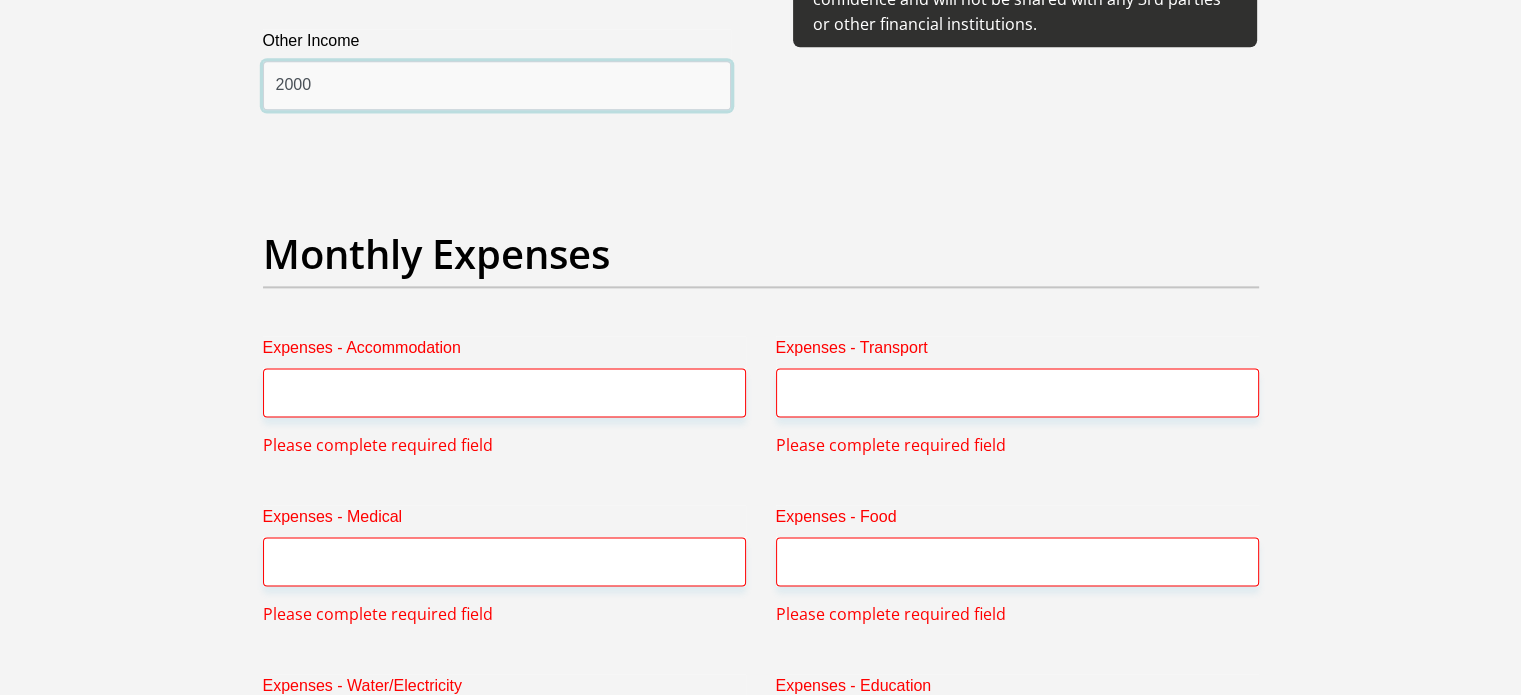 type on "2000" 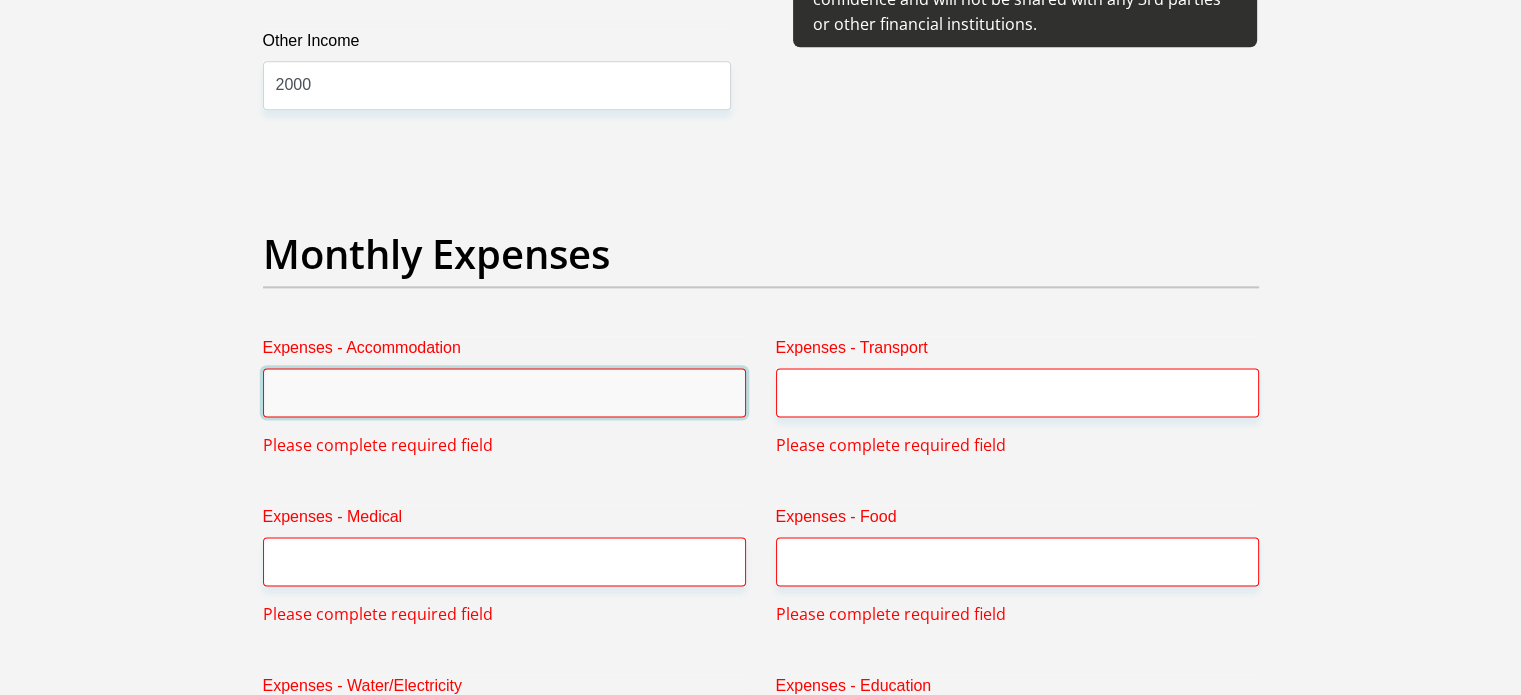 click on "Expenses - Accommodation" at bounding box center [504, 392] 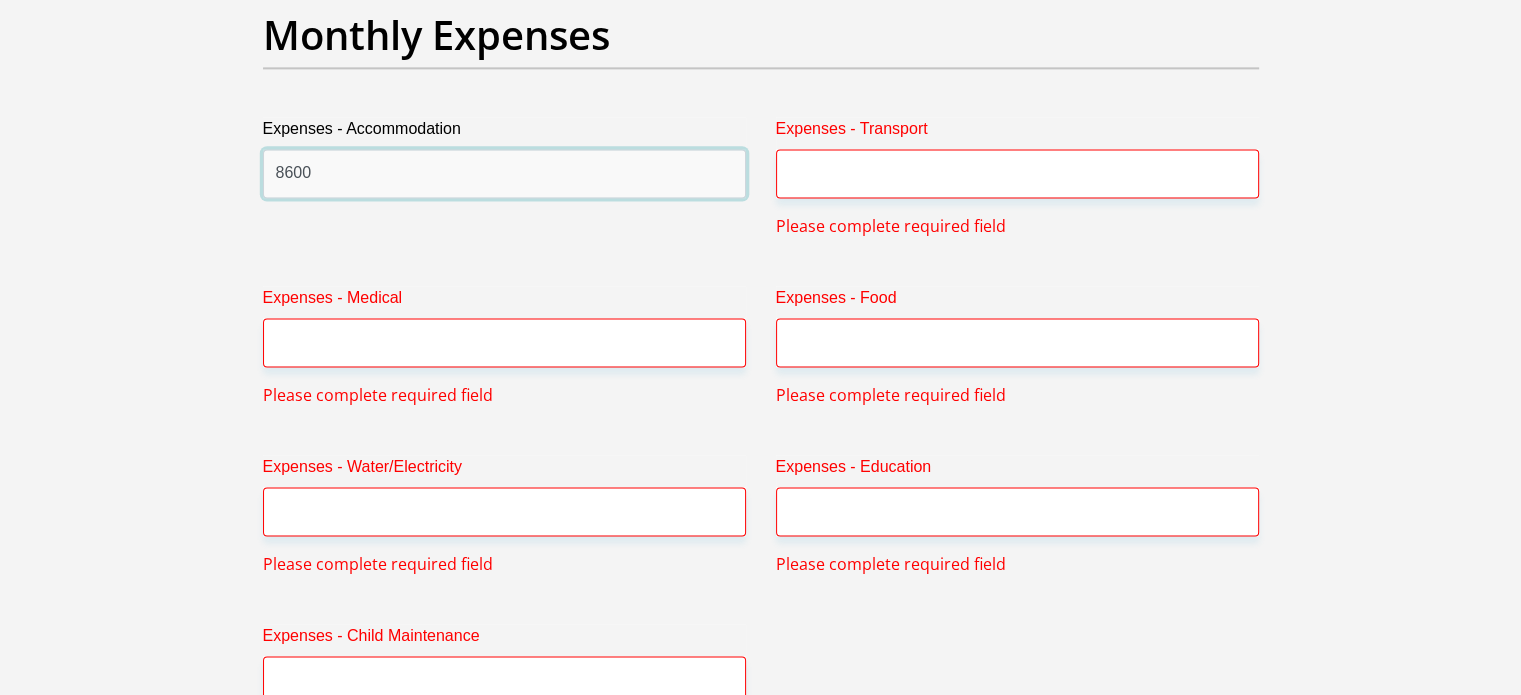 scroll, scrollTop: 2892, scrollLeft: 0, axis: vertical 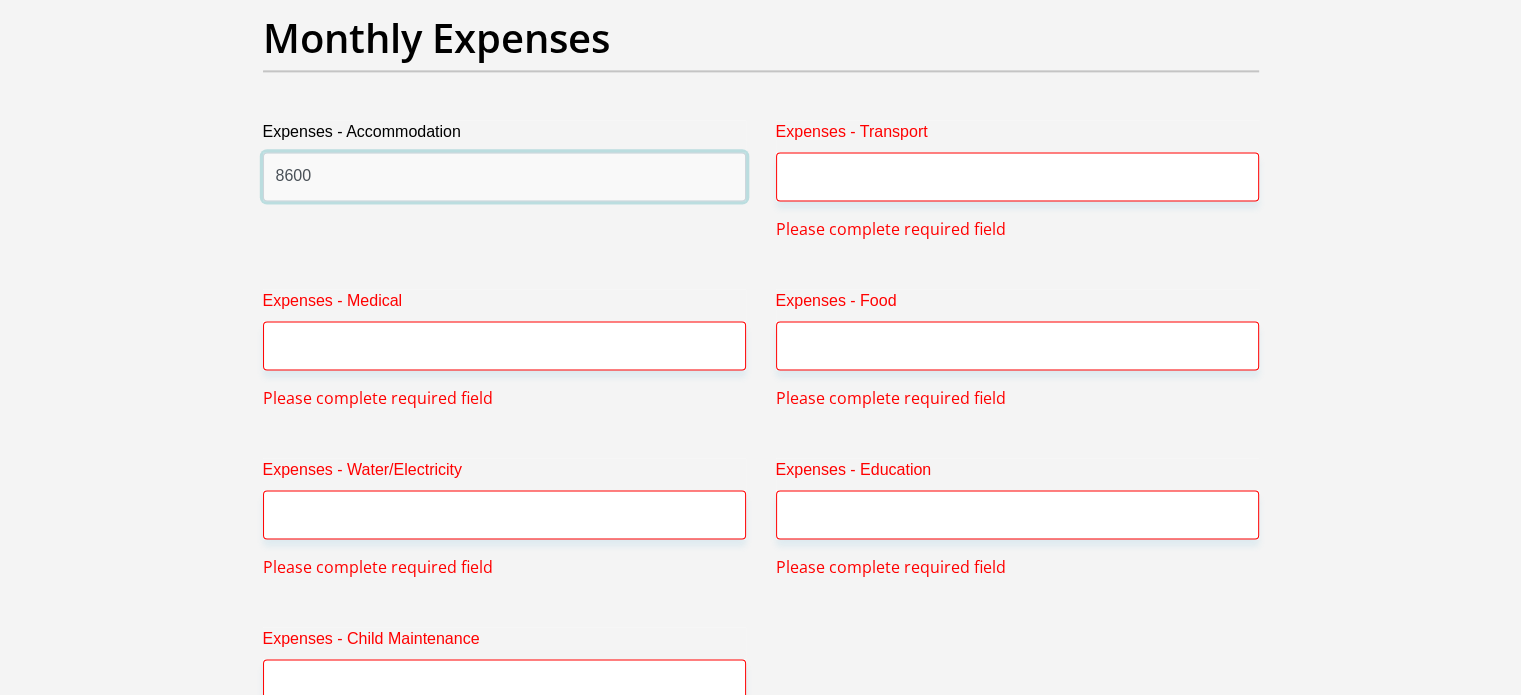 type on "8600" 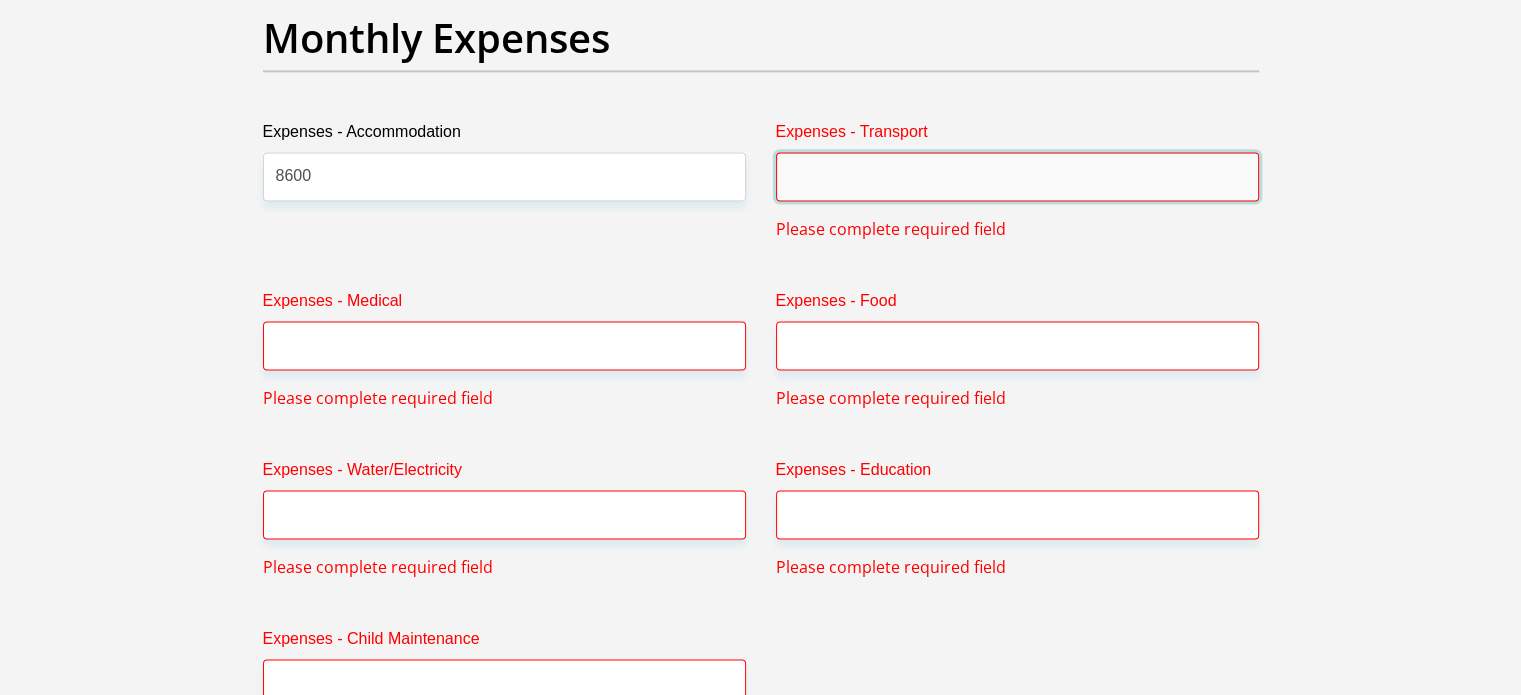click on "Expenses - Transport" at bounding box center [1017, 176] 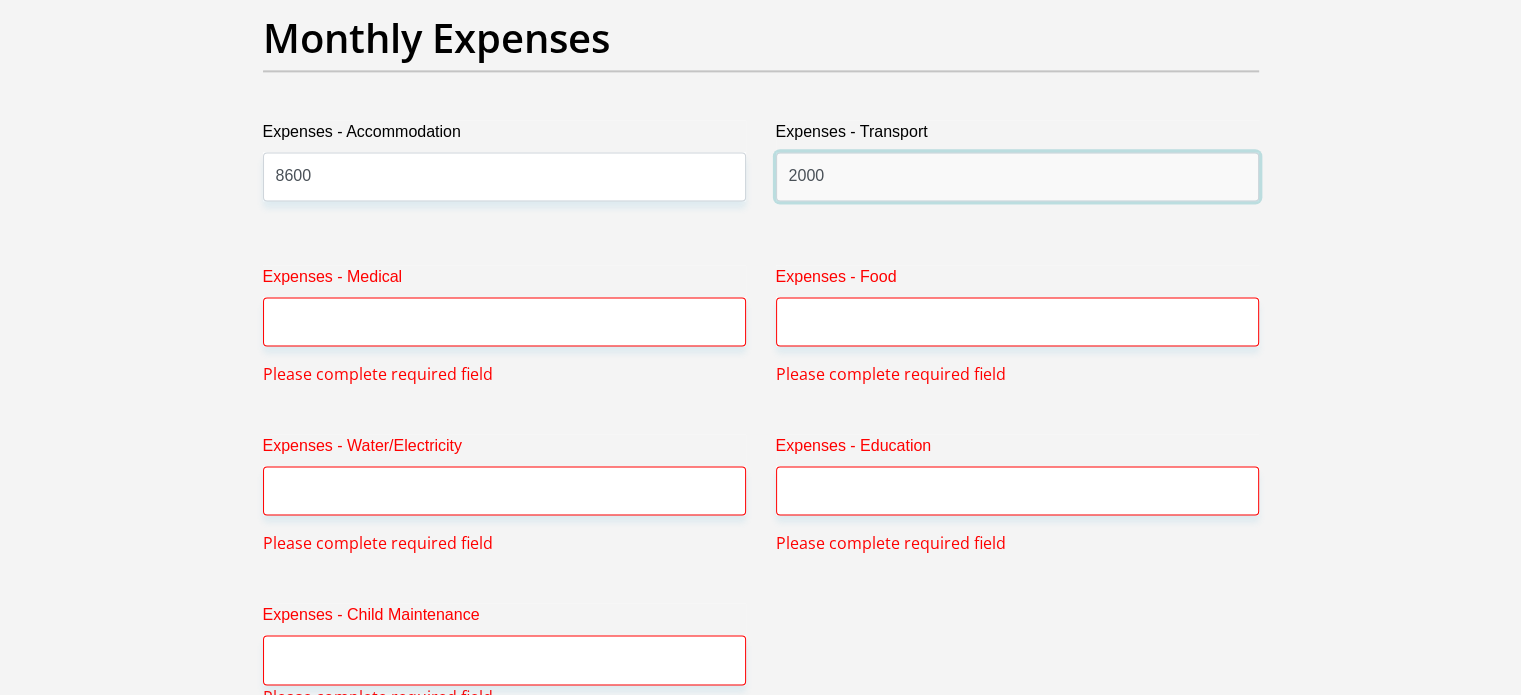type on "2000" 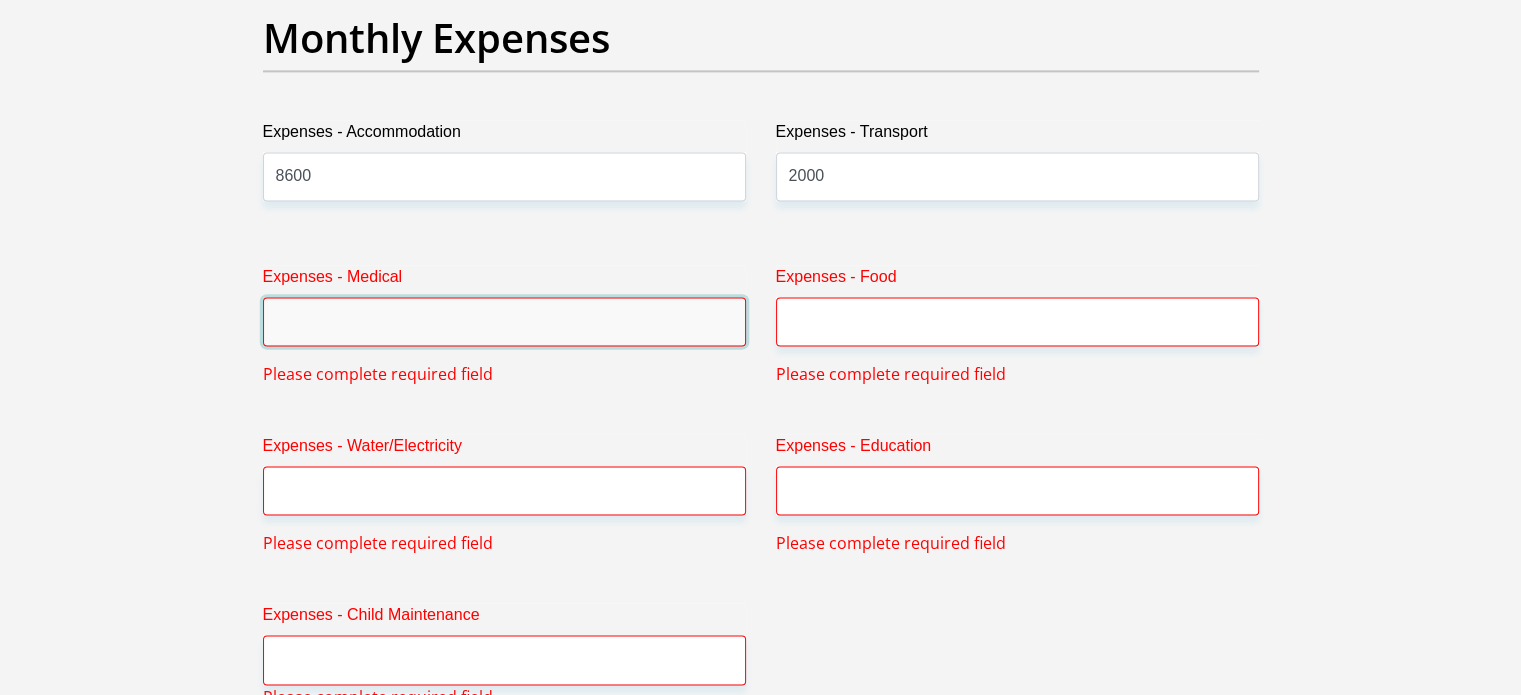 click on "Expenses - Medical" at bounding box center (504, 321) 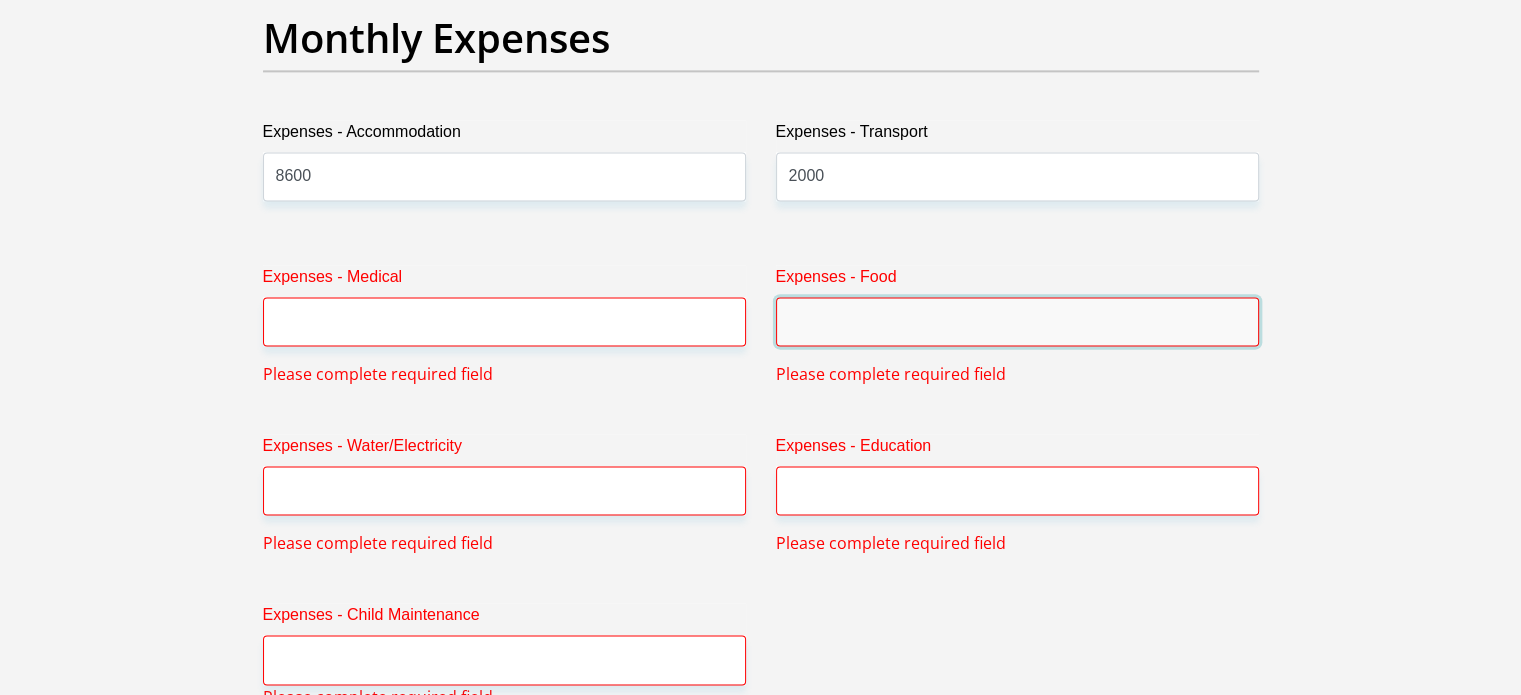 click on "Expenses - Food" at bounding box center (1017, 321) 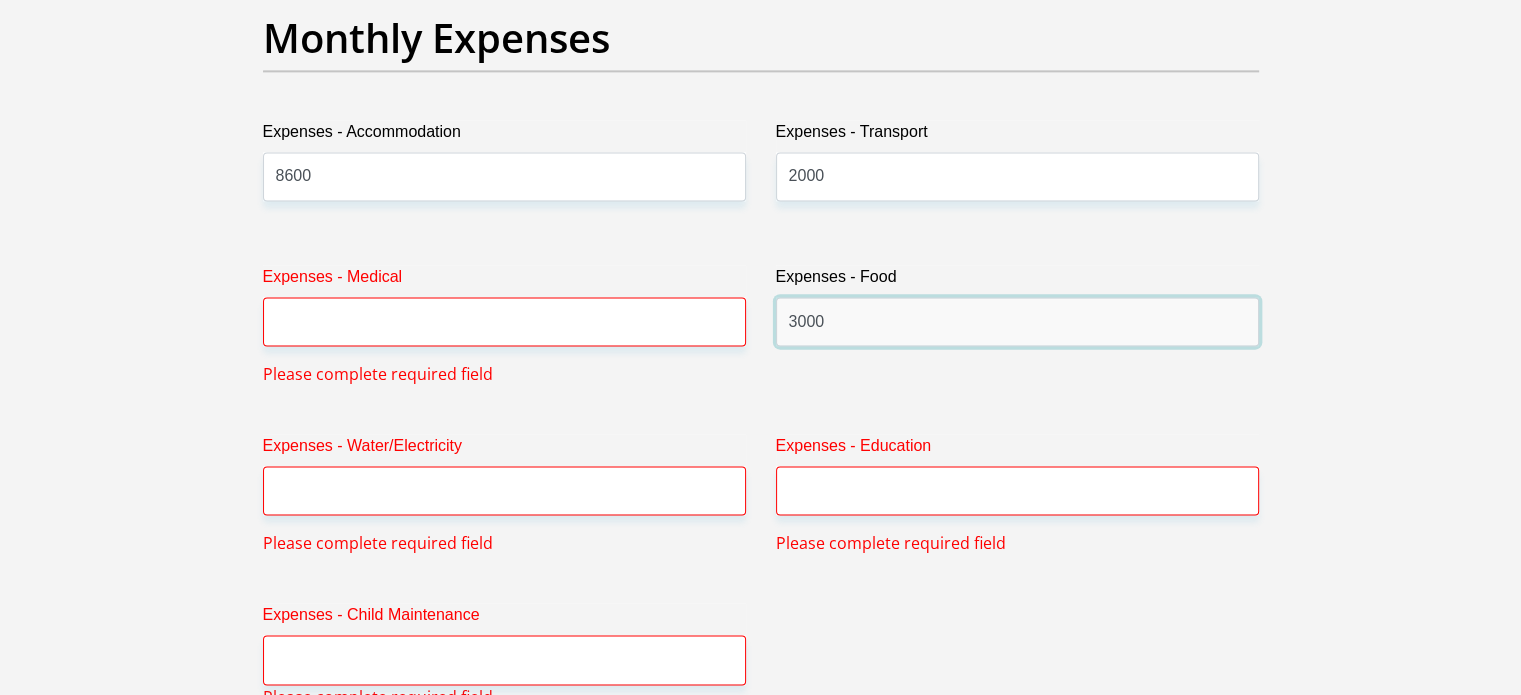 type on "3000" 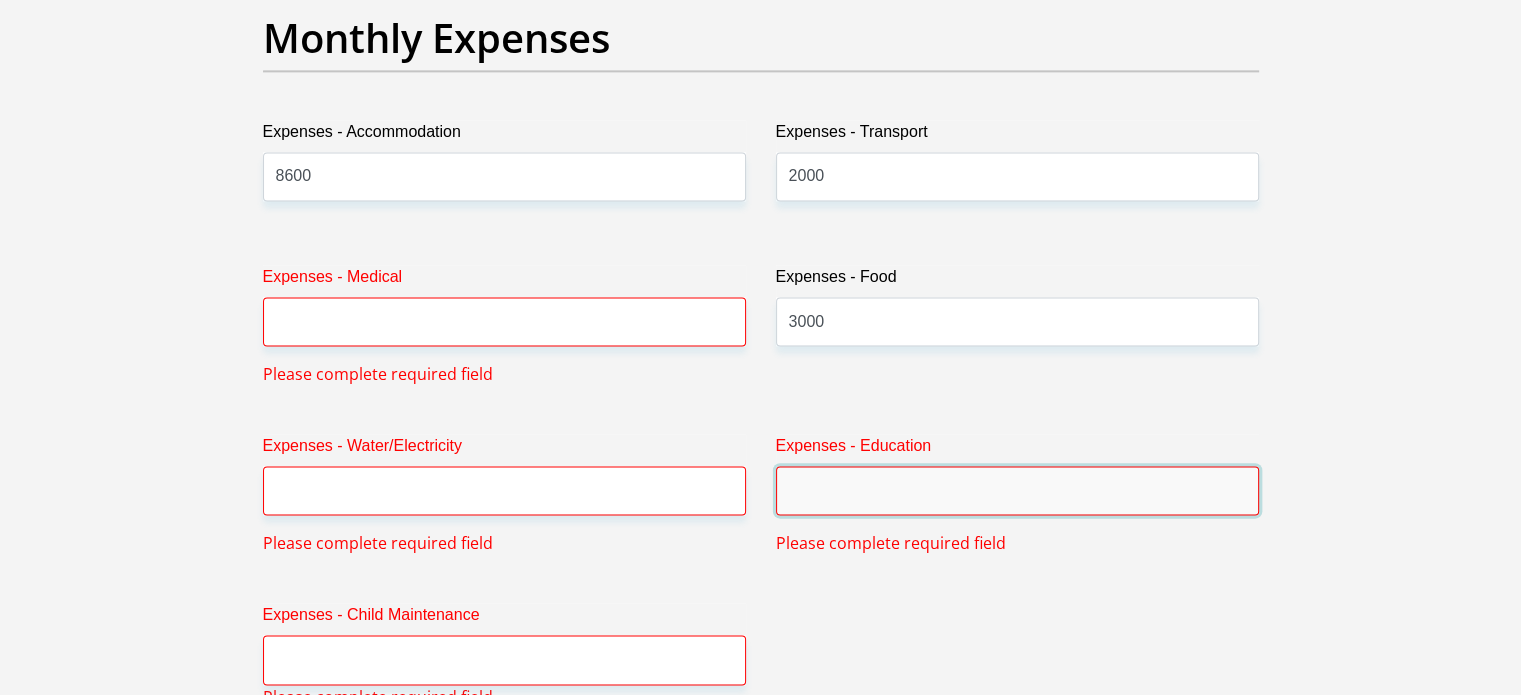 click on "Expenses - Education" at bounding box center (1017, 490) 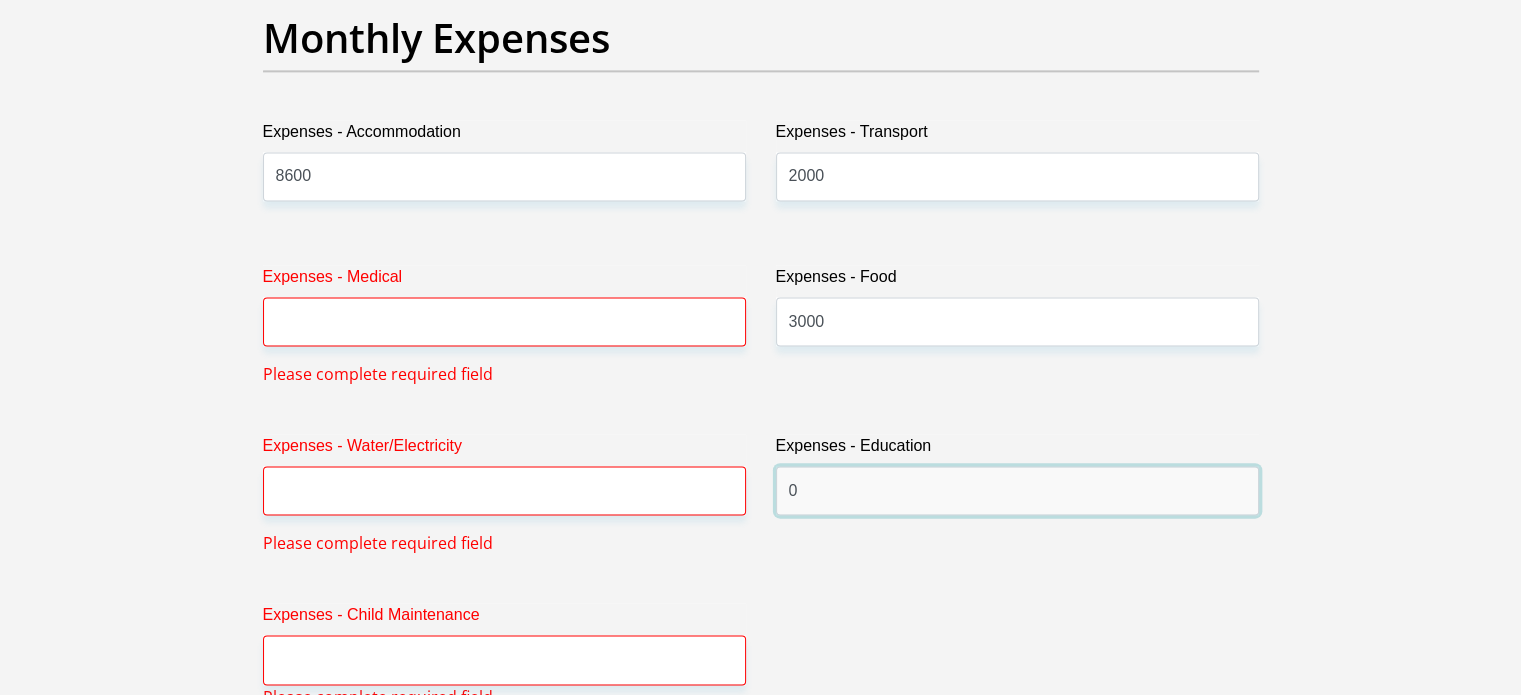 type on "0" 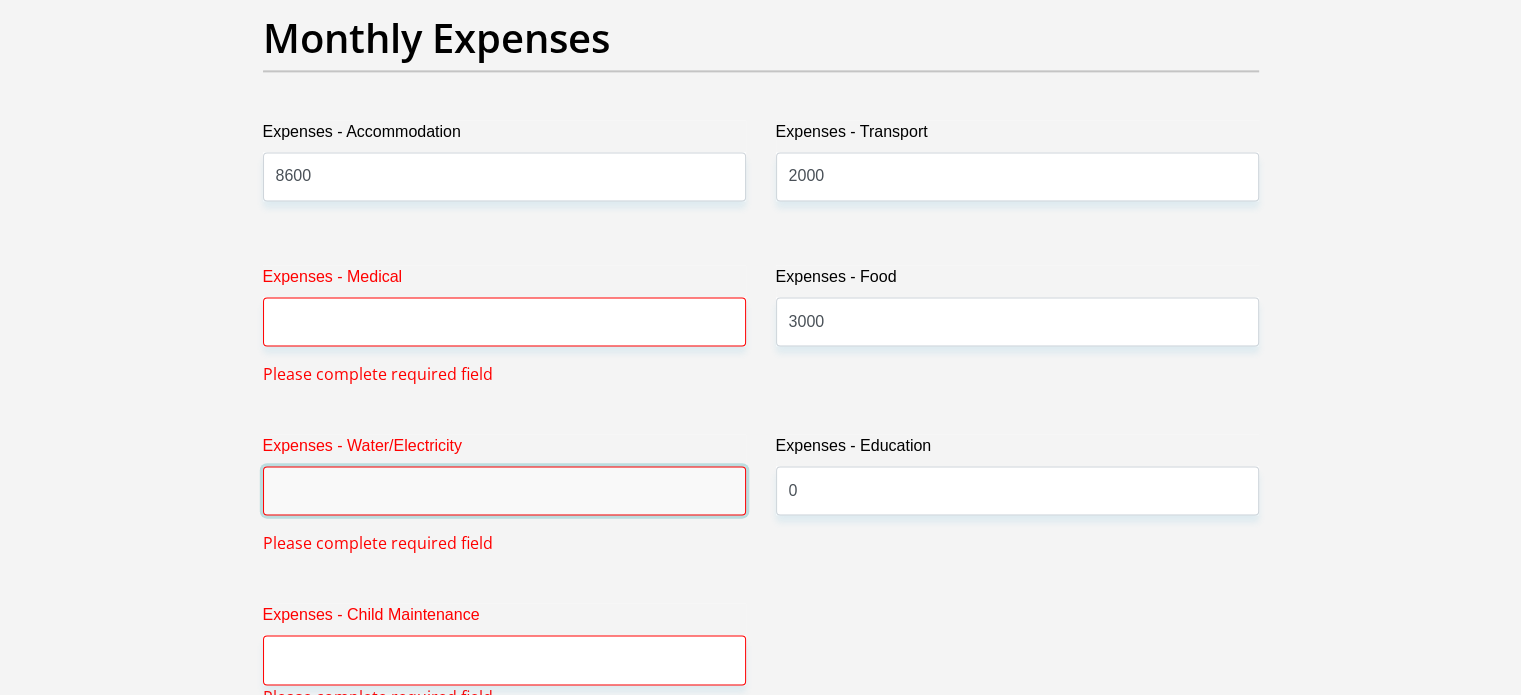click on "Expenses - Water/Electricity" at bounding box center (504, 490) 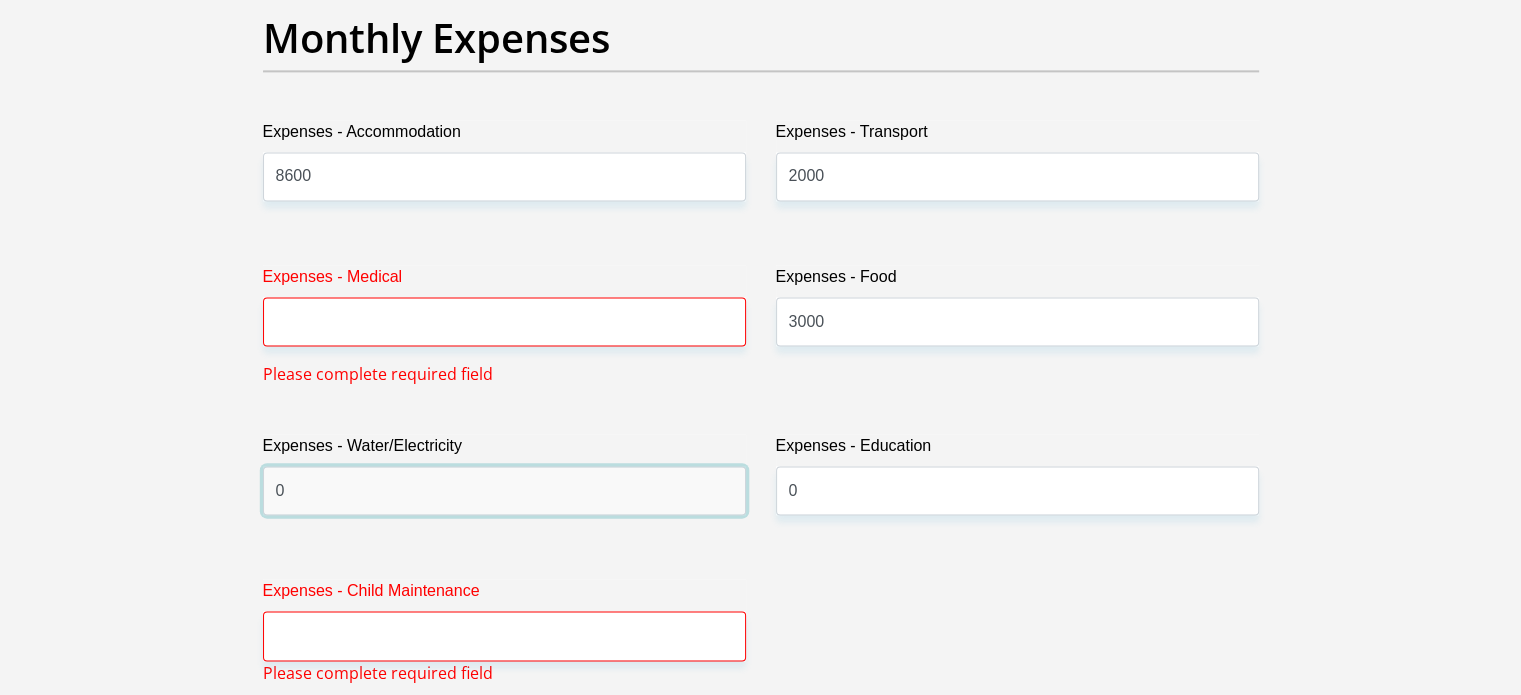 type on "0" 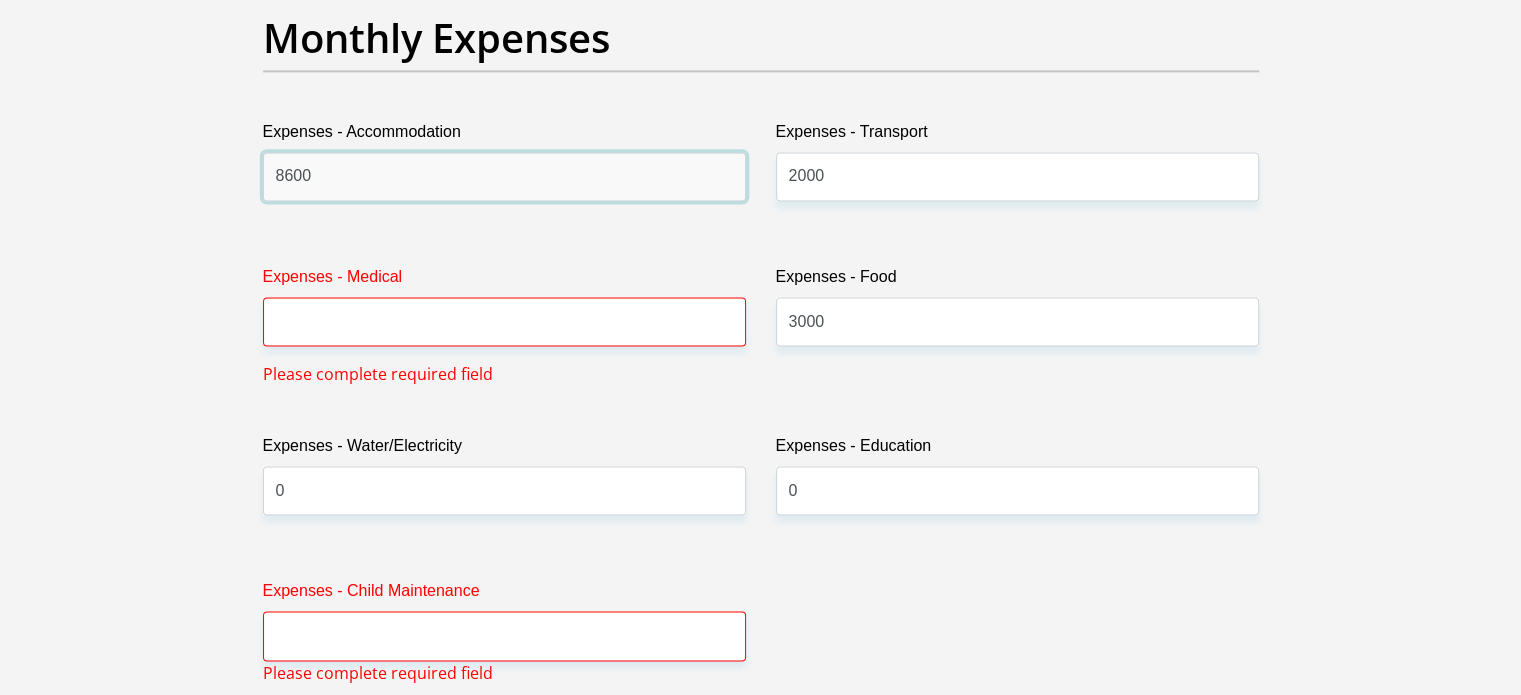 drag, startPoint x: 337, startPoint y: 165, endPoint x: 265, endPoint y: 174, distance: 72.56032 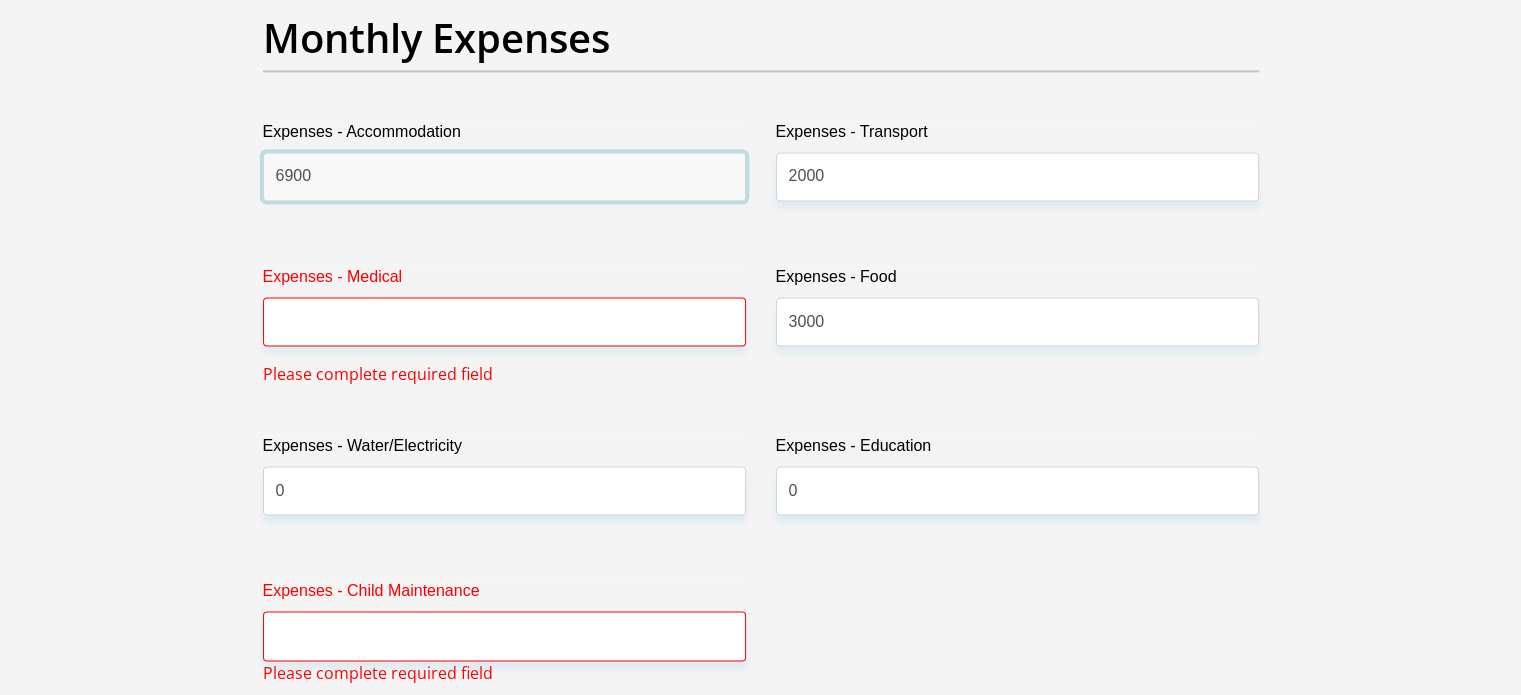 type on "6900" 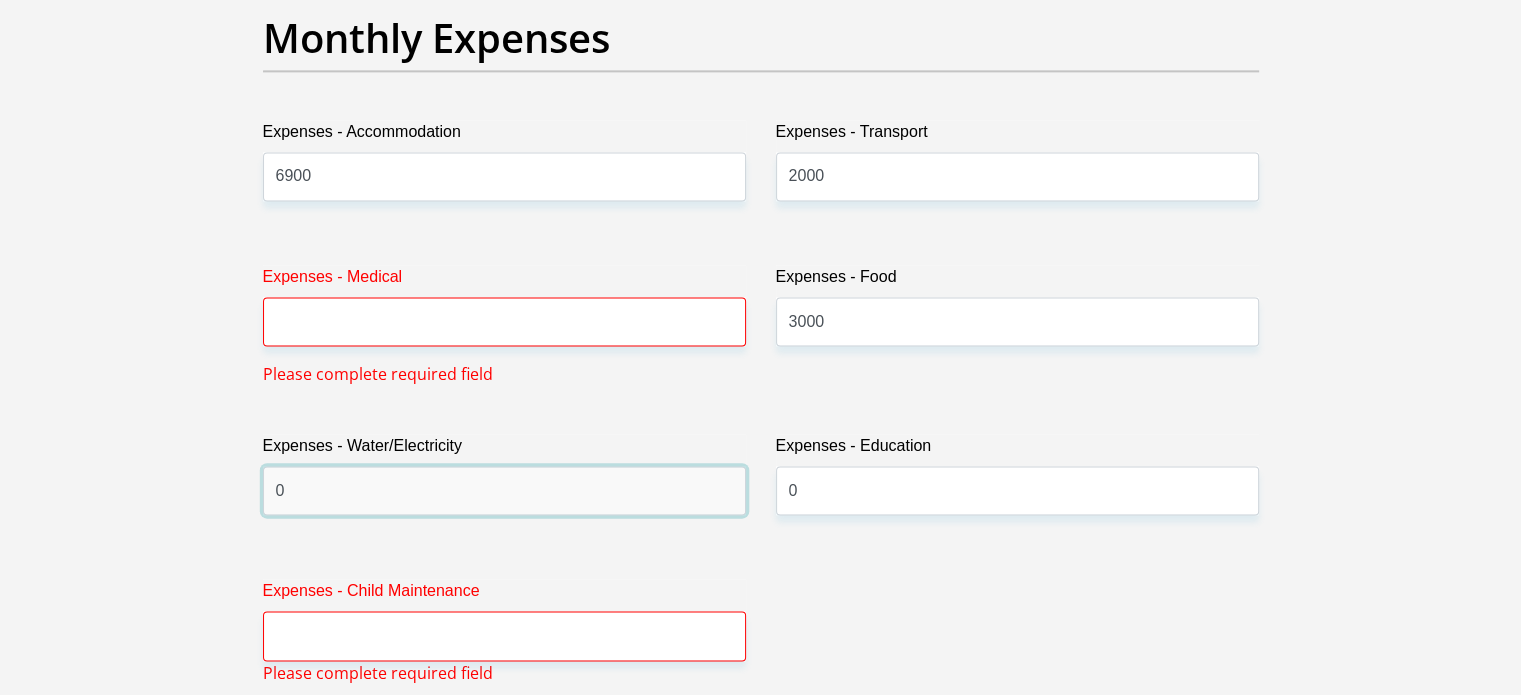 drag, startPoint x: 323, startPoint y: 495, endPoint x: 265, endPoint y: 495, distance: 58 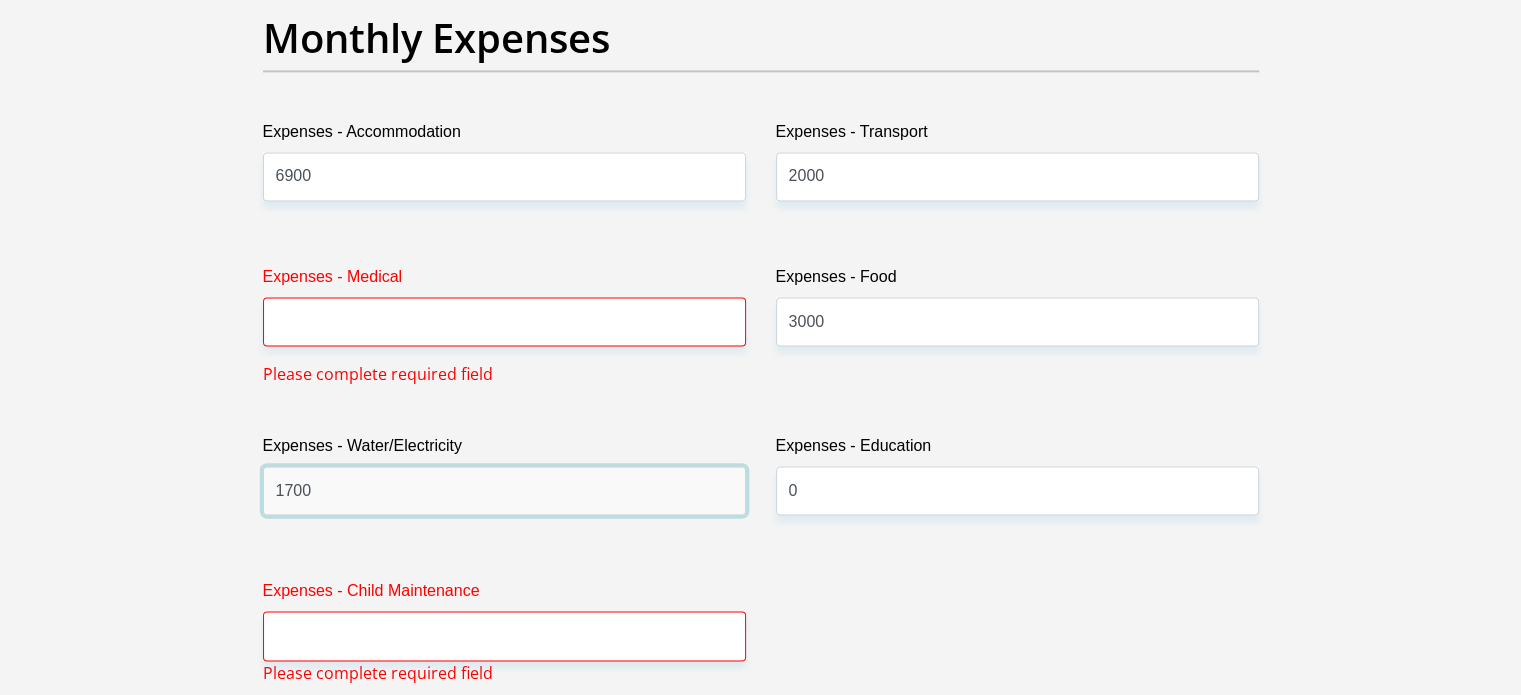 type on "1700" 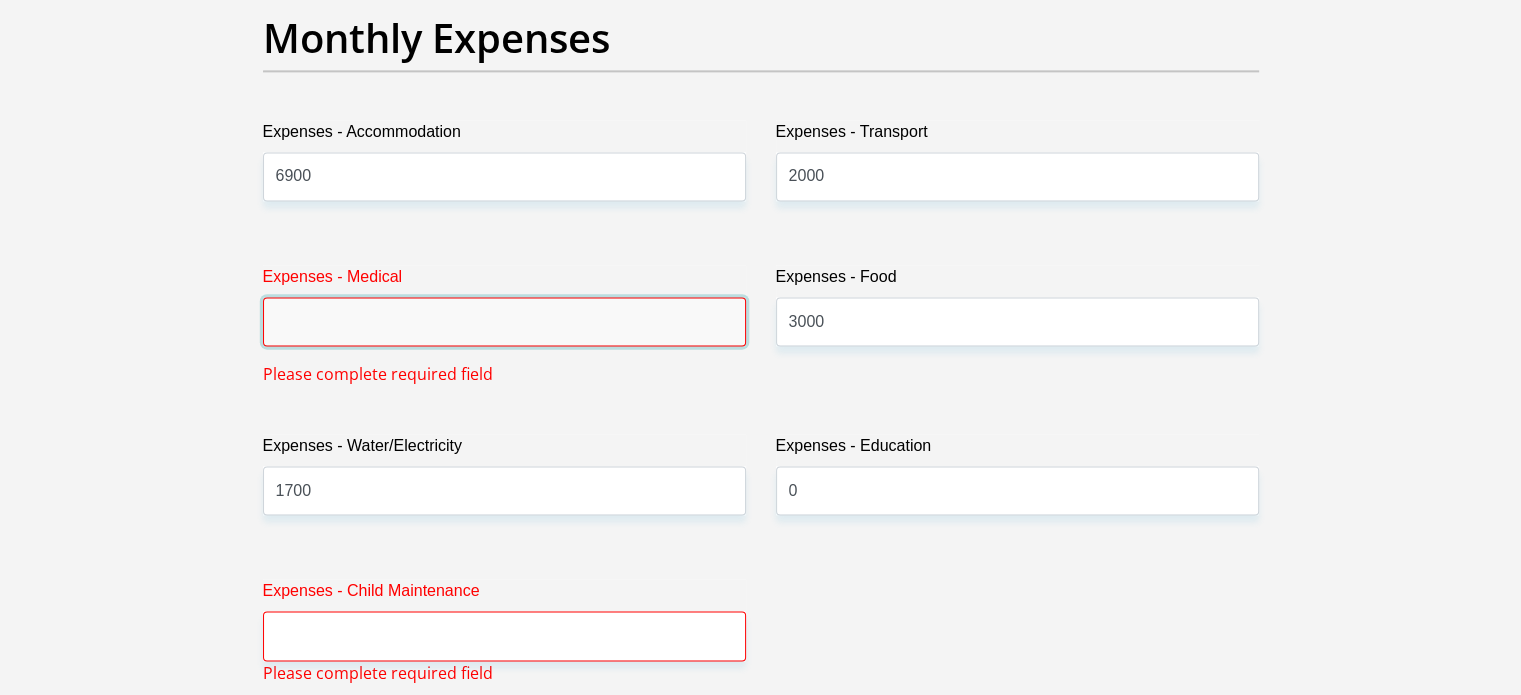 click on "Expenses - Medical" at bounding box center (504, 321) 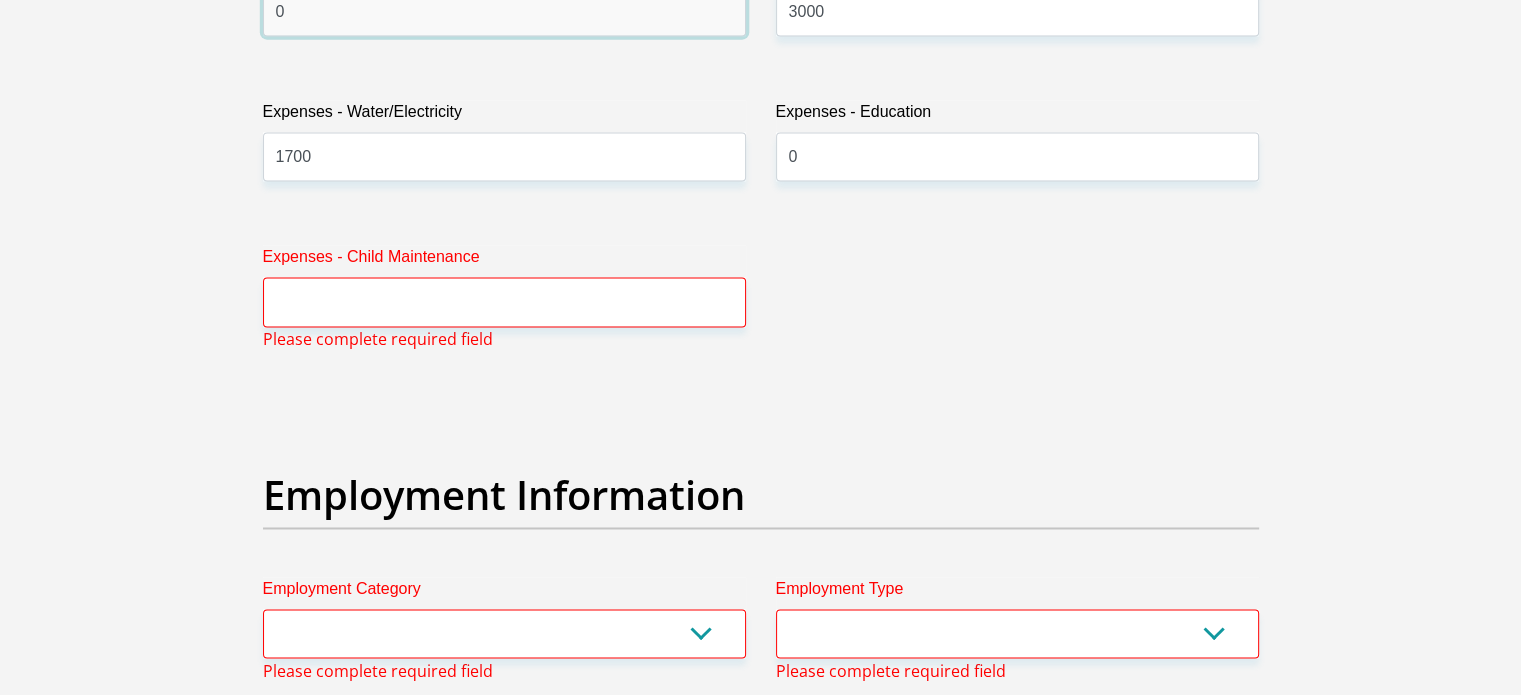 scroll, scrollTop: 3222, scrollLeft: 0, axis: vertical 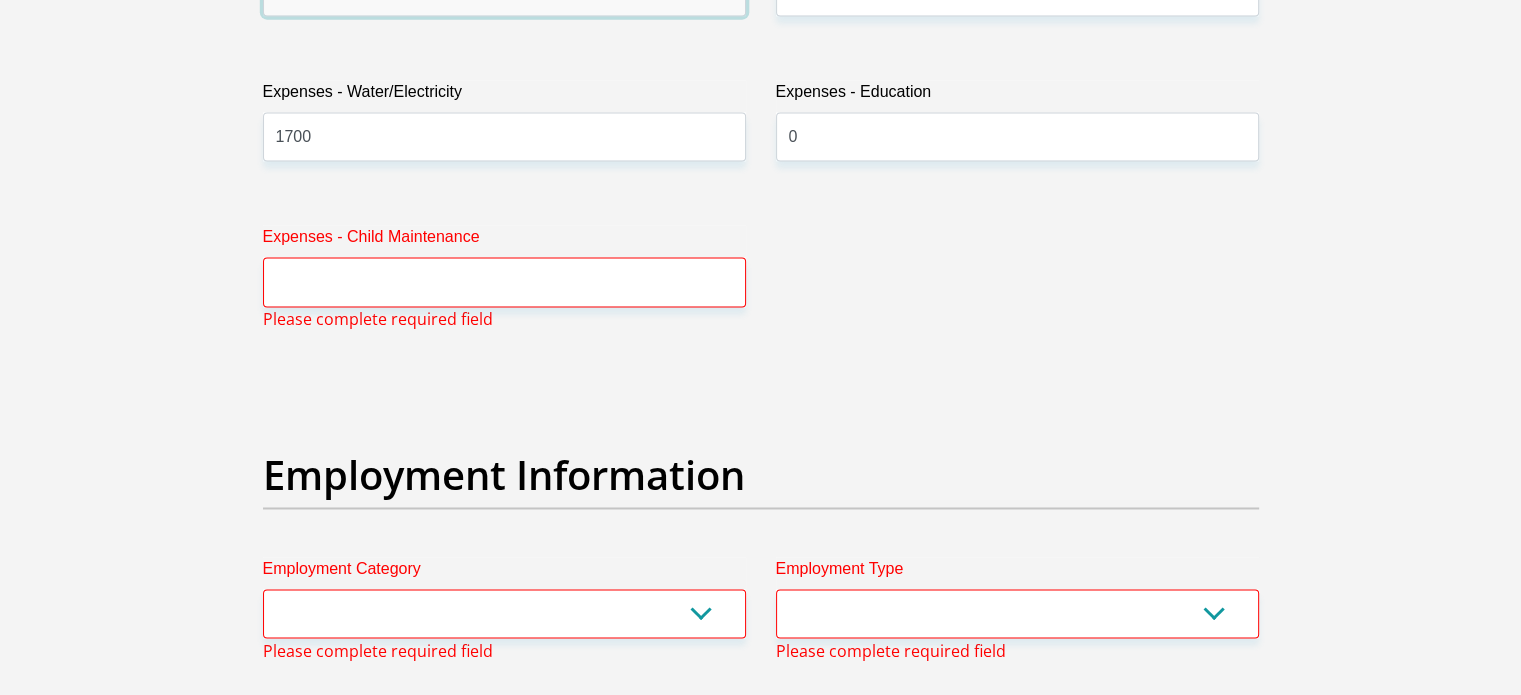 type on "0" 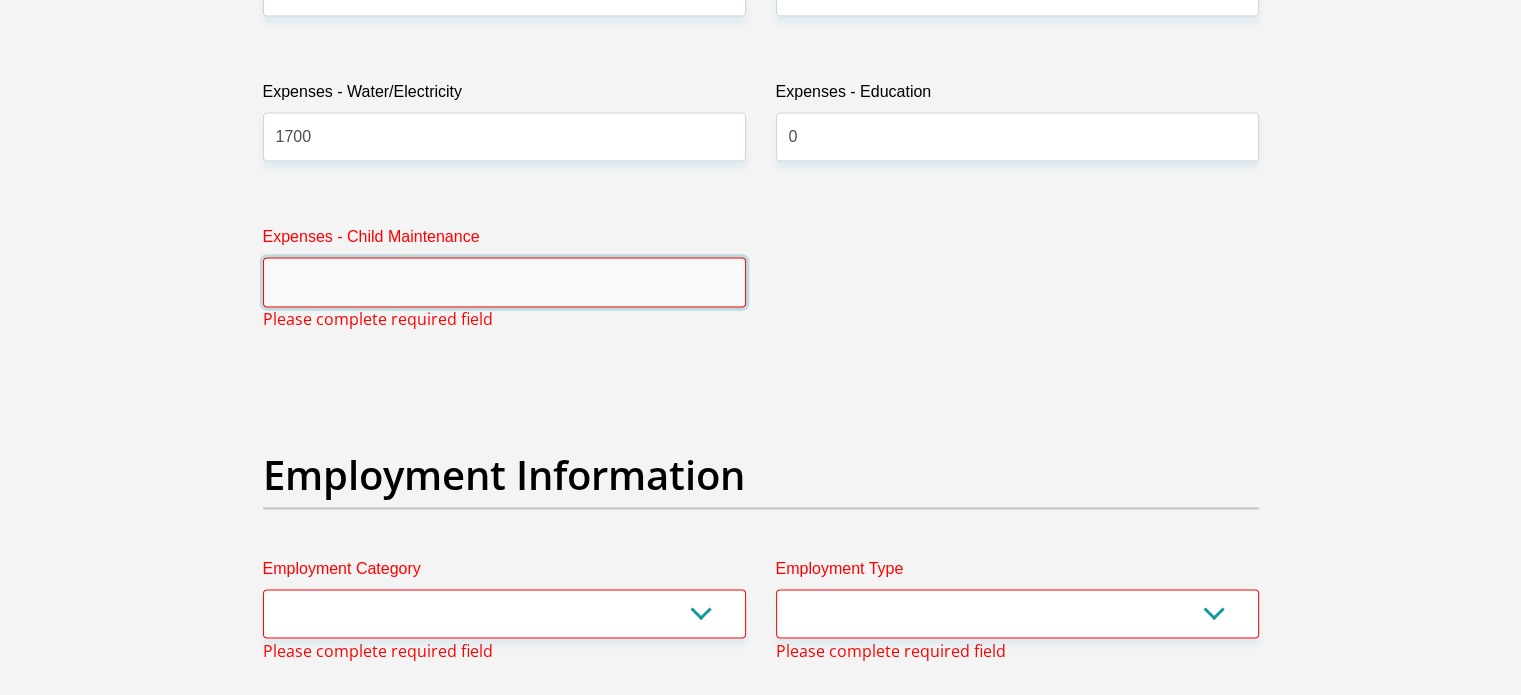click on "Expenses - Child Maintenance" at bounding box center (504, 281) 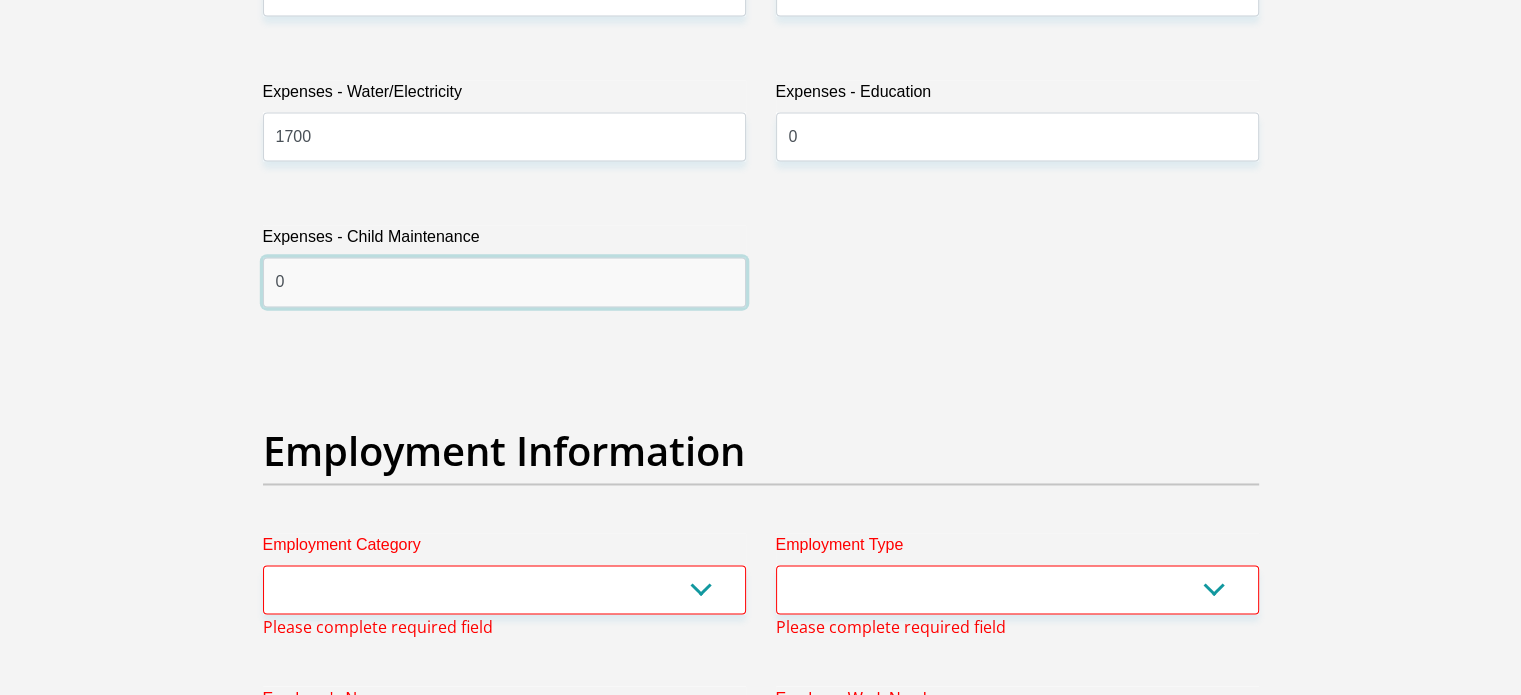 type on "0" 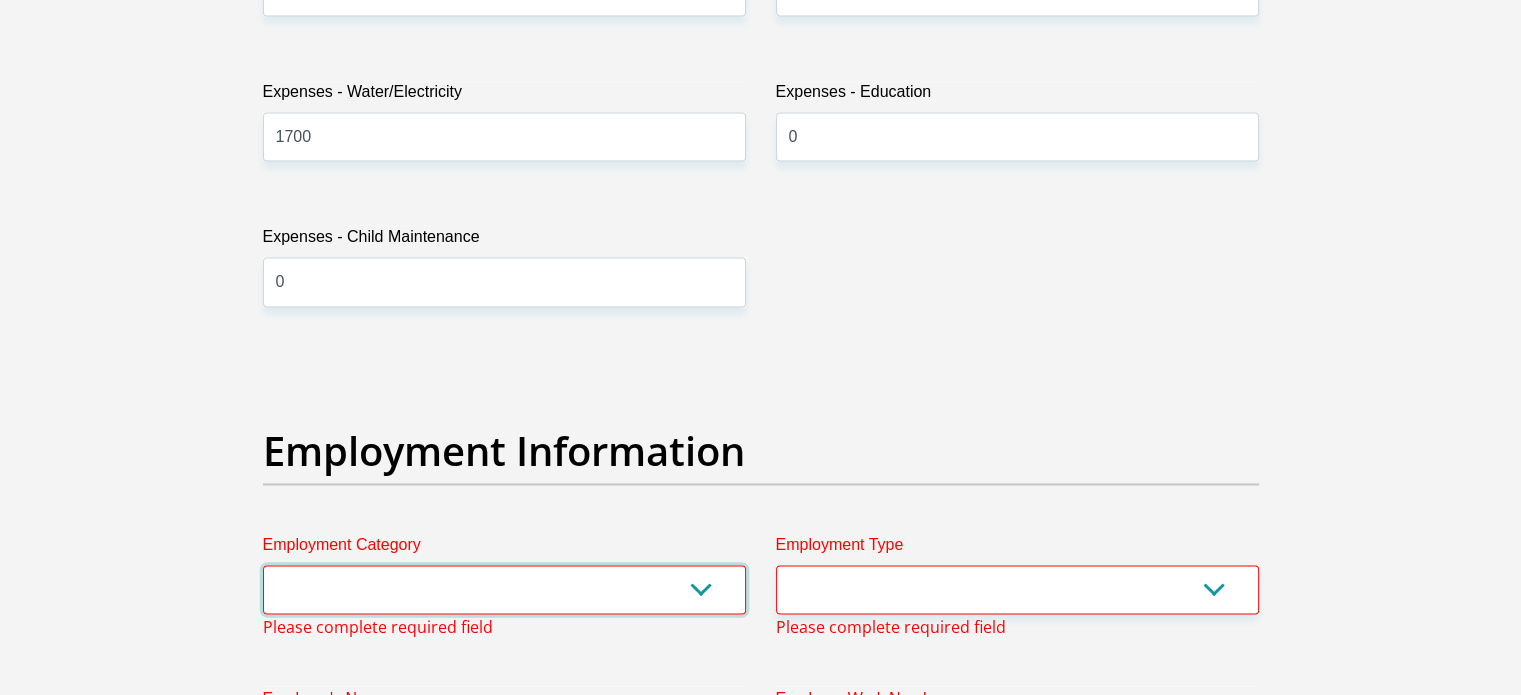 click on "AGRICULTURE
ALCOHOL & TOBACCO
CONSTRUCTION MATERIALS
METALLURGY
EQUIPMENT FOR RENEWABLE ENERGY
SPECIALIZED CONTRACTORS
CAR
GAMING (INCL. INTERNET
OTHER WHOLESALE
UNLICENSED PHARMACEUTICALS
CURRENCY EXCHANGE HOUSES
OTHER FINANCIAL INSTITUTIONS & INSURANCE
REAL ESTATE AGENTS
OIL & GAS
OTHER MATERIALS (E.G. IRON ORE)
PRECIOUS STONES & PRECIOUS METALS
POLITICAL ORGANIZATIONS
RELIGIOUS ORGANIZATIONS(NOT SECTS)
ACTI. HAVING BUSINESS DEAL WITH PUBLIC ADMINISTRATION
LAUNDROMATS" at bounding box center (504, 589) 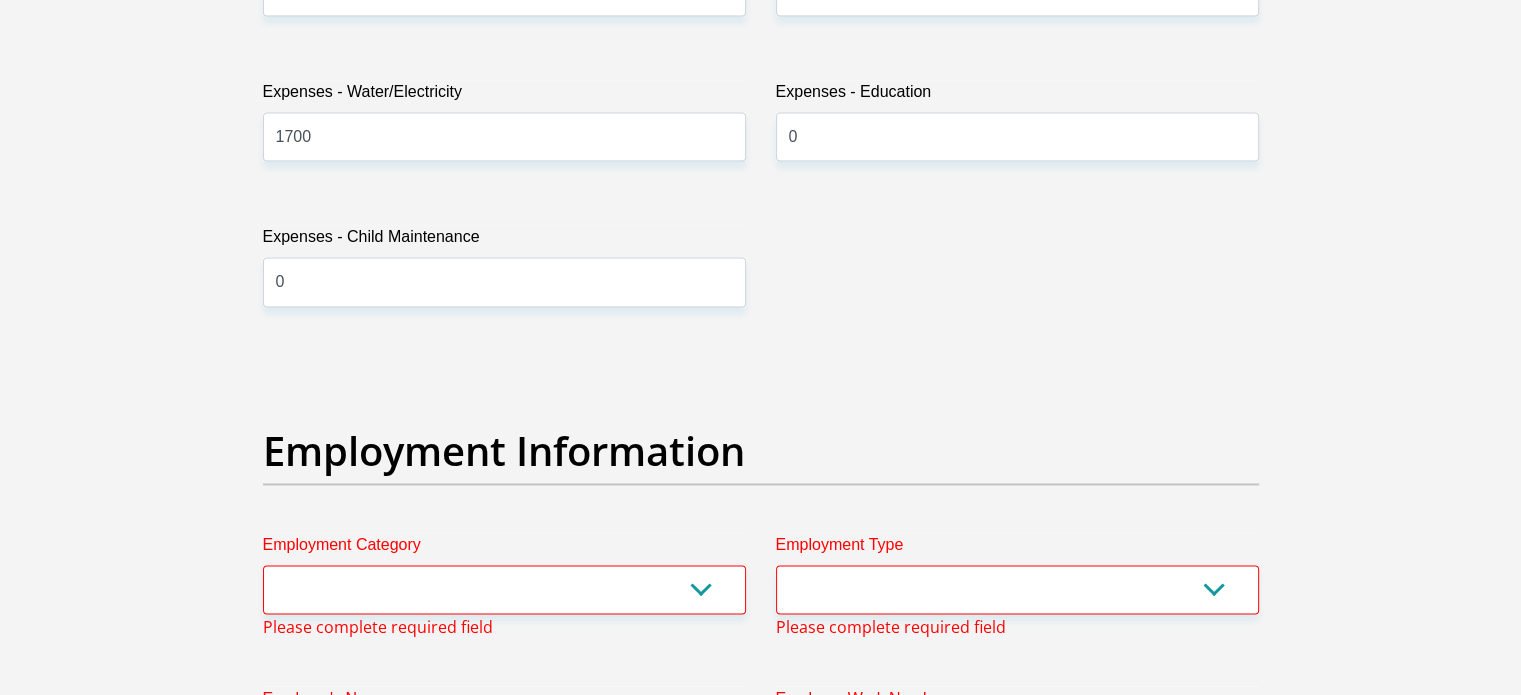click on "Expenses - Education
0" at bounding box center [1017, 128] 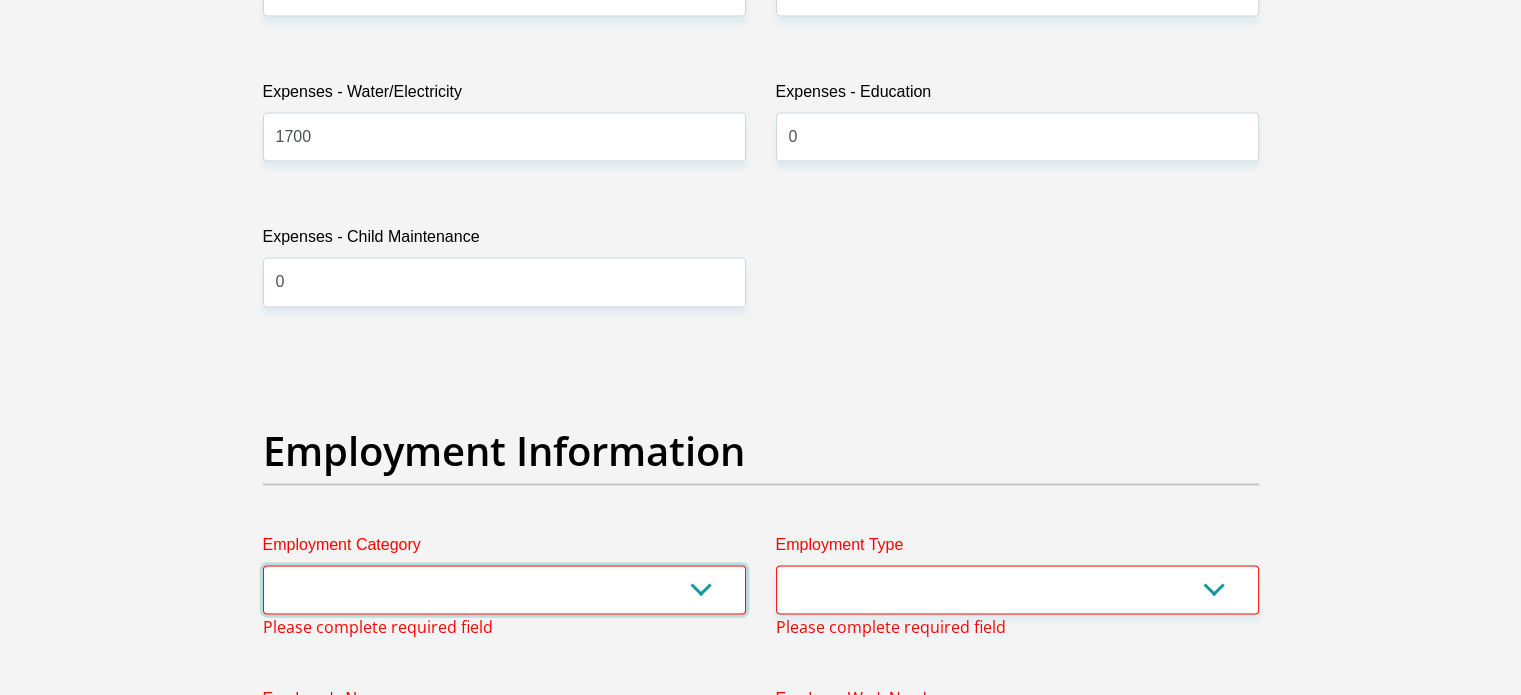 click on "AGRICULTURE
ALCOHOL & TOBACCO
CONSTRUCTION MATERIALS
METALLURGY
EQUIPMENT FOR RENEWABLE ENERGY
SPECIALIZED CONTRACTORS
CAR
GAMING (INCL. INTERNET
OTHER WHOLESALE
UNLICENSED PHARMACEUTICALS
CURRENCY EXCHANGE HOUSES
OTHER FINANCIAL INSTITUTIONS & INSURANCE
REAL ESTATE AGENTS
OIL & GAS
OTHER MATERIALS (E.G. IRON ORE)
PRECIOUS STONES & PRECIOUS METALS
POLITICAL ORGANIZATIONS
RELIGIOUS ORGANIZATIONS(NOT SECTS)
ACTI. HAVING BUSINESS DEAL WITH PUBLIC ADMINISTRATION
LAUNDROMATS" at bounding box center [504, 589] 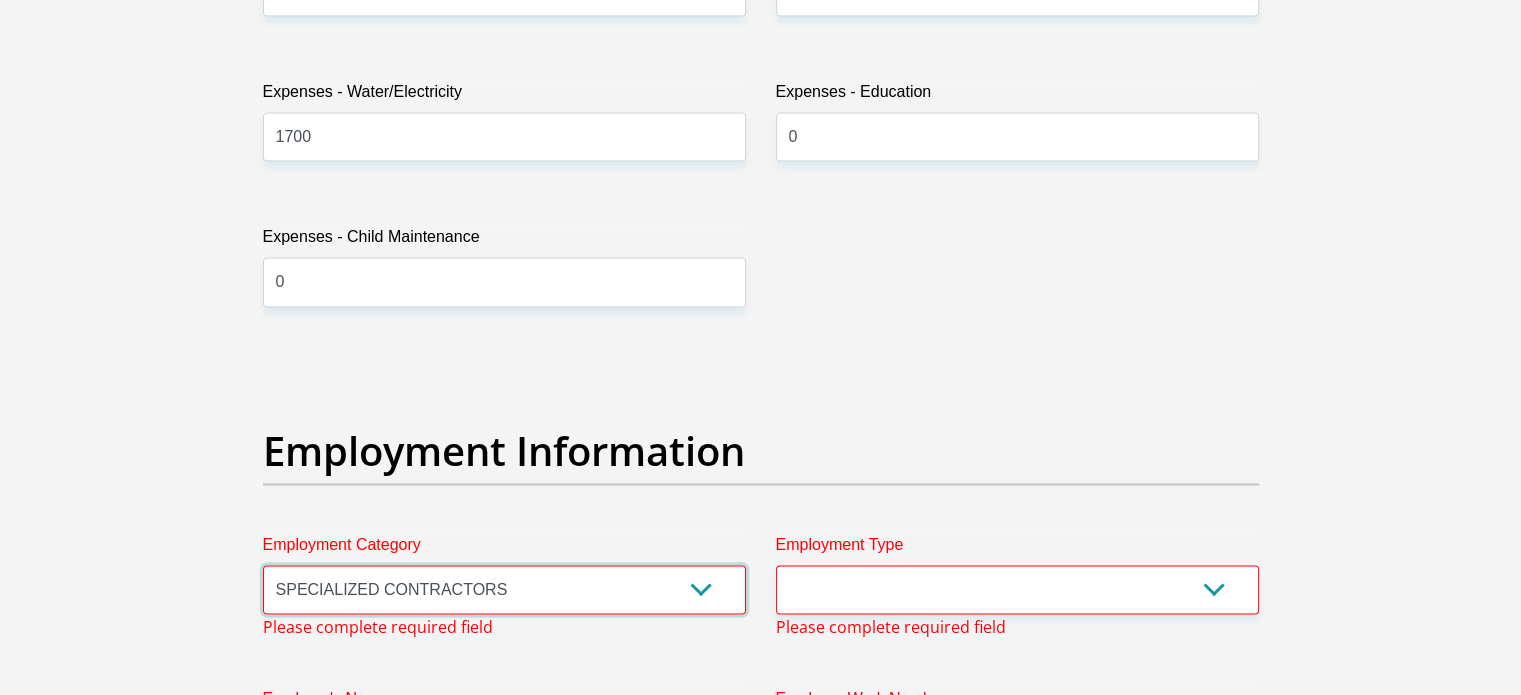 click on "AGRICULTURE
ALCOHOL & TOBACCO
CONSTRUCTION MATERIALS
METALLURGY
EQUIPMENT FOR RENEWABLE ENERGY
SPECIALIZED CONTRACTORS
CAR
GAMING (INCL. INTERNET
OTHER WHOLESALE
UNLICENSED PHARMACEUTICALS
CURRENCY EXCHANGE HOUSES
OTHER FINANCIAL INSTITUTIONS & INSURANCE
REAL ESTATE AGENTS
OIL & GAS
OTHER MATERIALS (E.G. IRON ORE)
PRECIOUS STONES & PRECIOUS METALS
POLITICAL ORGANIZATIONS
RELIGIOUS ORGANIZATIONS(NOT SECTS)
ACTI. HAVING BUSINESS DEAL WITH PUBLIC ADMINISTRATION
LAUNDROMATS" at bounding box center [504, 589] 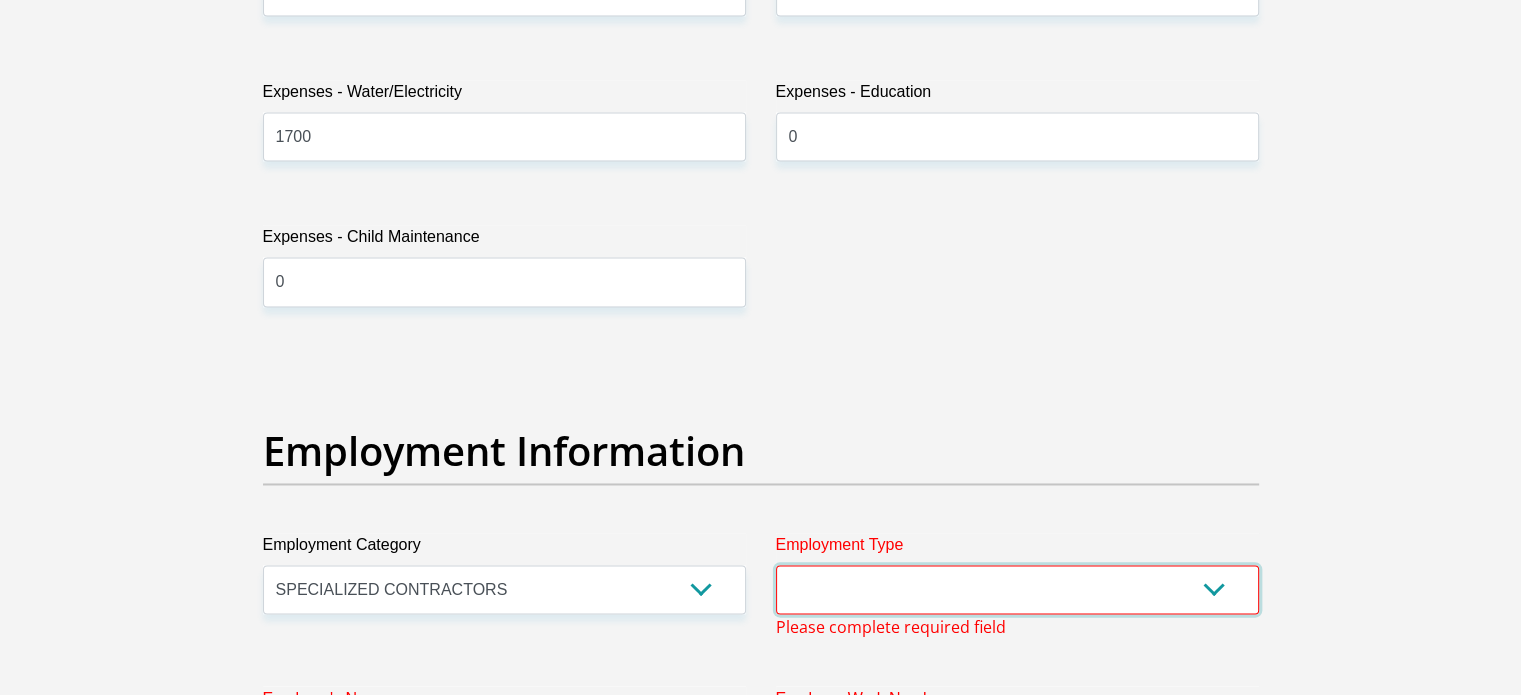 click on "College/Lecturer
Craft Seller
Creative
Driver
Executive
Farmer
Forces - Non Commissioned
Forces - Officer
Hawker
Housewife
Labourer
Licenced Professional
Manager
Miner
Non Licenced Professional
Office Staff/Clerk
Outside Worker
Pensioner
Permanent Teacher
Production/Manufacturing
Sales
Self-Employed
Semi-Professional Worker
Service Industry  Social Worker  Student" at bounding box center [1017, 589] 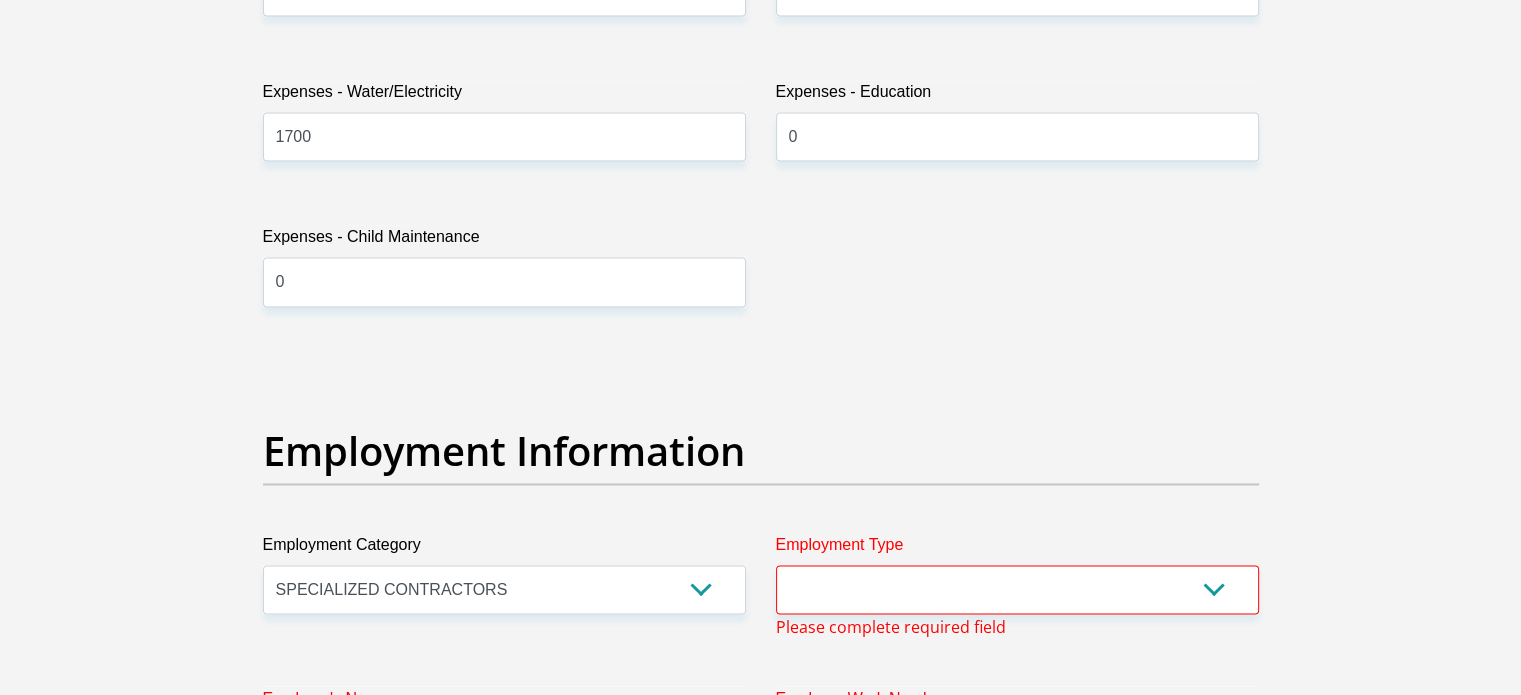 click on "Title
Mr
Ms
Mrs
Dr
[PERSON_NAME]
First Name
Riot
Surname
[PERSON_NAME]
ID Number
0008316069080
Please input valid ID number
Race
Black
Coloured
Indian
White
Other
Contact Number
0632644445
Please input valid contact number
Nationality
[GEOGRAPHIC_DATA]
[GEOGRAPHIC_DATA]
[GEOGRAPHIC_DATA]  [GEOGRAPHIC_DATA]  [GEOGRAPHIC_DATA]" at bounding box center [761, 453] 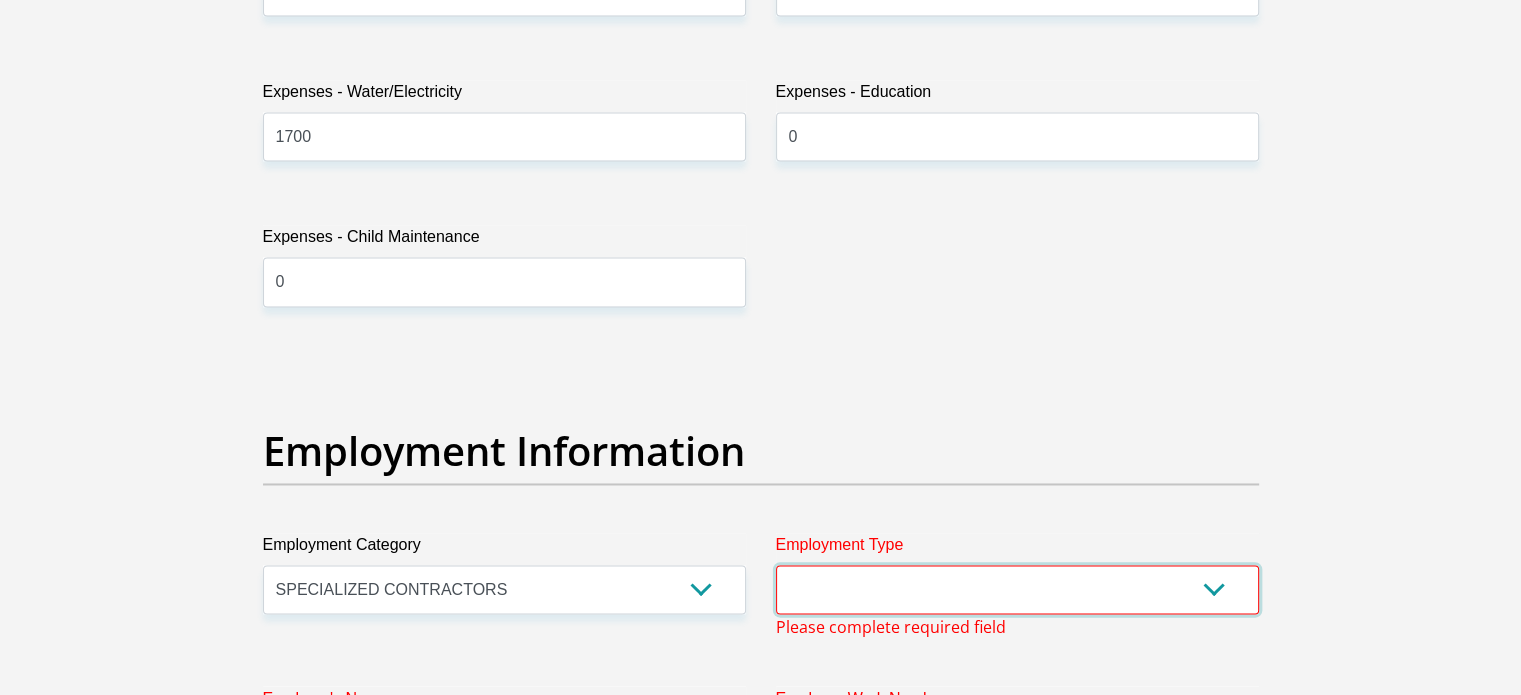 click on "College/Lecturer
Craft Seller
Creative
Driver
Executive
Farmer
Forces - Non Commissioned
Forces - Officer
Hawker
Housewife
Labourer
Licenced Professional
Manager
Miner
Non Licenced Professional
Office Staff/Clerk
Outside Worker
Pensioner
Permanent Teacher
Production/Manufacturing
Sales
Self-Employed
Semi-Professional Worker
Service Industry  Social Worker  Student" at bounding box center [1017, 589] 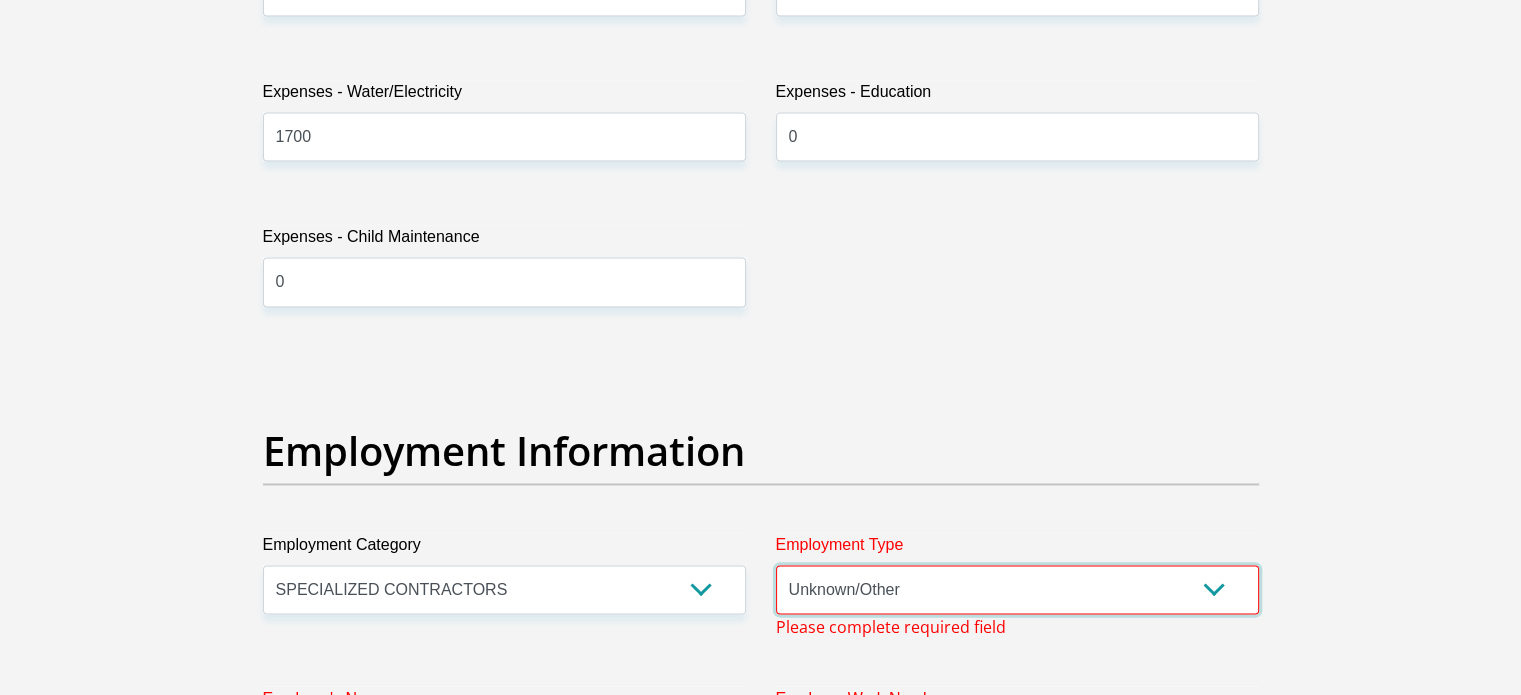 click on "College/Lecturer
Craft Seller
Creative
Driver
Executive
Farmer
Forces - Non Commissioned
Forces - Officer
Hawker
Housewife
Labourer
Licenced Professional
Manager
Miner
Non Licenced Professional
Office Staff/Clerk
Outside Worker
Pensioner
Permanent Teacher
Production/Manufacturing
Sales
Self-Employed
Semi-Professional Worker
Service Industry  Social Worker  Student" at bounding box center (1017, 589) 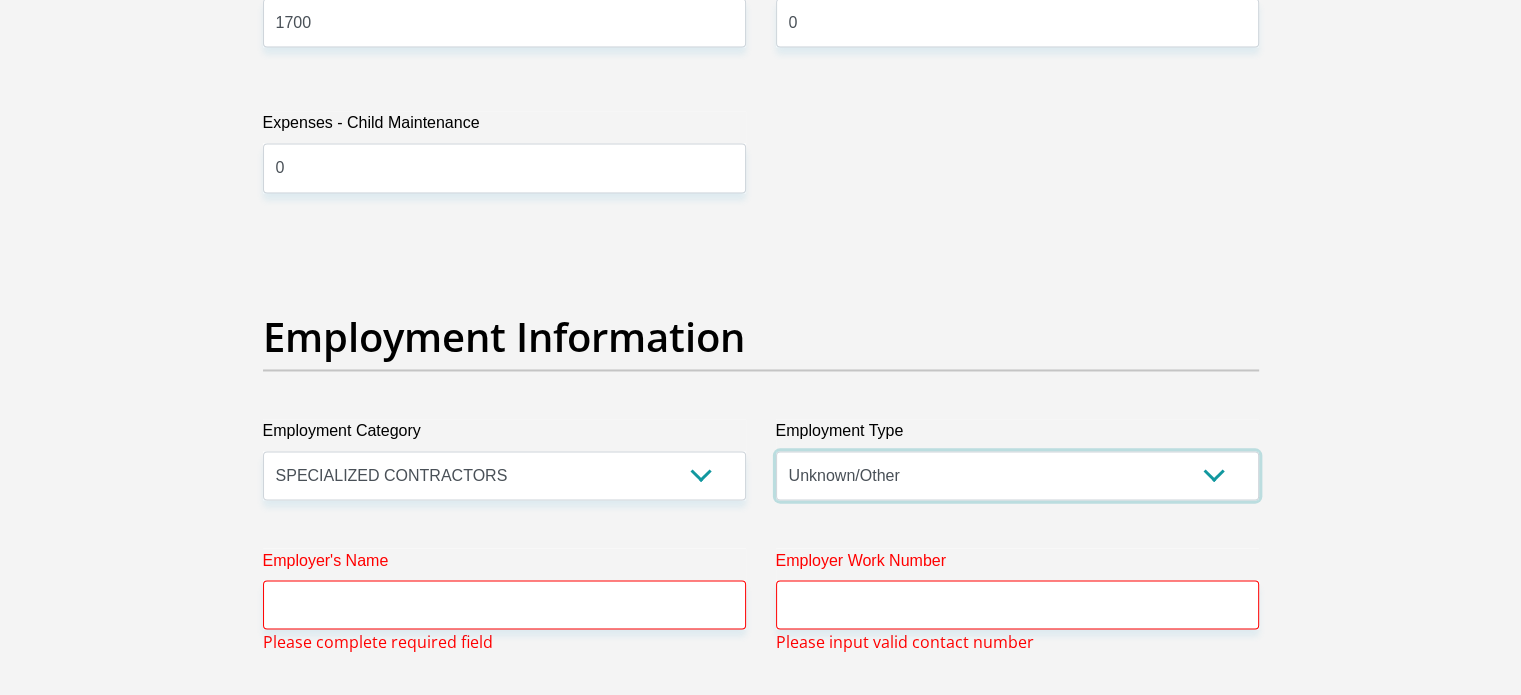 scroll, scrollTop: 3540, scrollLeft: 0, axis: vertical 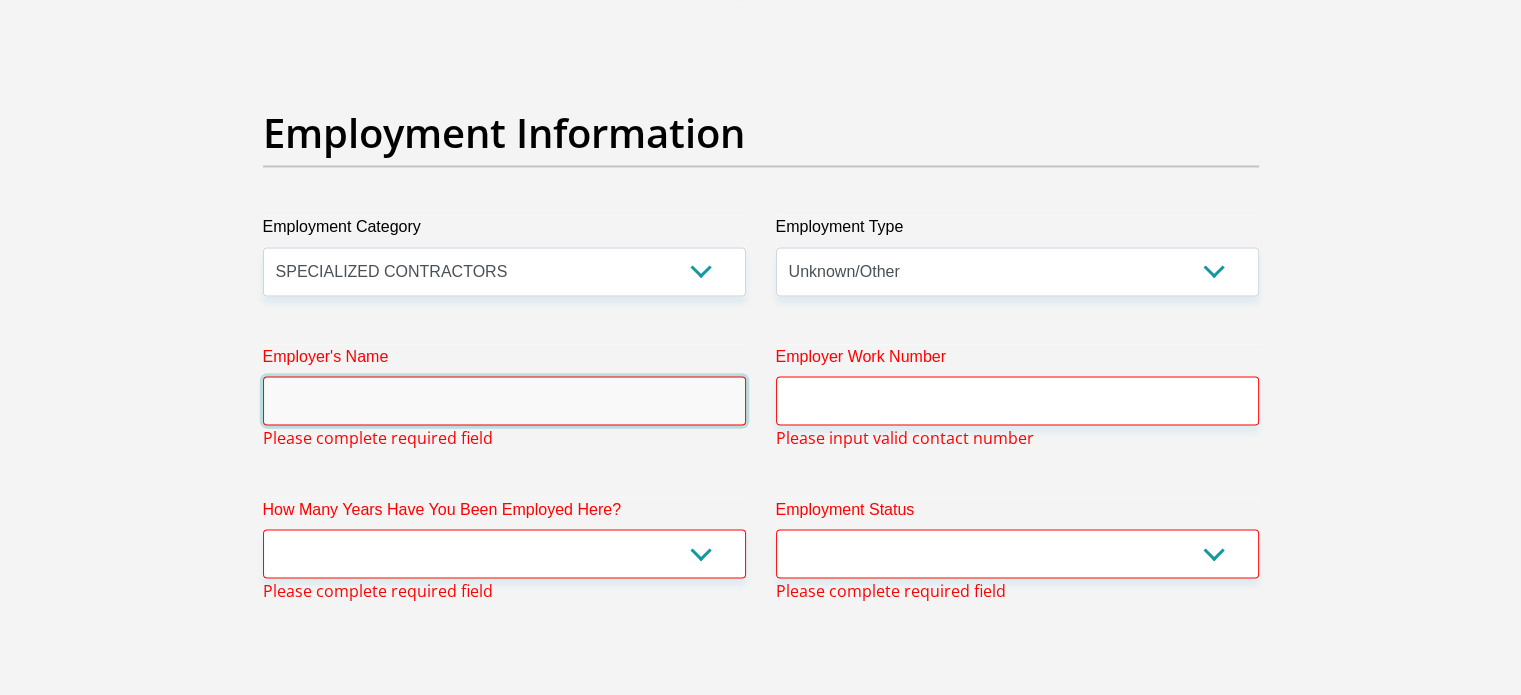 click on "Employer's Name" at bounding box center [504, 400] 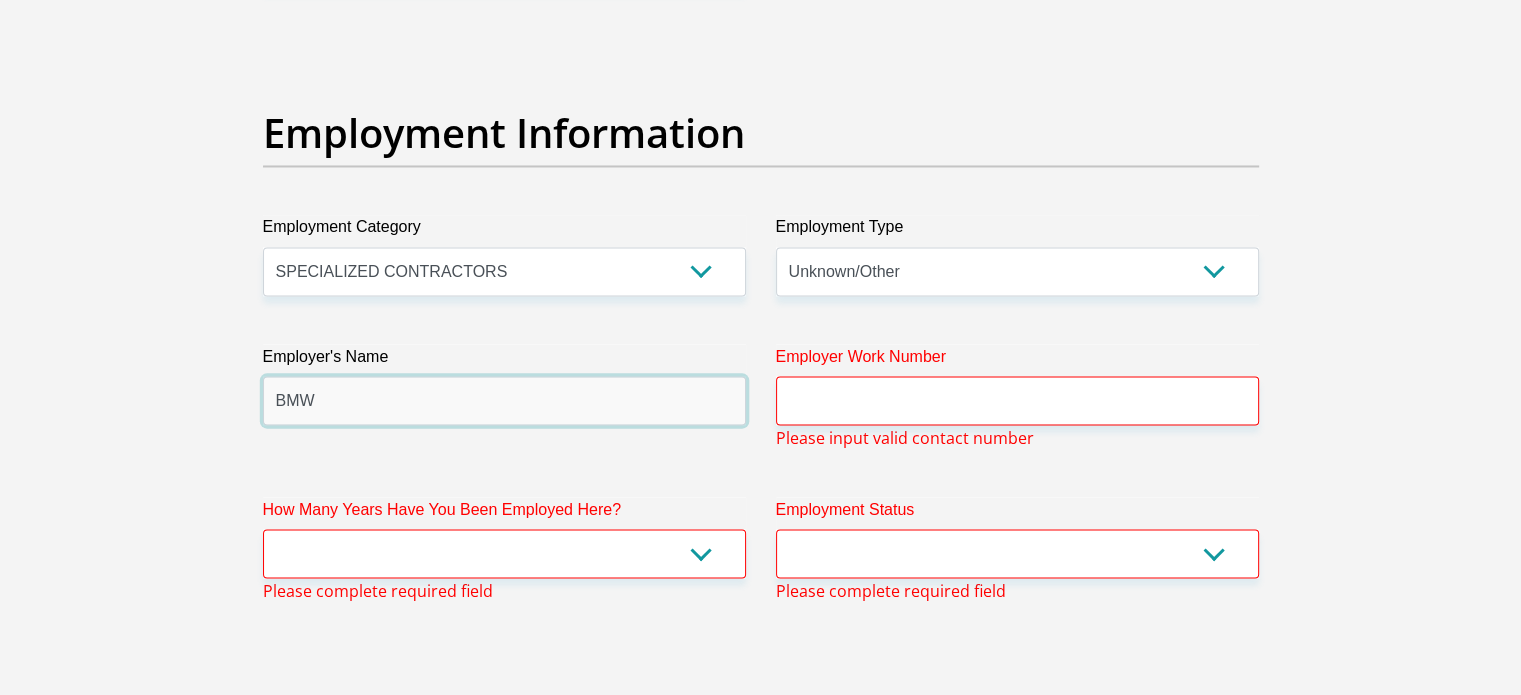 drag, startPoint x: 495, startPoint y: 384, endPoint x: 238, endPoint y: 391, distance: 257.0953 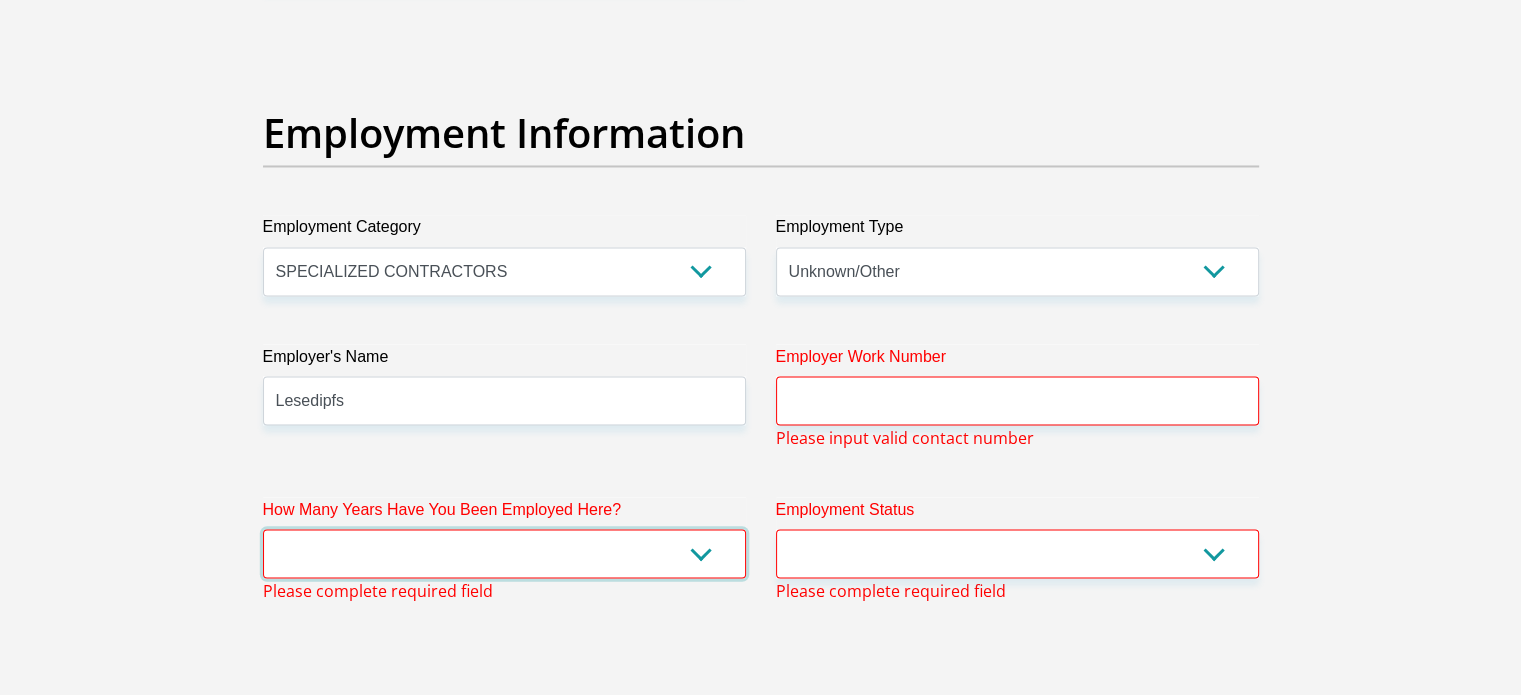 click on "less than 1 year
1-3 years
3-5 years
5+ years" at bounding box center [504, 553] 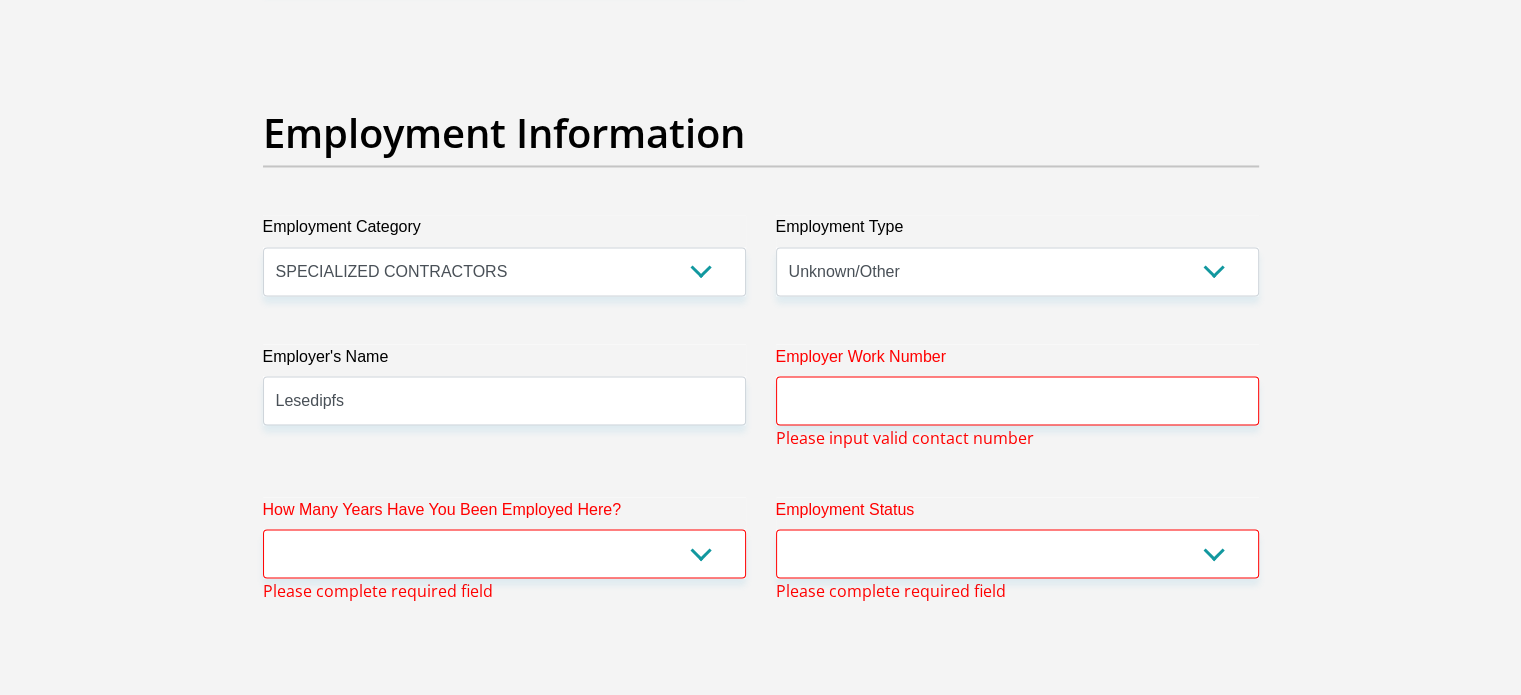 click on "Employer's Name" at bounding box center (504, 360) 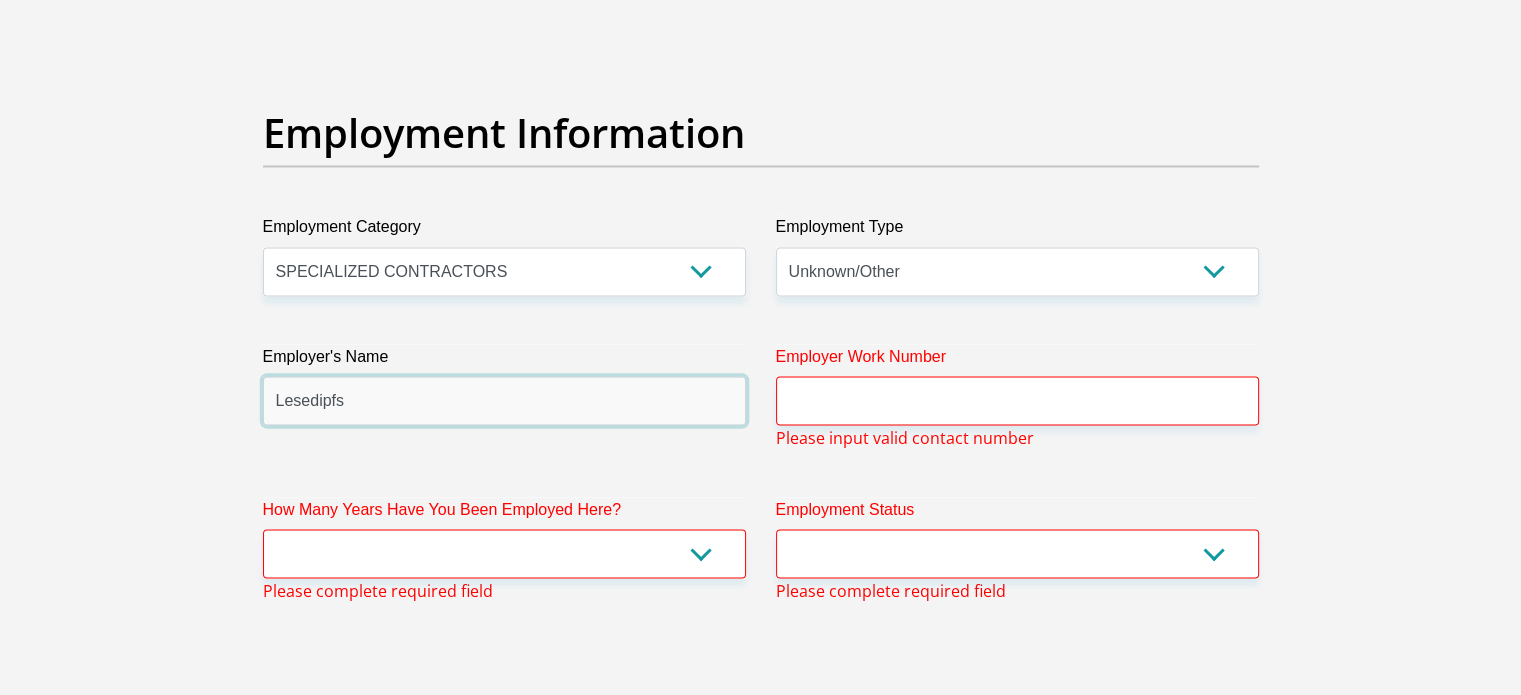 click on "Lesedipfs" at bounding box center (504, 400) 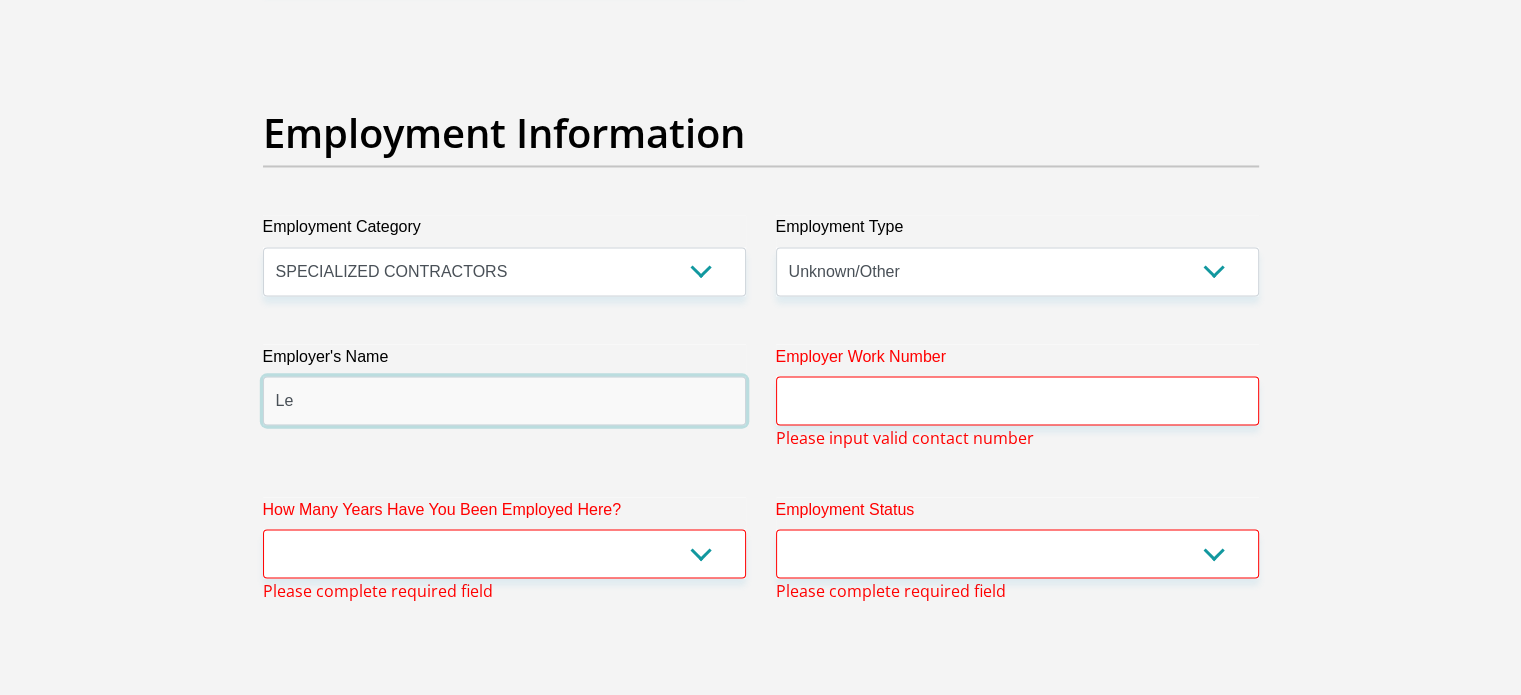 type on "L" 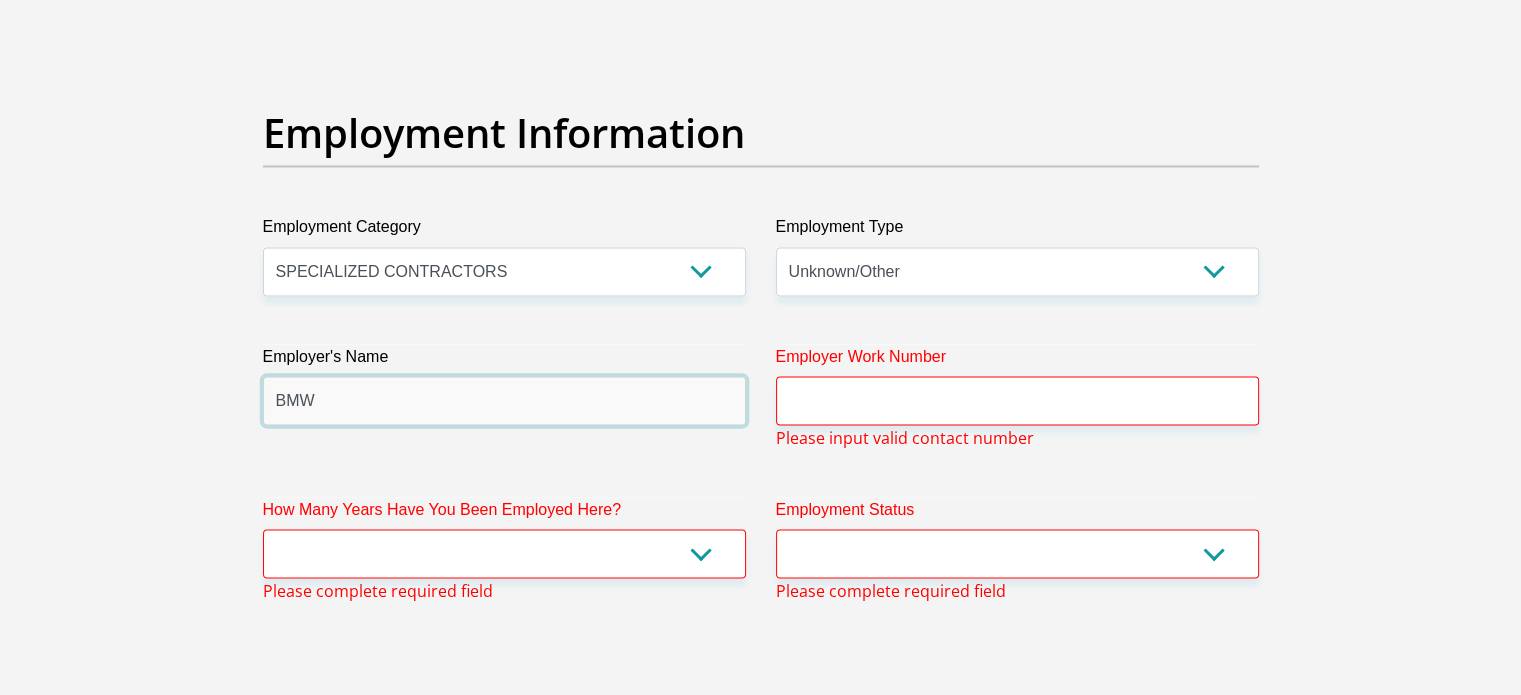 type on "BMW" 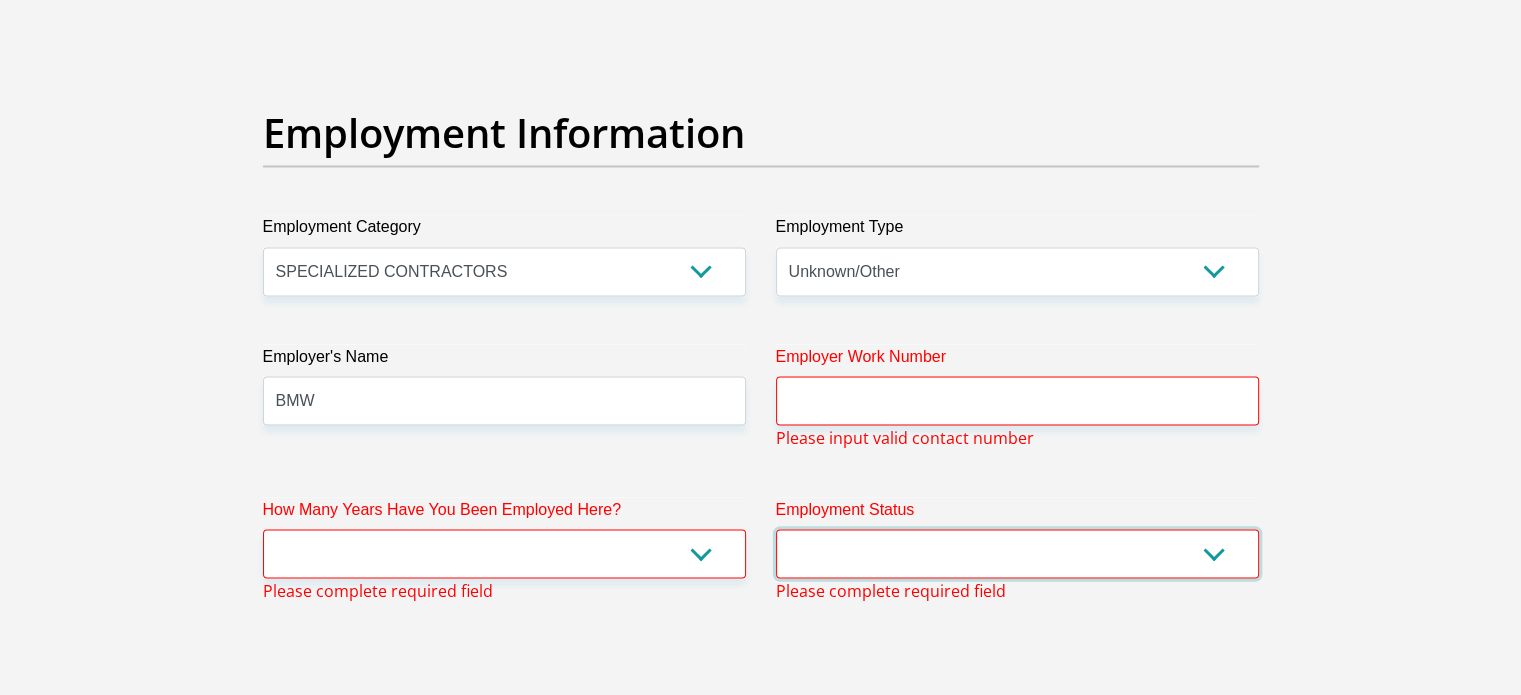 click on "Permanent/Full-time
Part-time/Casual
[DEMOGRAPHIC_DATA] Worker
Self-Employed
Housewife
Retired
Student
Medically Boarded
Disability
Unemployed" at bounding box center [1017, 553] 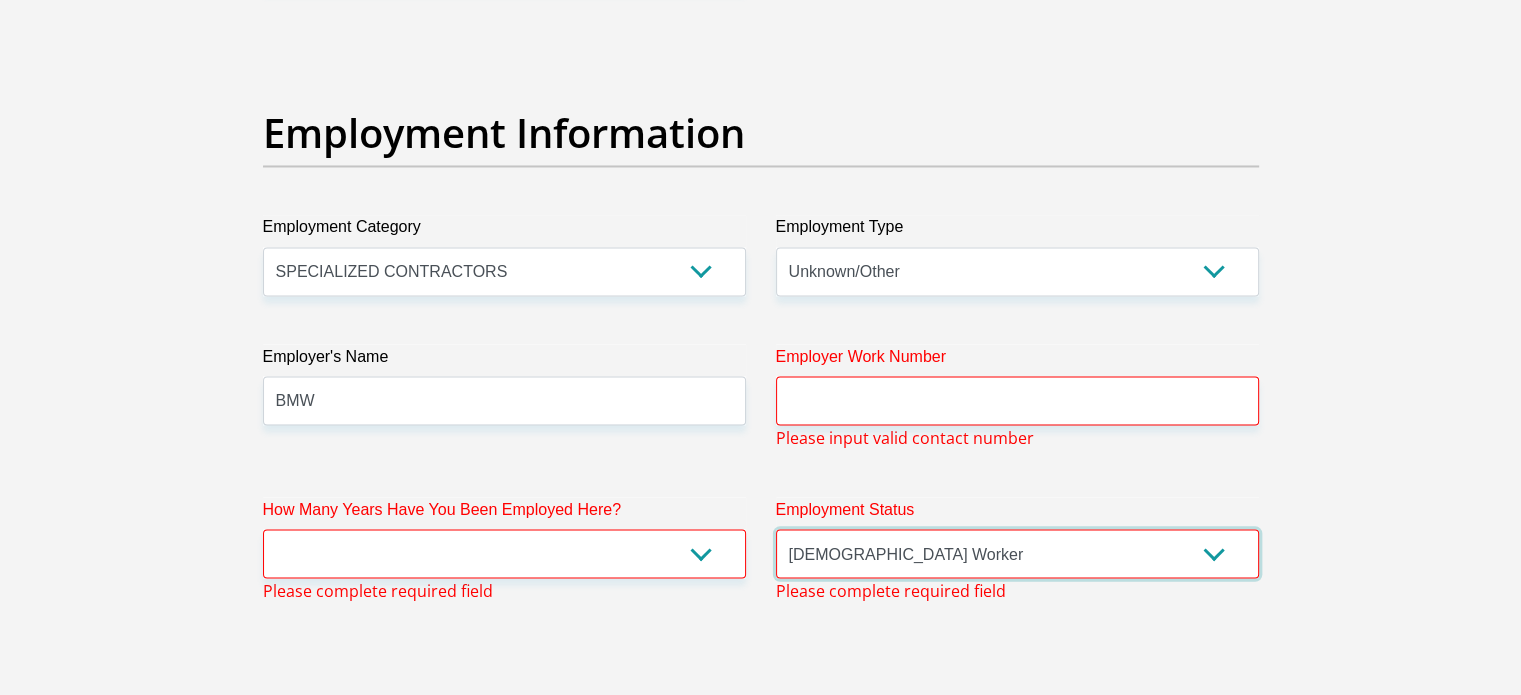 click on "Permanent/Full-time
Part-time/Casual
[DEMOGRAPHIC_DATA] Worker
Self-Employed
Housewife
Retired
Student
Medically Boarded
Disability
Unemployed" at bounding box center (1017, 553) 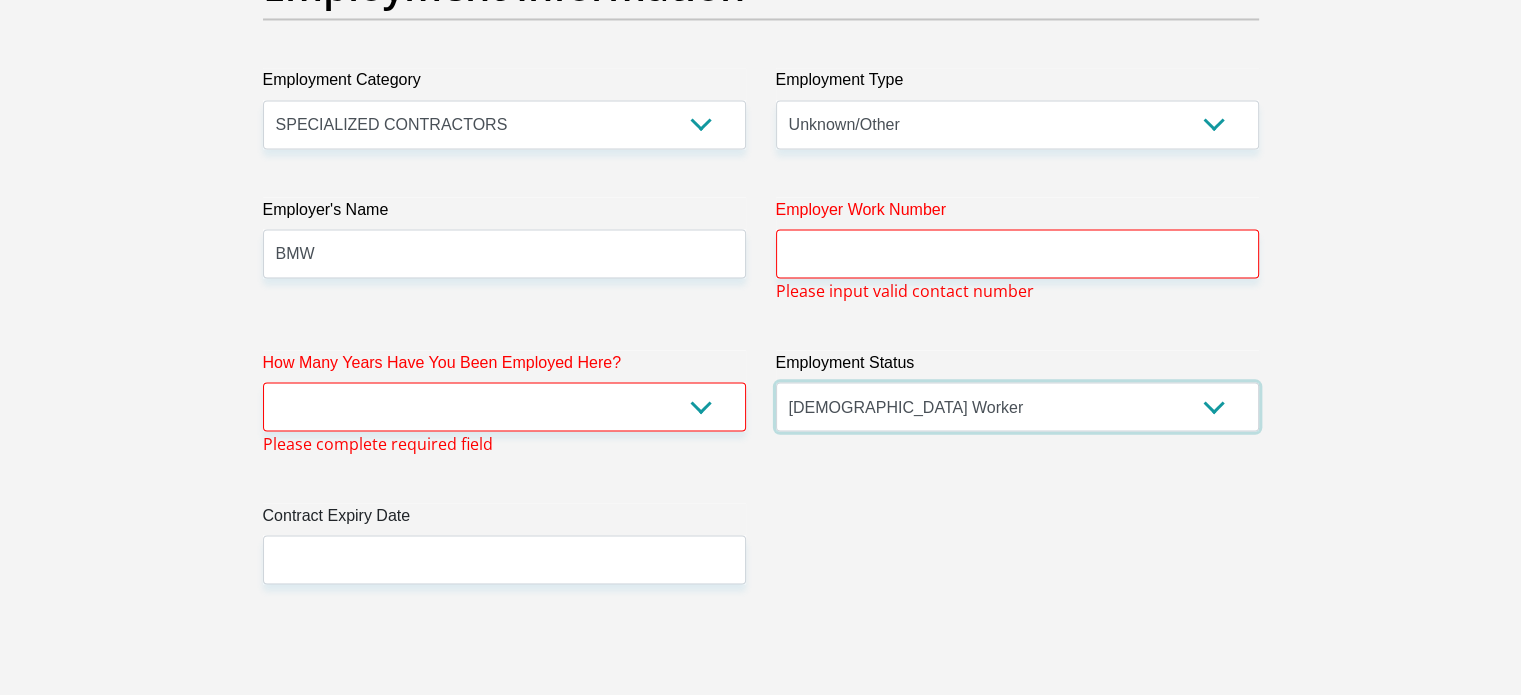scroll, scrollTop: 3684, scrollLeft: 0, axis: vertical 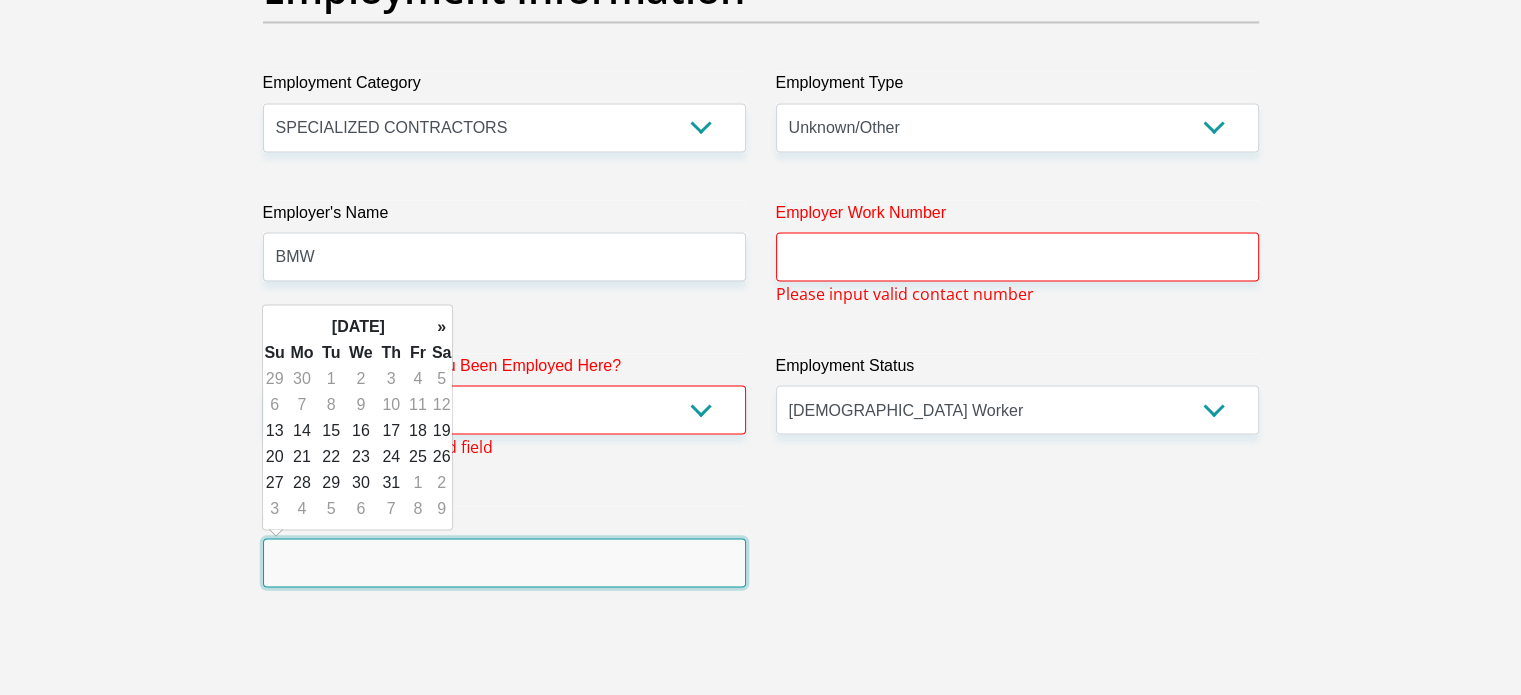 click at bounding box center (504, 562) 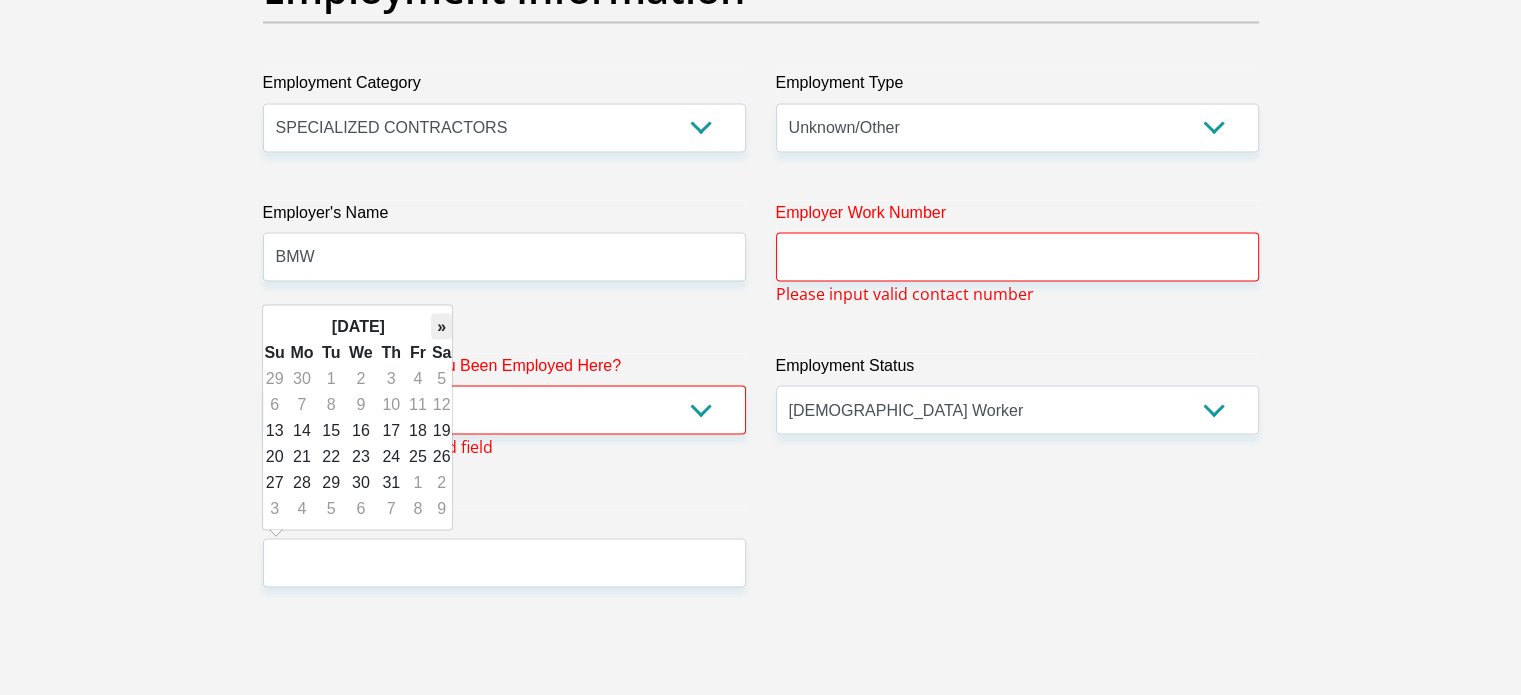 click on "»" at bounding box center (442, 326) 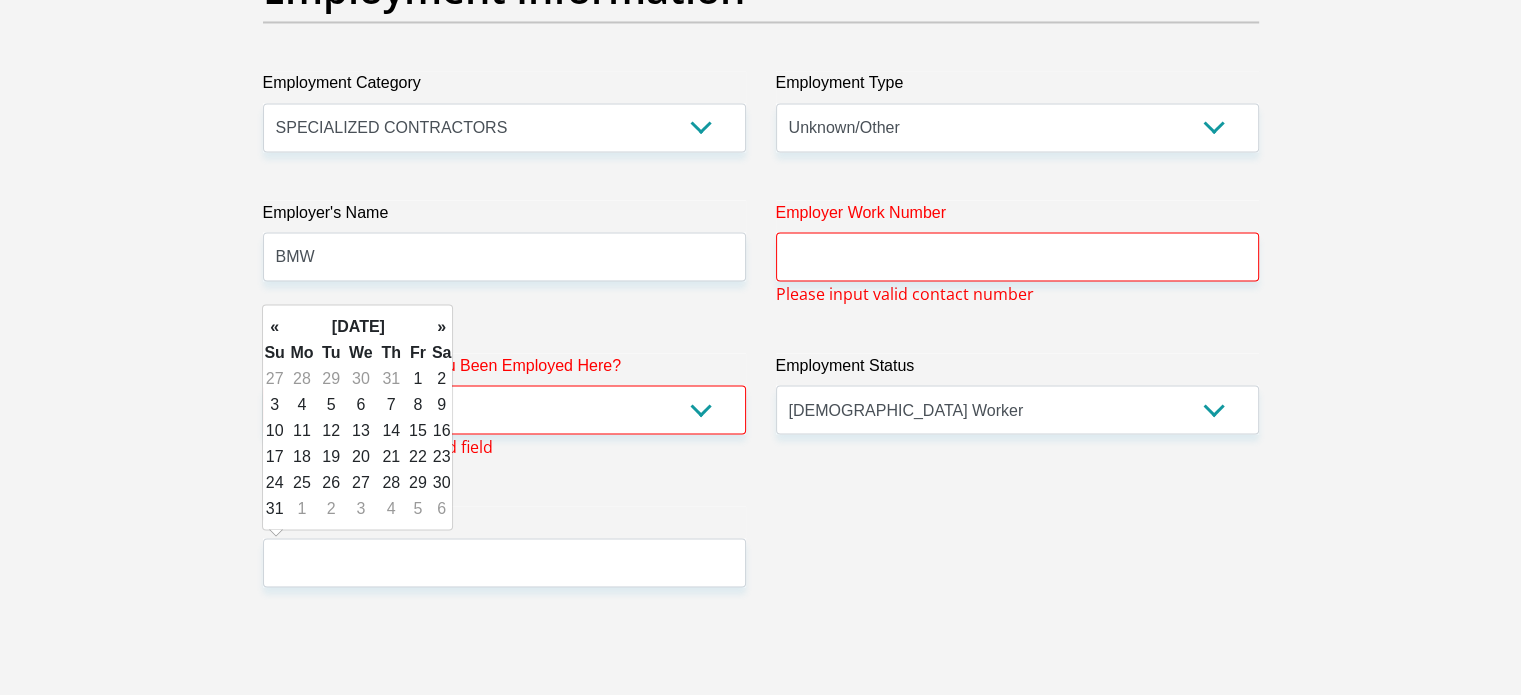 click on "»" at bounding box center (442, 326) 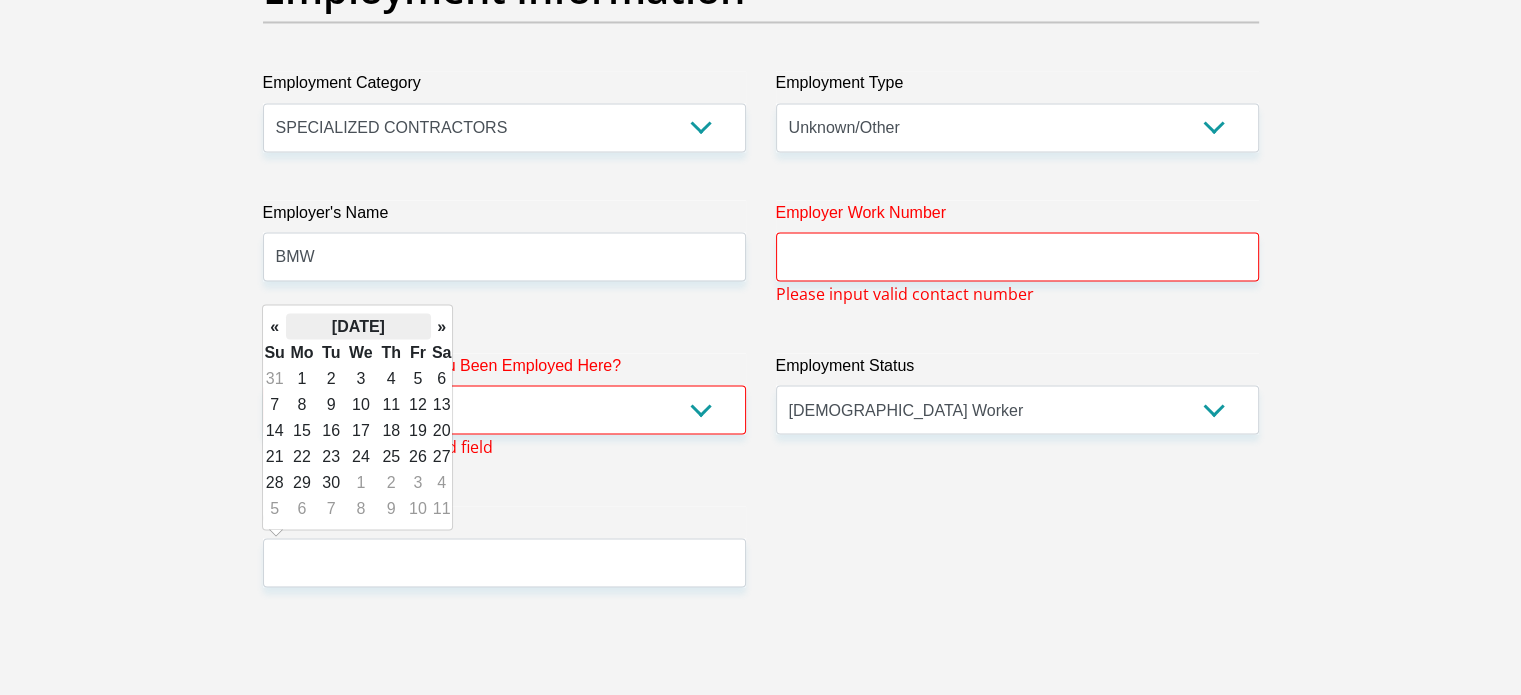 click on "[DATE]" at bounding box center (358, 326) 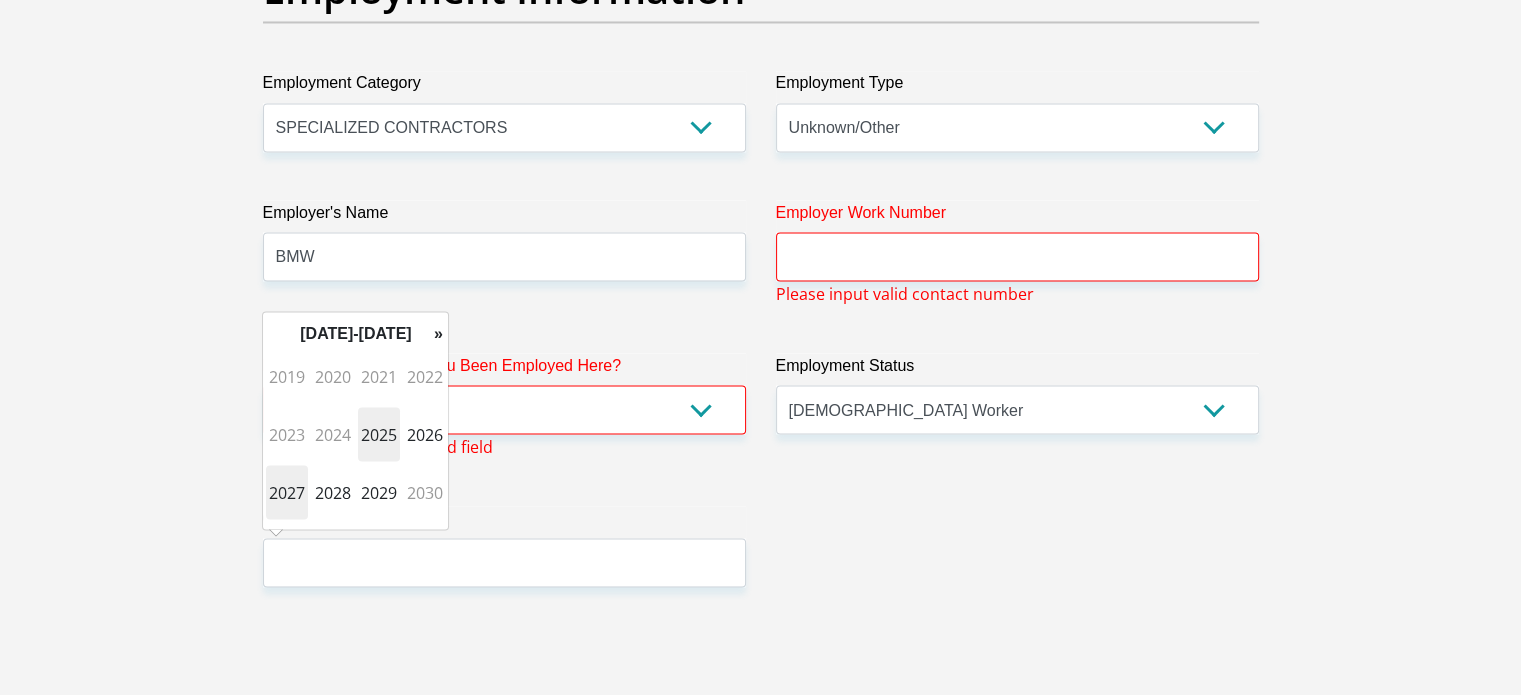 click on "2027" at bounding box center (287, 492) 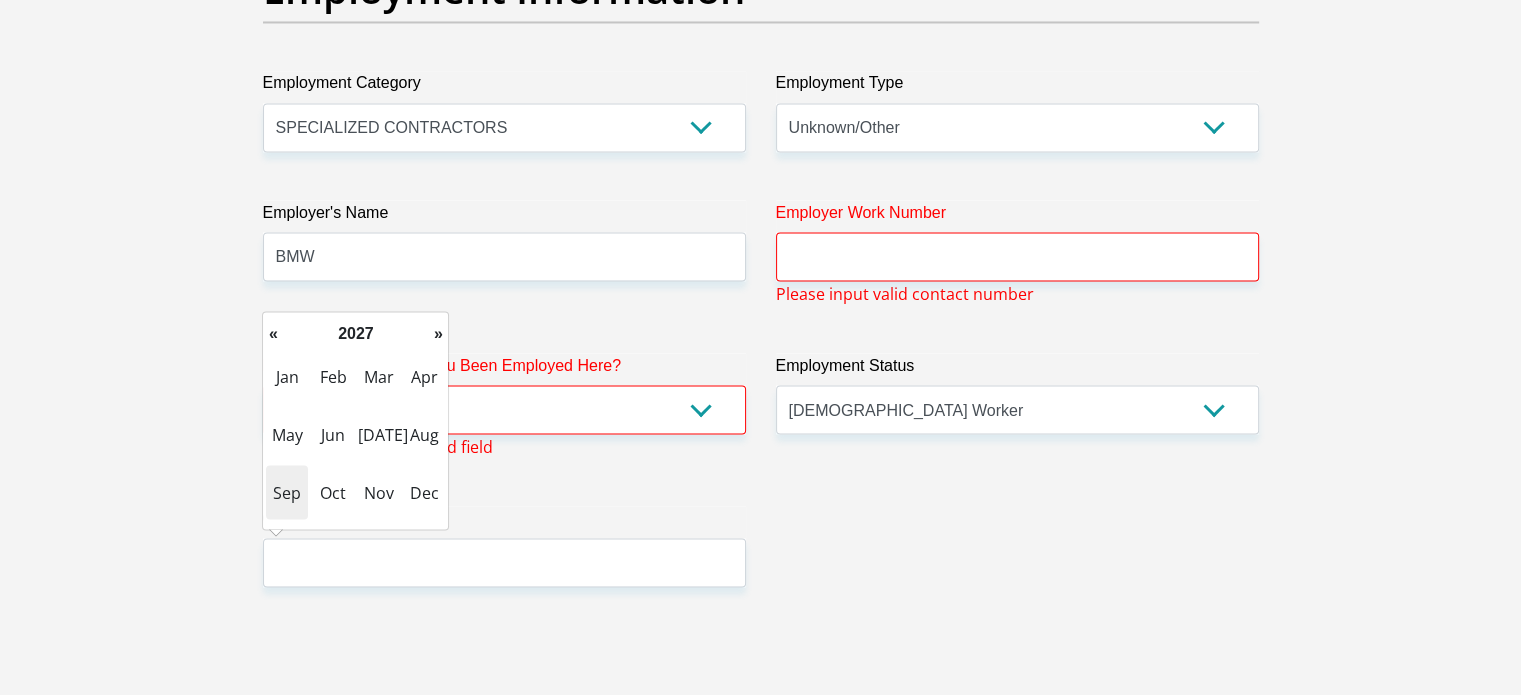 click on "May" at bounding box center (287, 434) 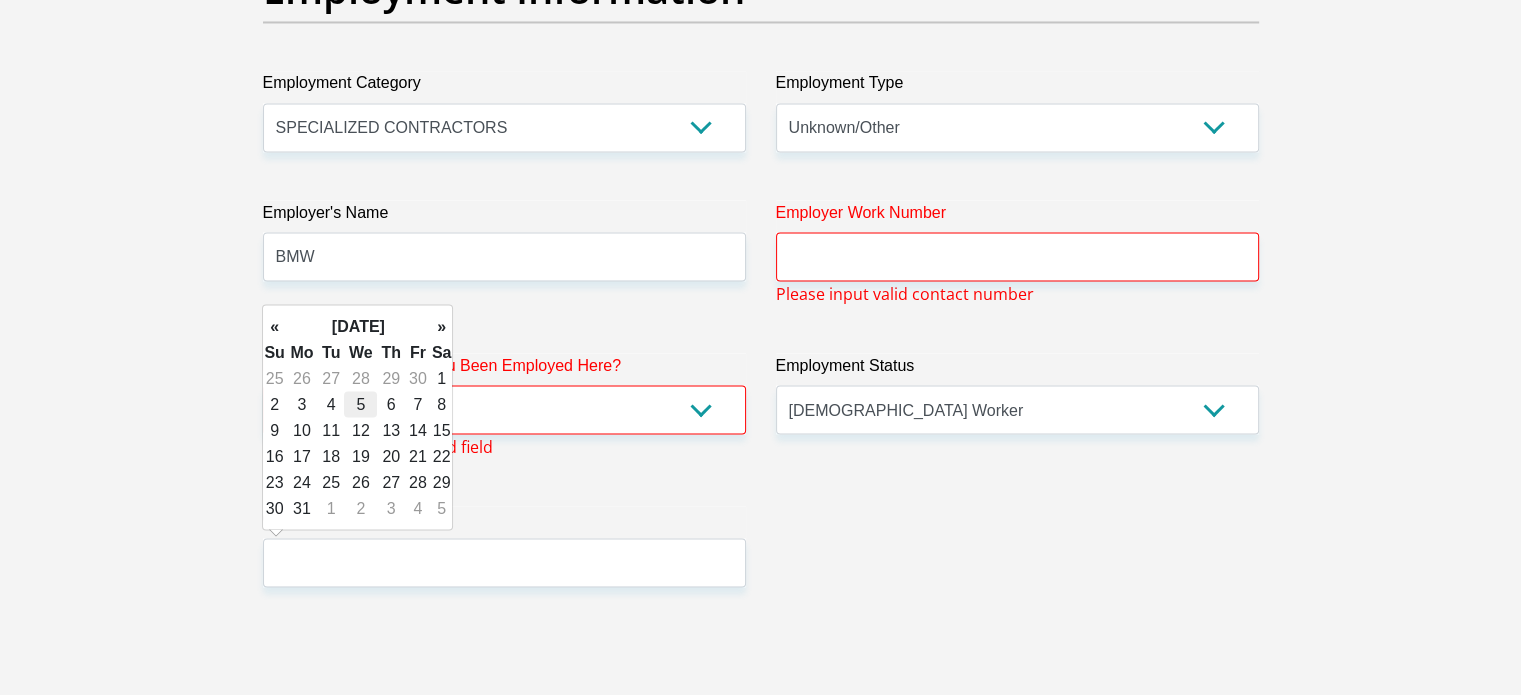 click on "5" at bounding box center [360, 404] 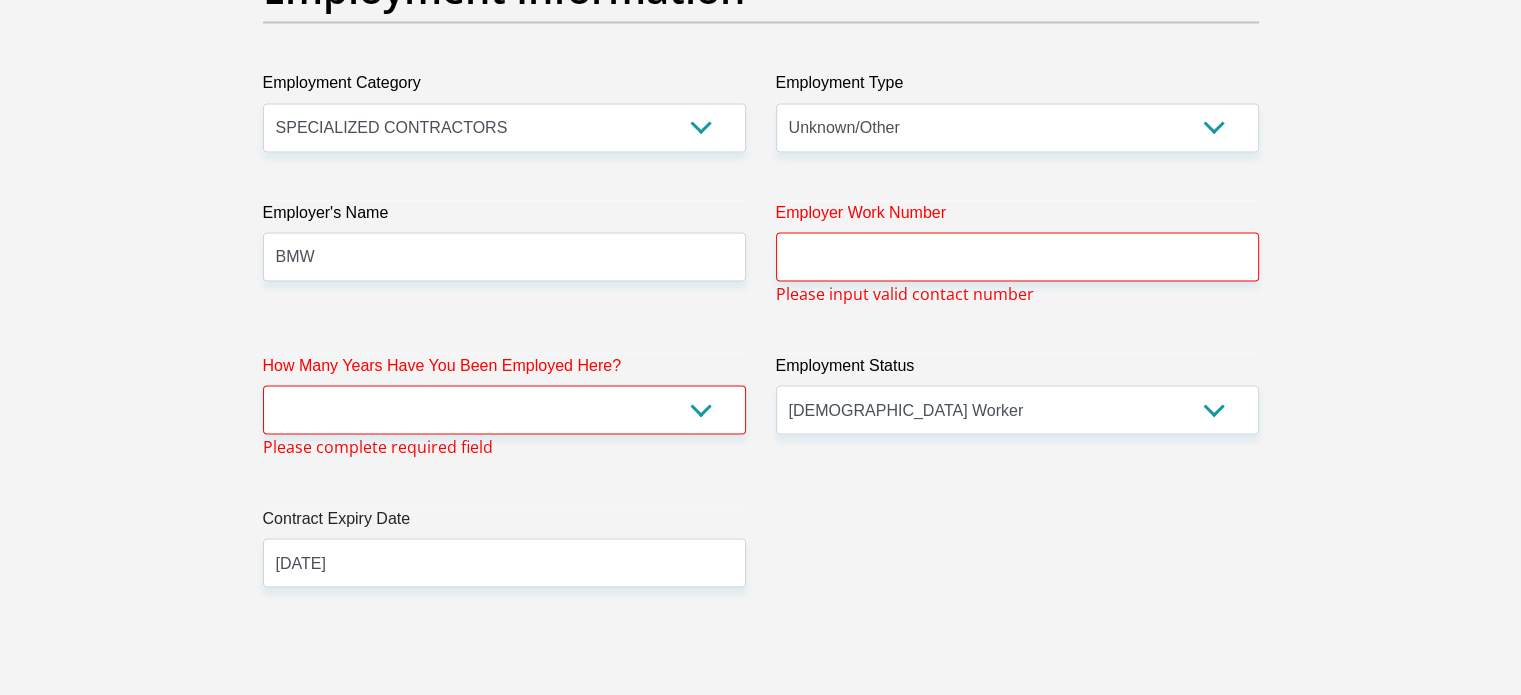 click on "Title
Mr
Ms
Mrs
Dr
[PERSON_NAME]
First Name
Riot
Surname
[PERSON_NAME]
ID Number
0008316069080
Please input valid ID number
Race
Black
Coloured
Indian
White
Other
Contact Number
0632644445
Please input valid contact number
Nationality
[GEOGRAPHIC_DATA]
[GEOGRAPHIC_DATA]
[GEOGRAPHIC_DATA]  [GEOGRAPHIC_DATA]  [GEOGRAPHIC_DATA]" at bounding box center [761, 44] 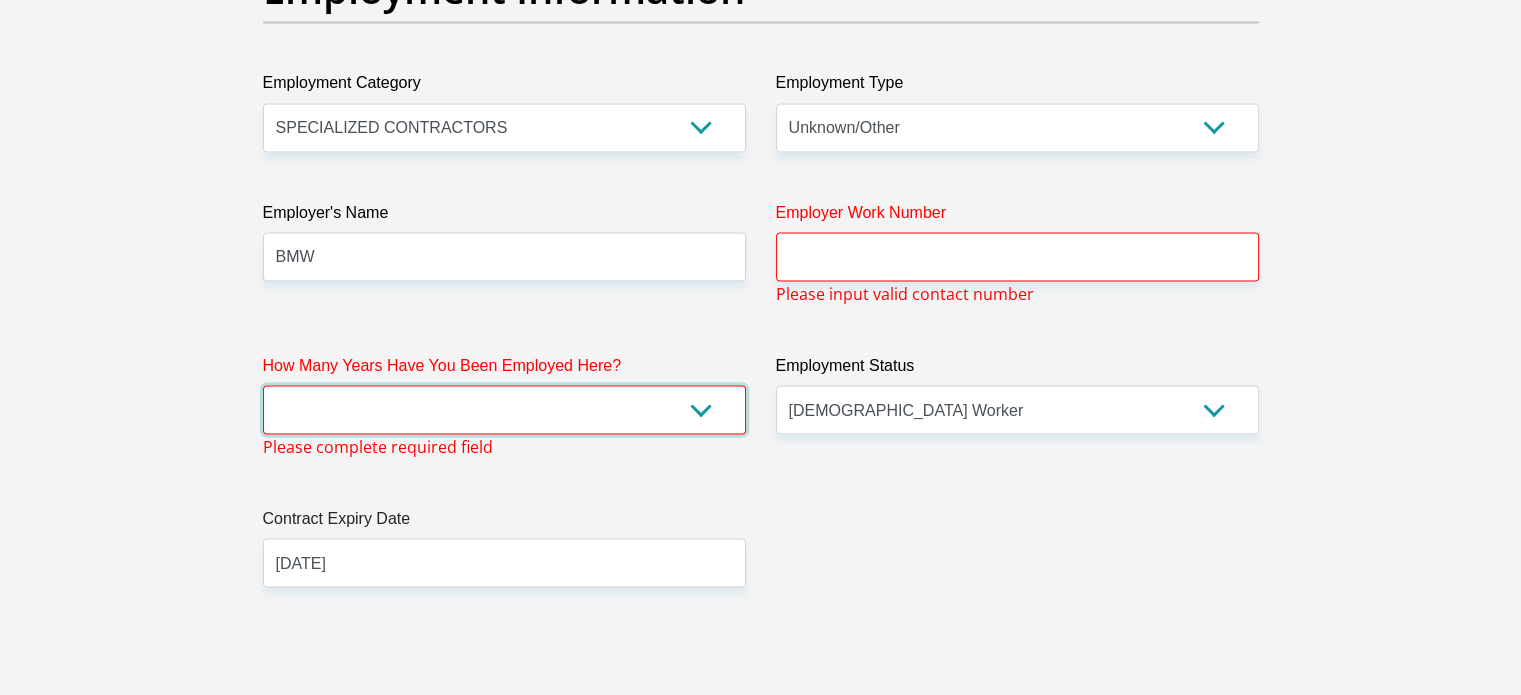 click on "less than 1 year
1-3 years
3-5 years
5+ years" at bounding box center (504, 409) 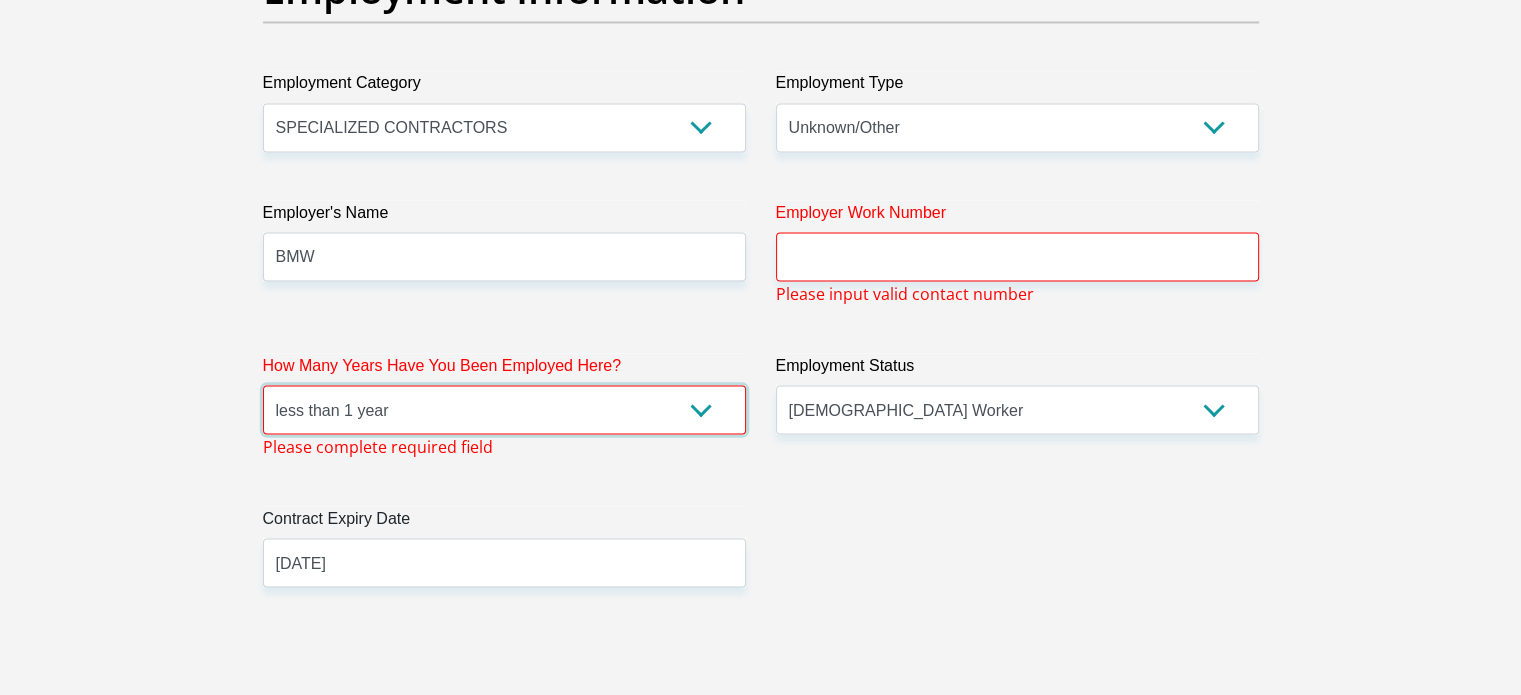 click on "less than 1 year
1-3 years
3-5 years
5+ years" at bounding box center [504, 409] 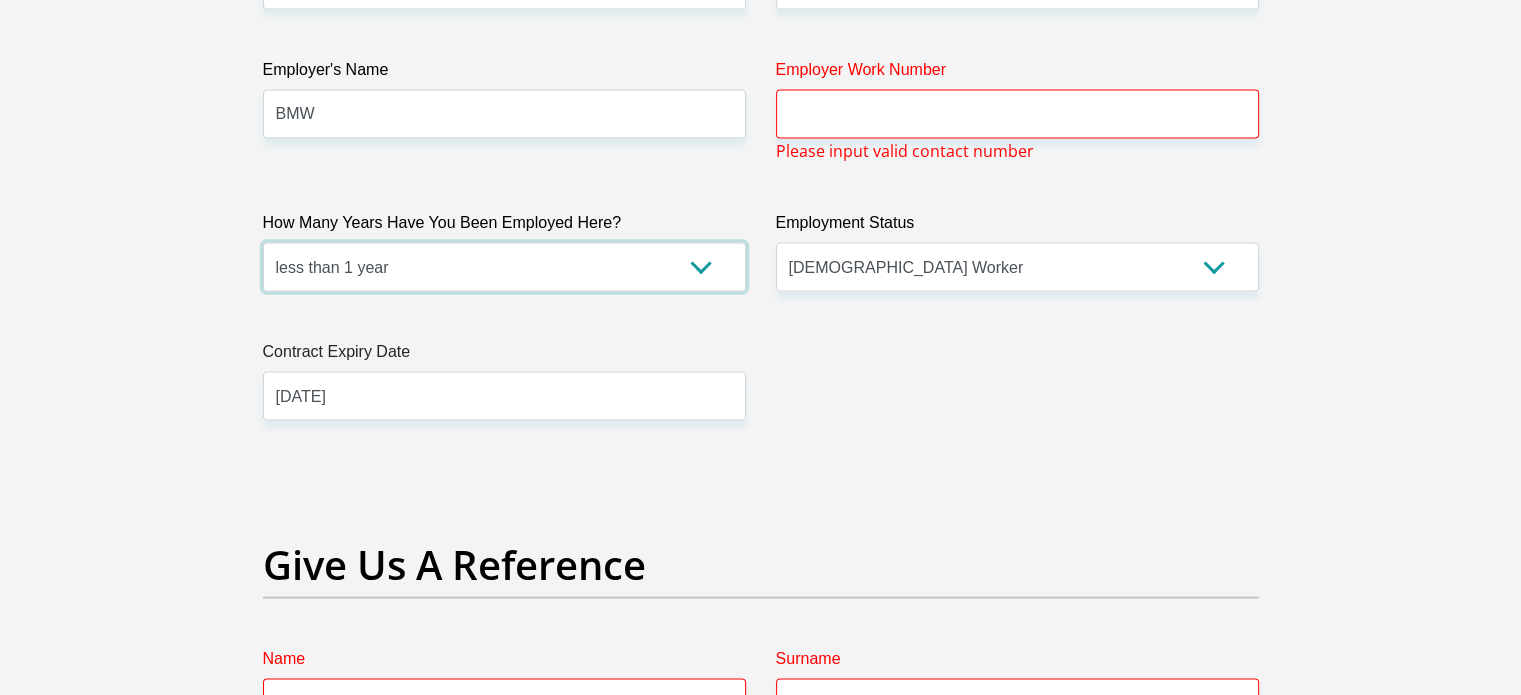 scroll, scrollTop: 3768, scrollLeft: 0, axis: vertical 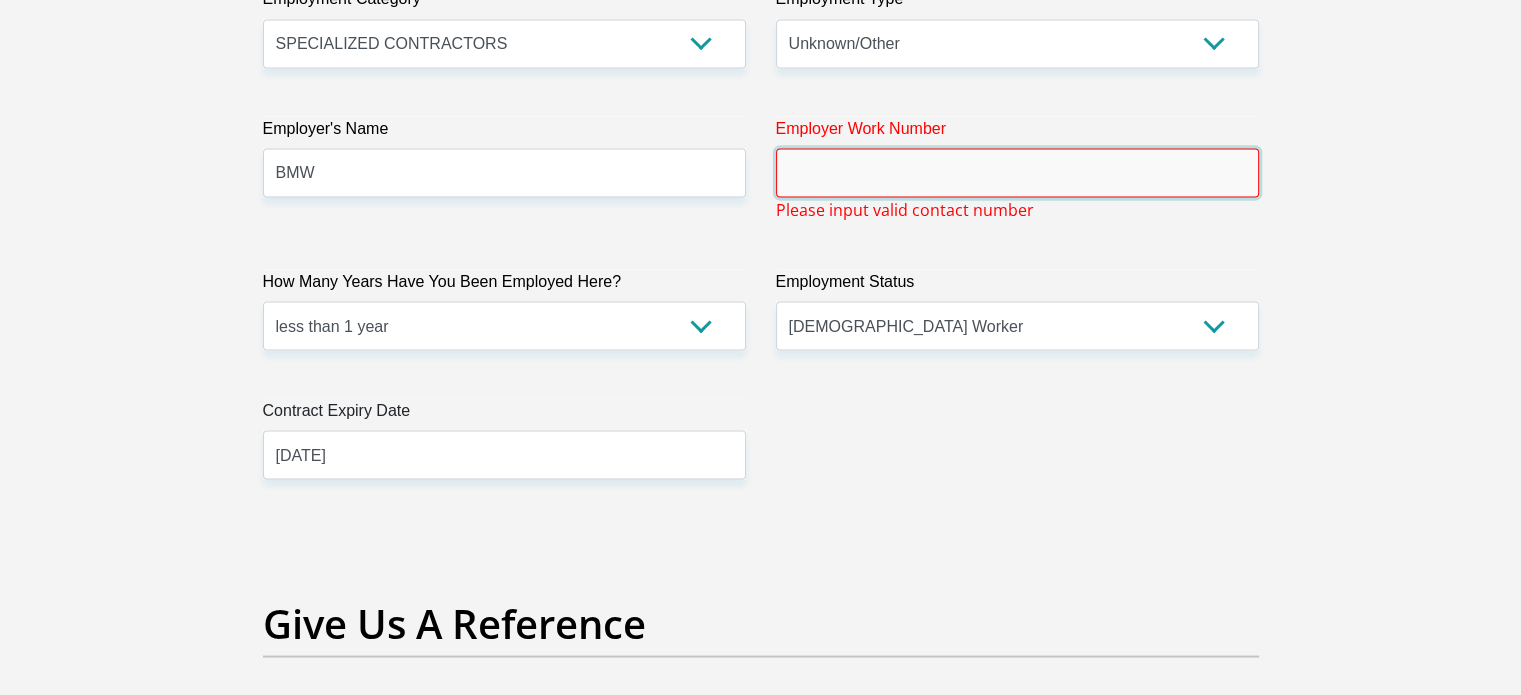 click on "Employer Work Number" at bounding box center [1017, 172] 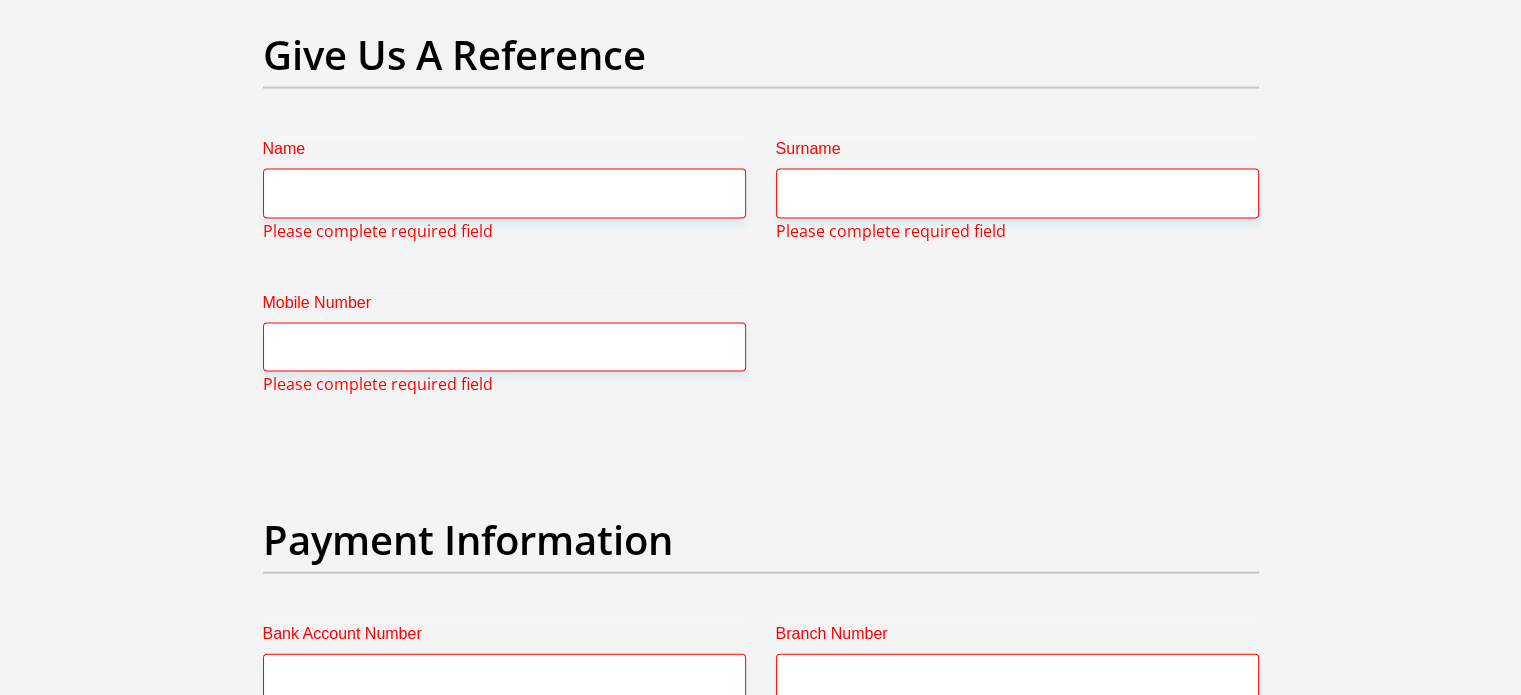 scroll, scrollTop: 4314, scrollLeft: 0, axis: vertical 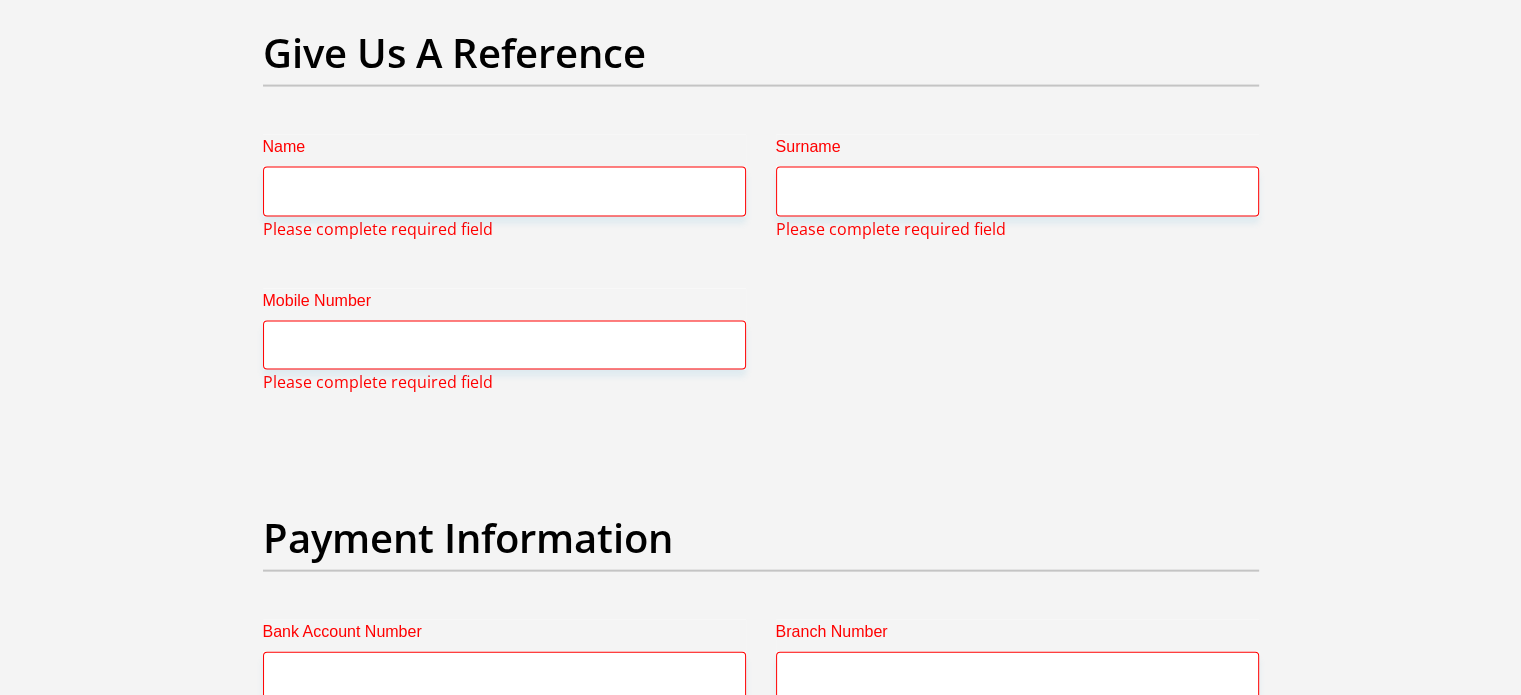 type on "0121111855" 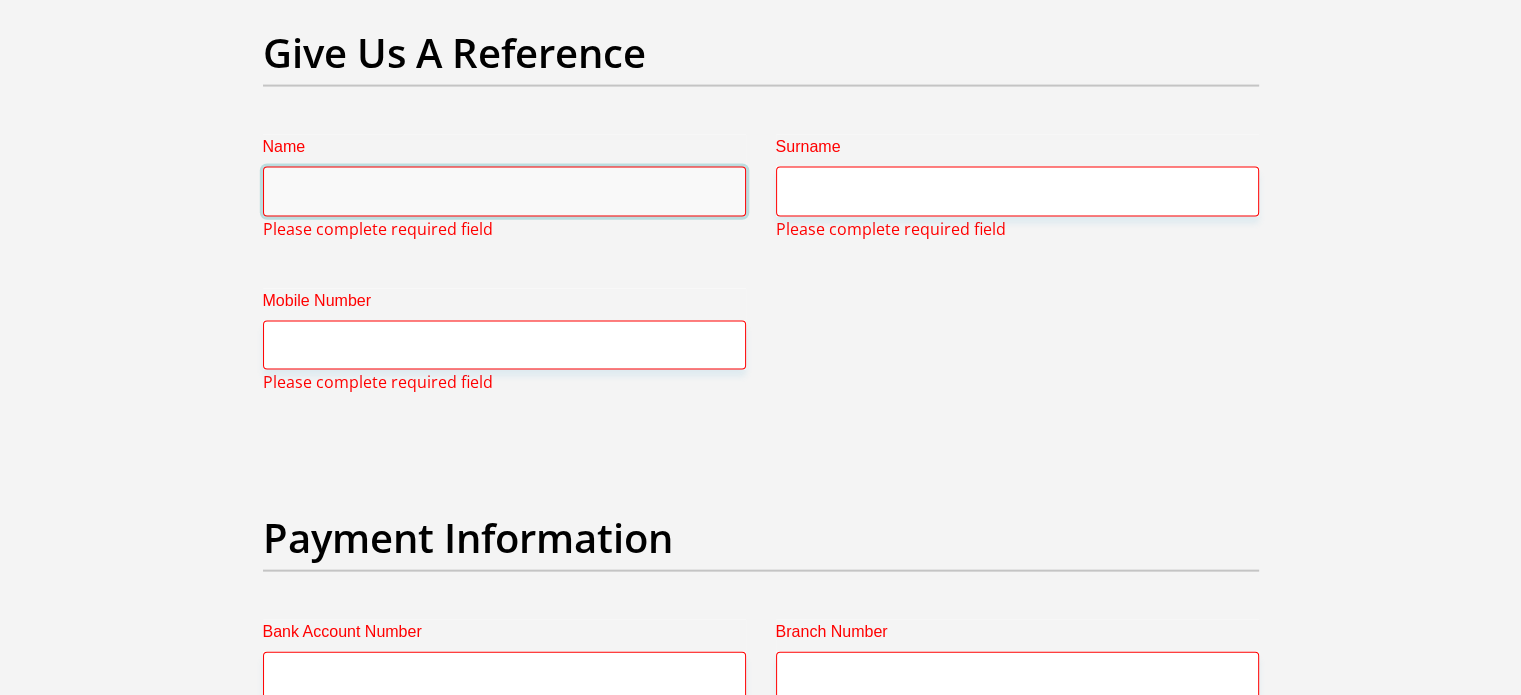 click on "Name" at bounding box center (504, 191) 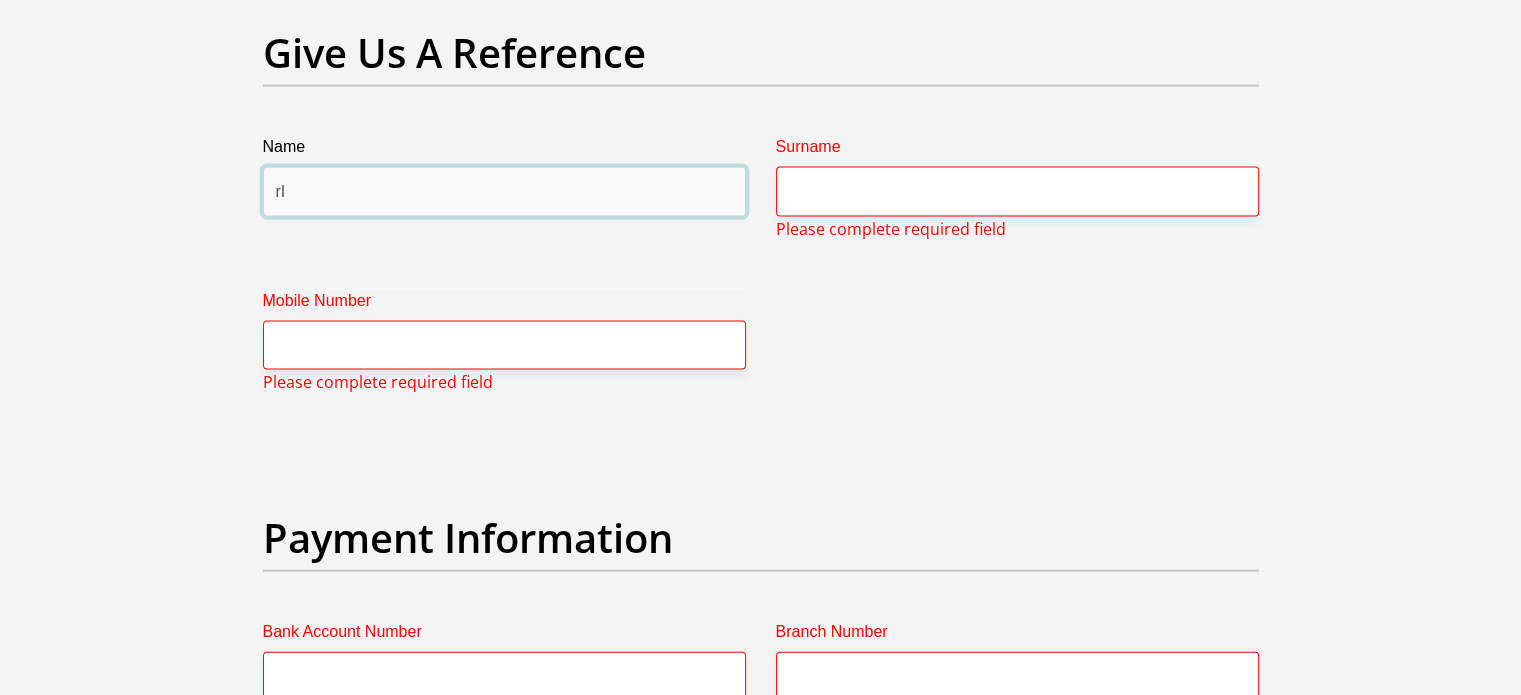 type on "r" 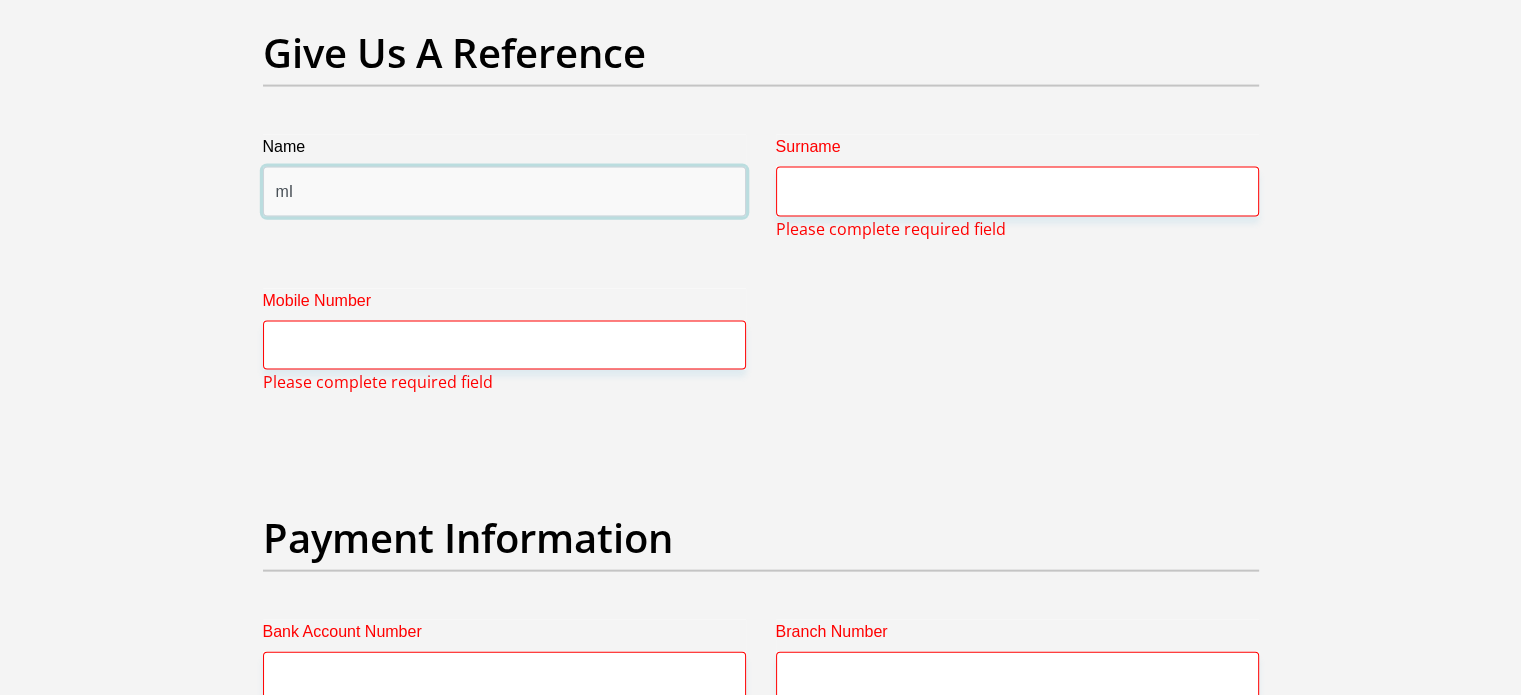 type on "m" 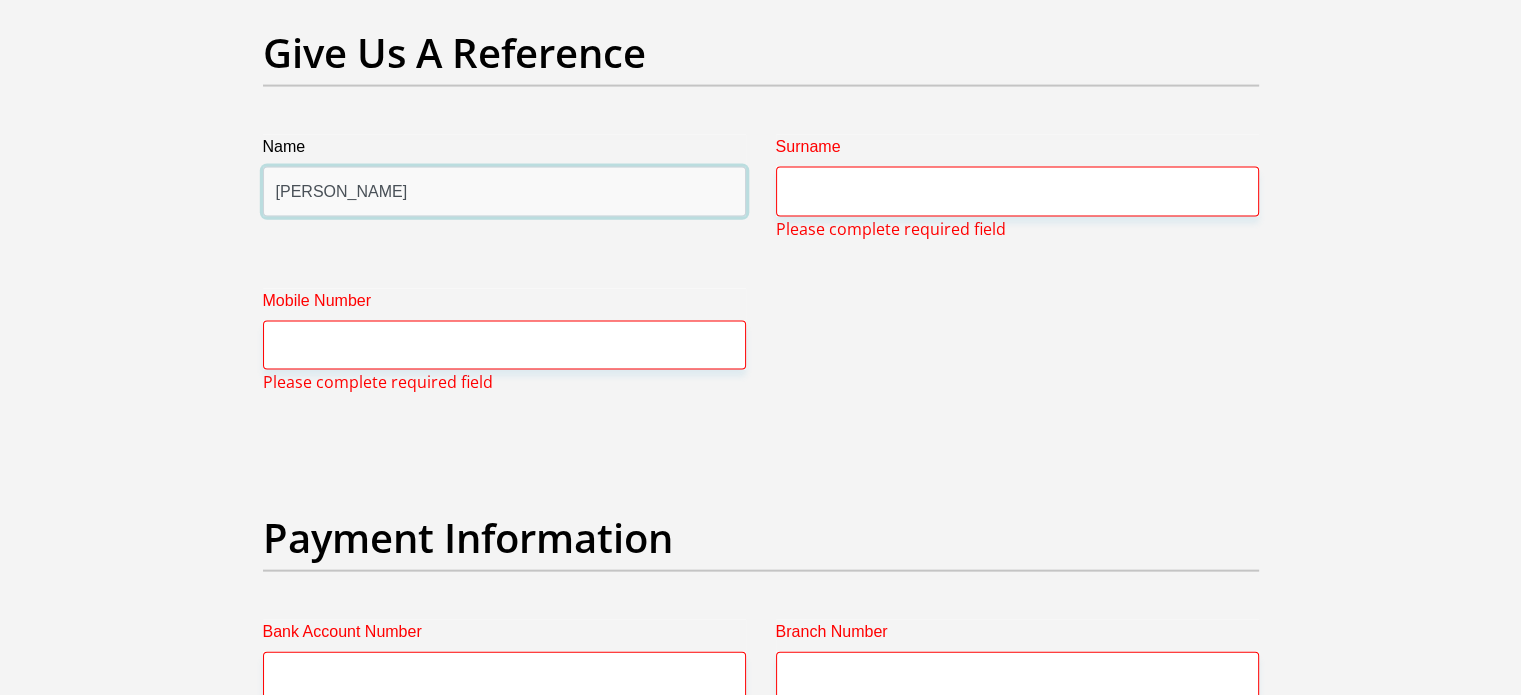type on "[PERSON_NAME]" 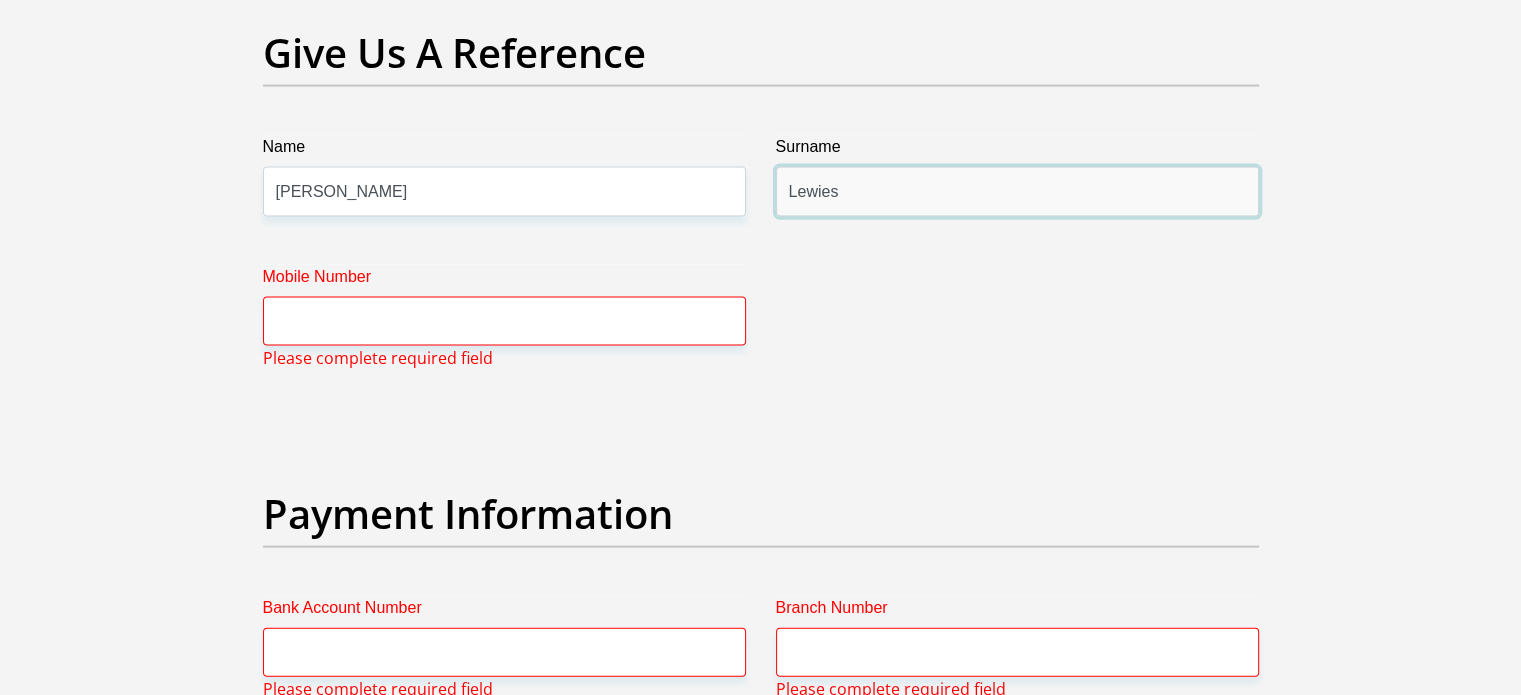 type on "Lewies" 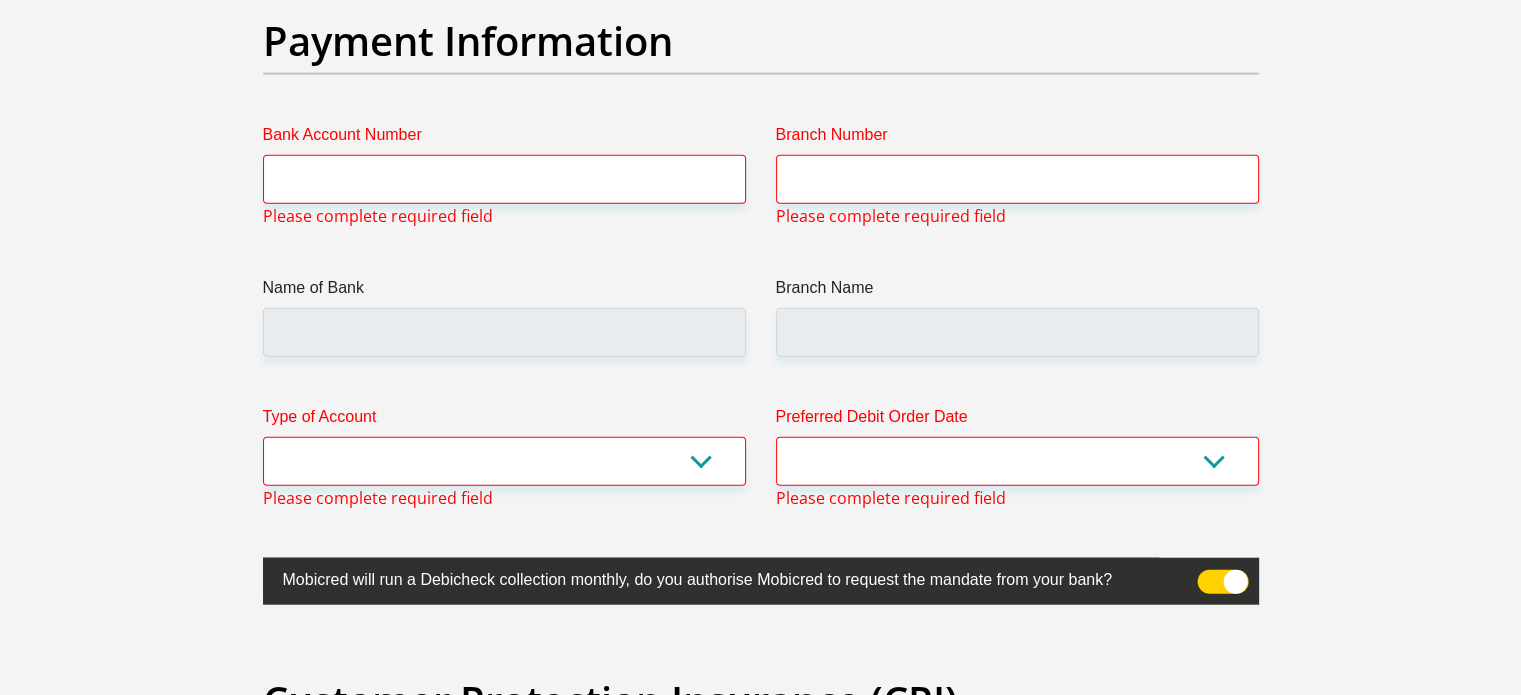 scroll, scrollTop: 4764, scrollLeft: 0, axis: vertical 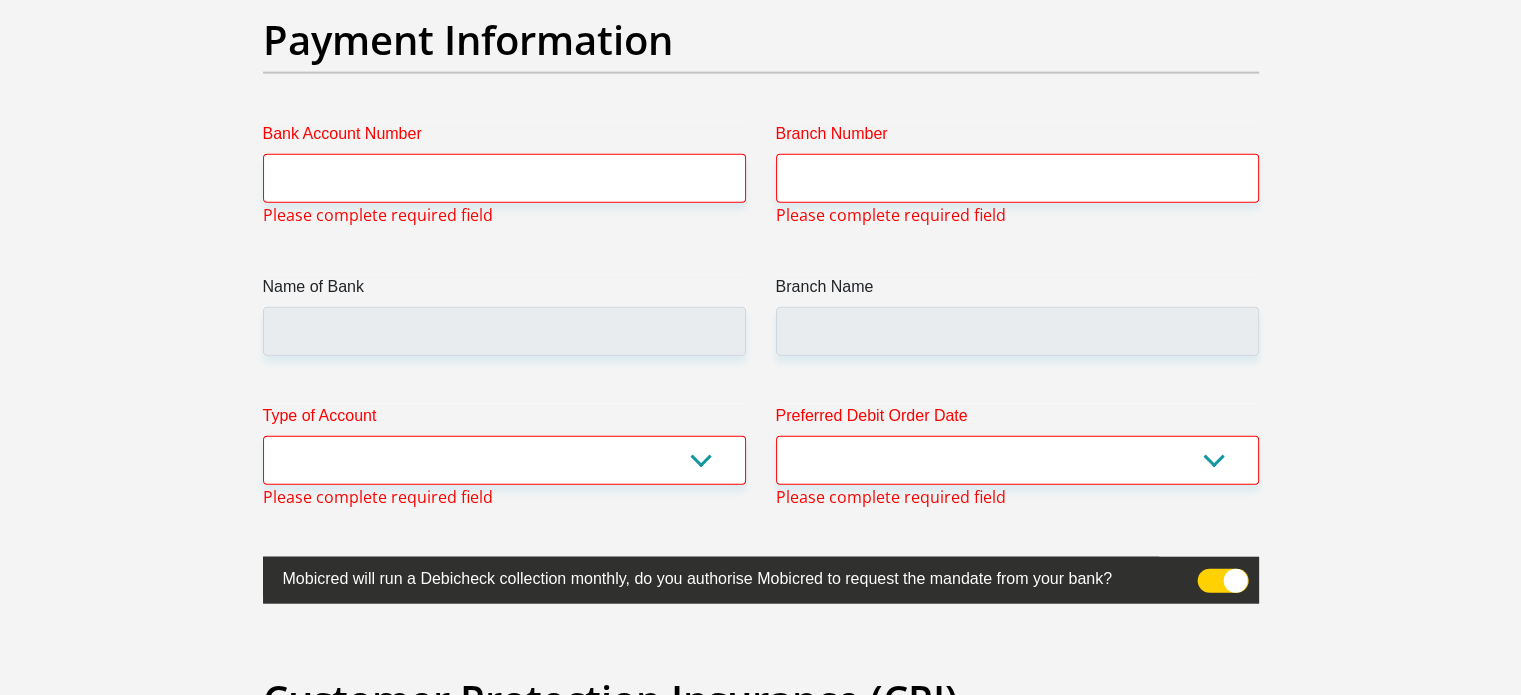 type on "0832874156" 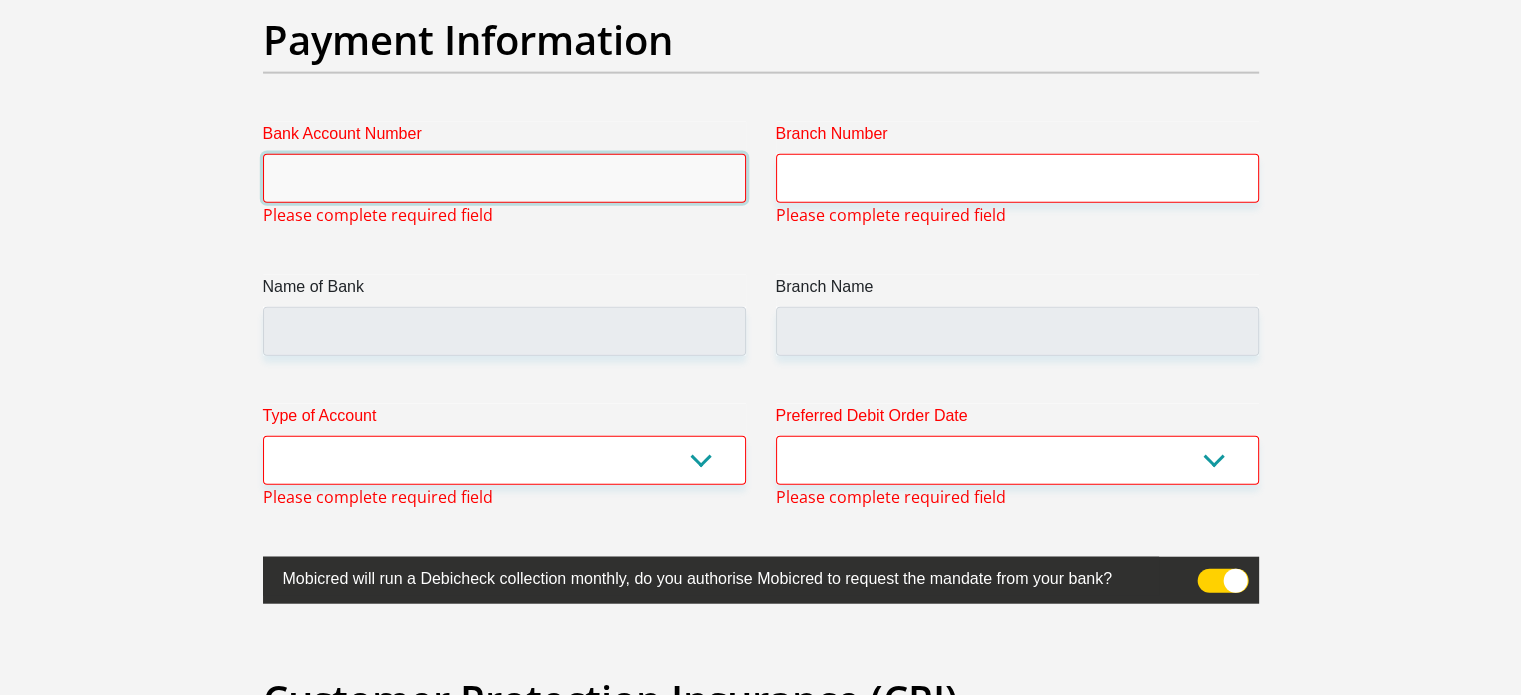 click on "Bank Account Number" at bounding box center [504, 178] 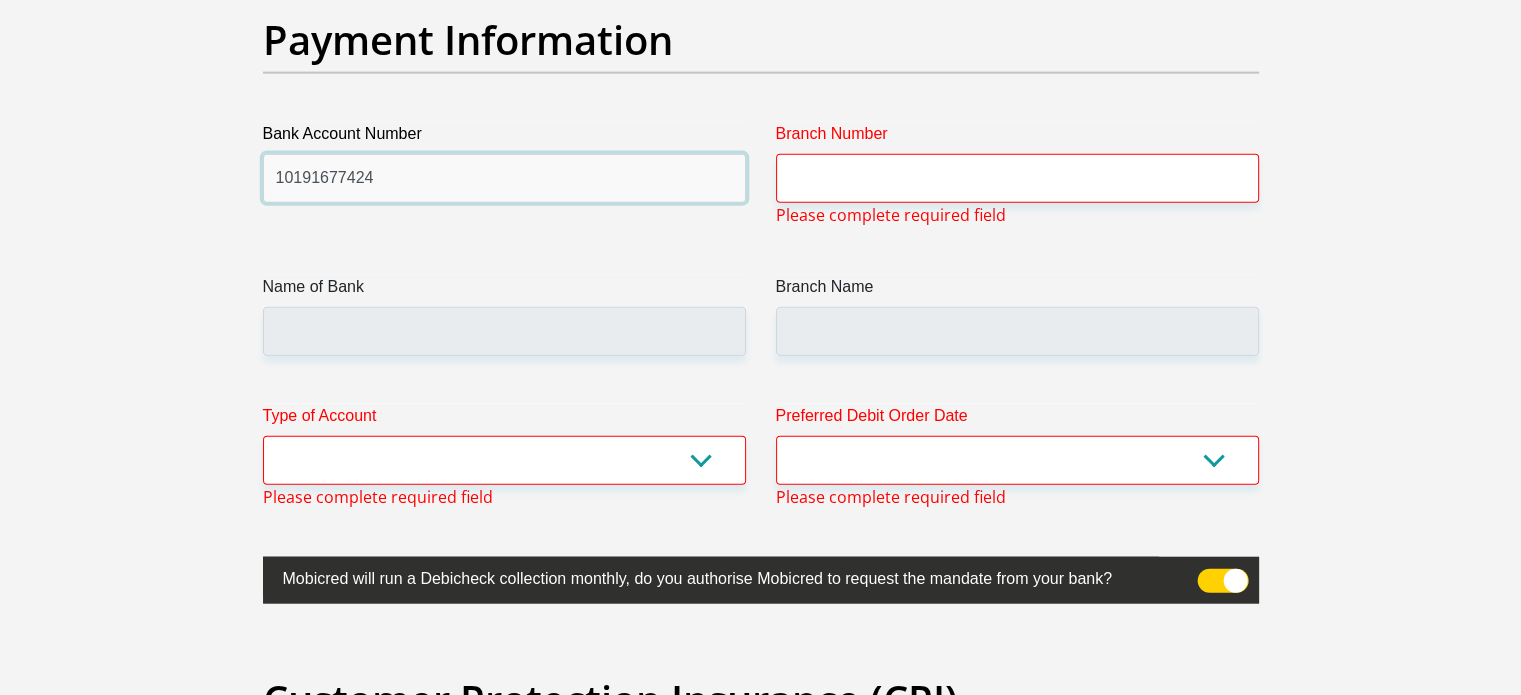 type on "10191677424" 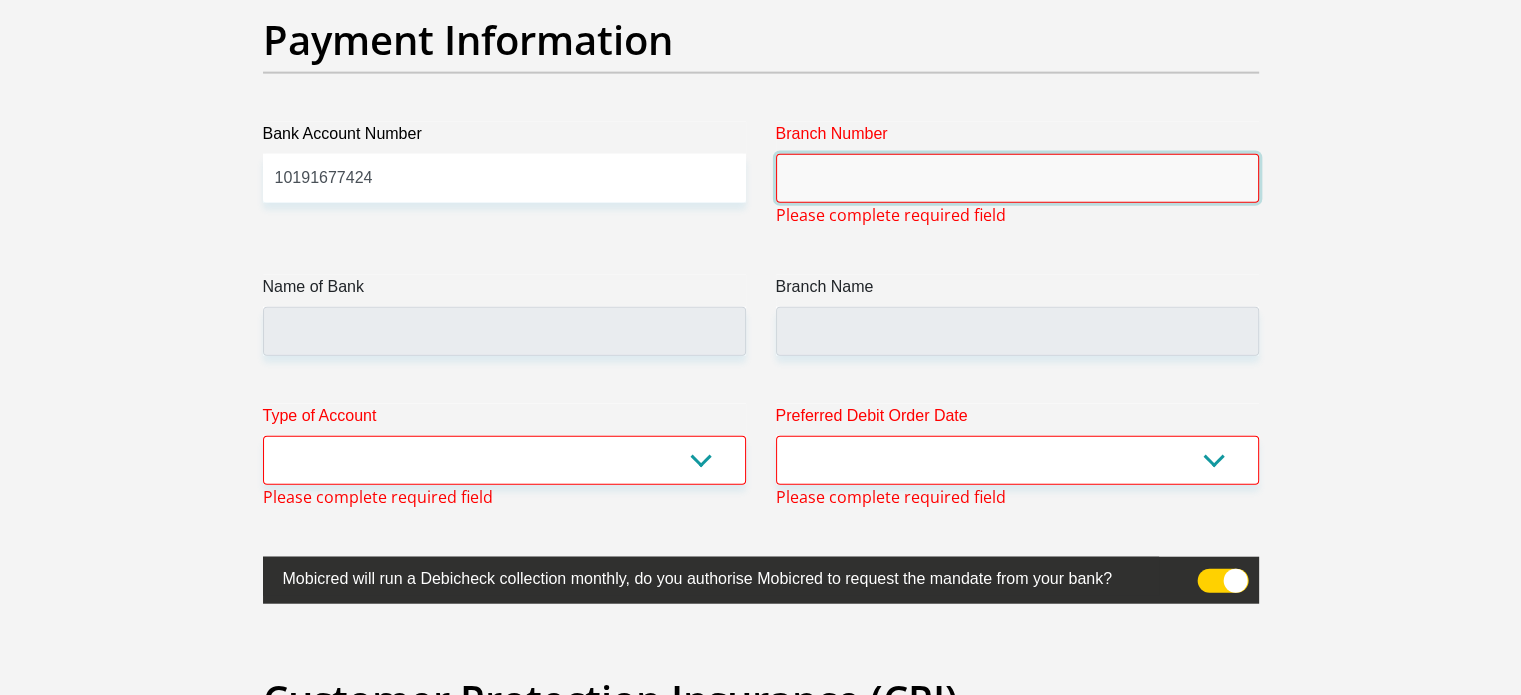 click on "Branch Number" at bounding box center [1017, 178] 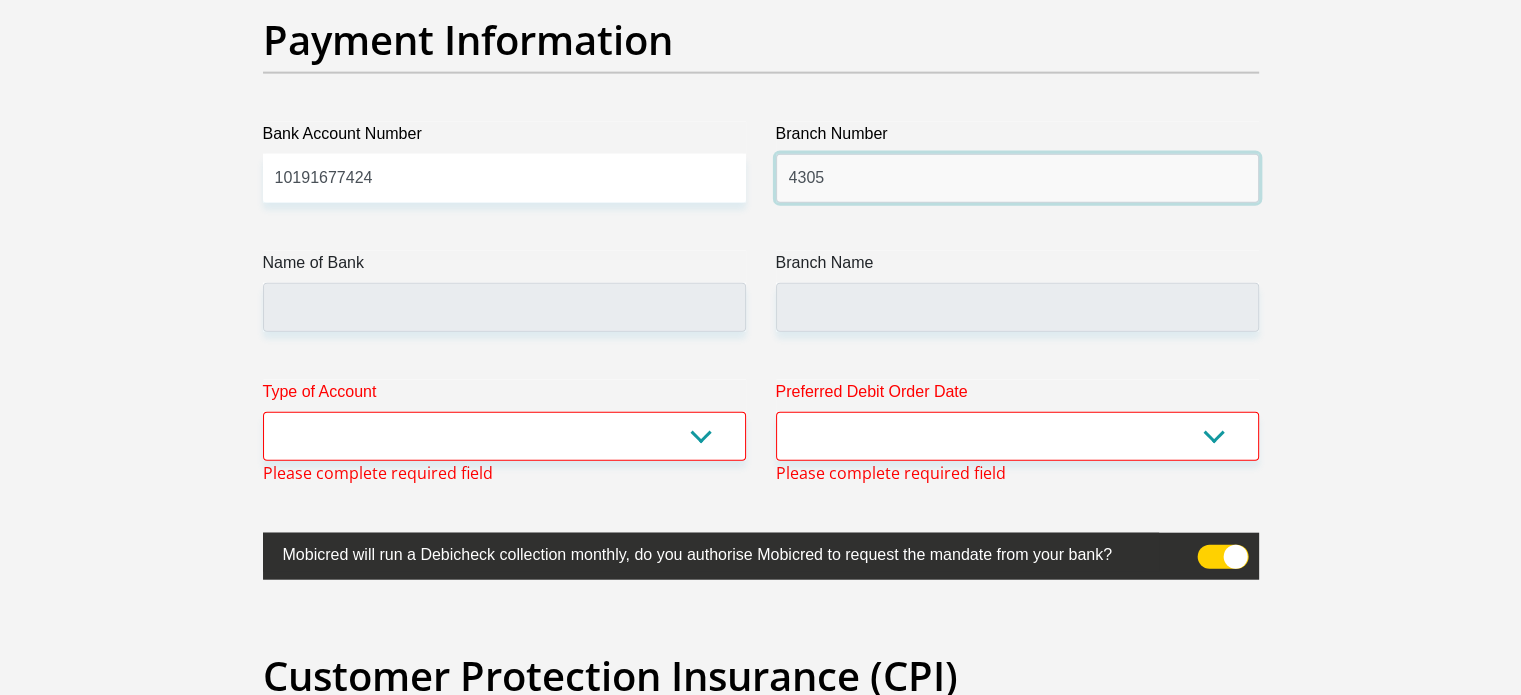 type on "4305" 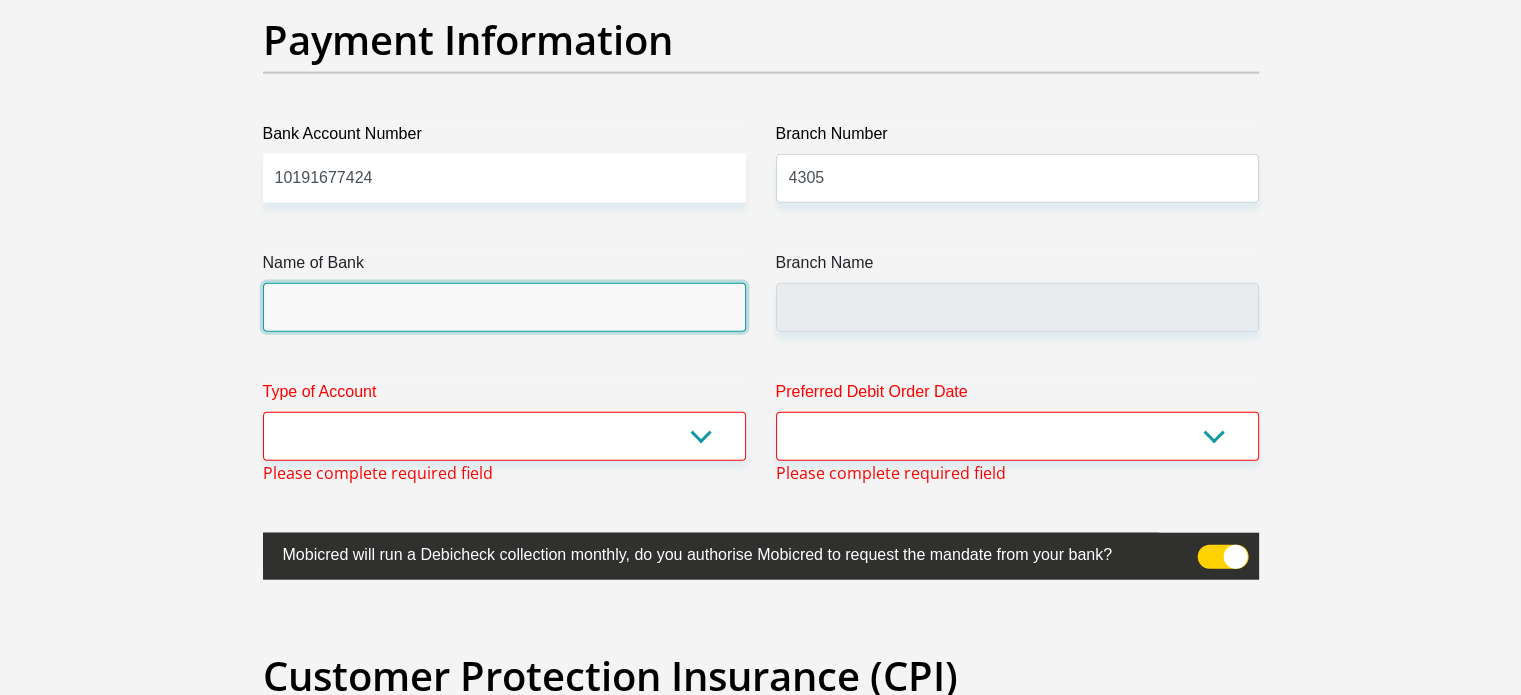 click on "Name of Bank" at bounding box center [504, 307] 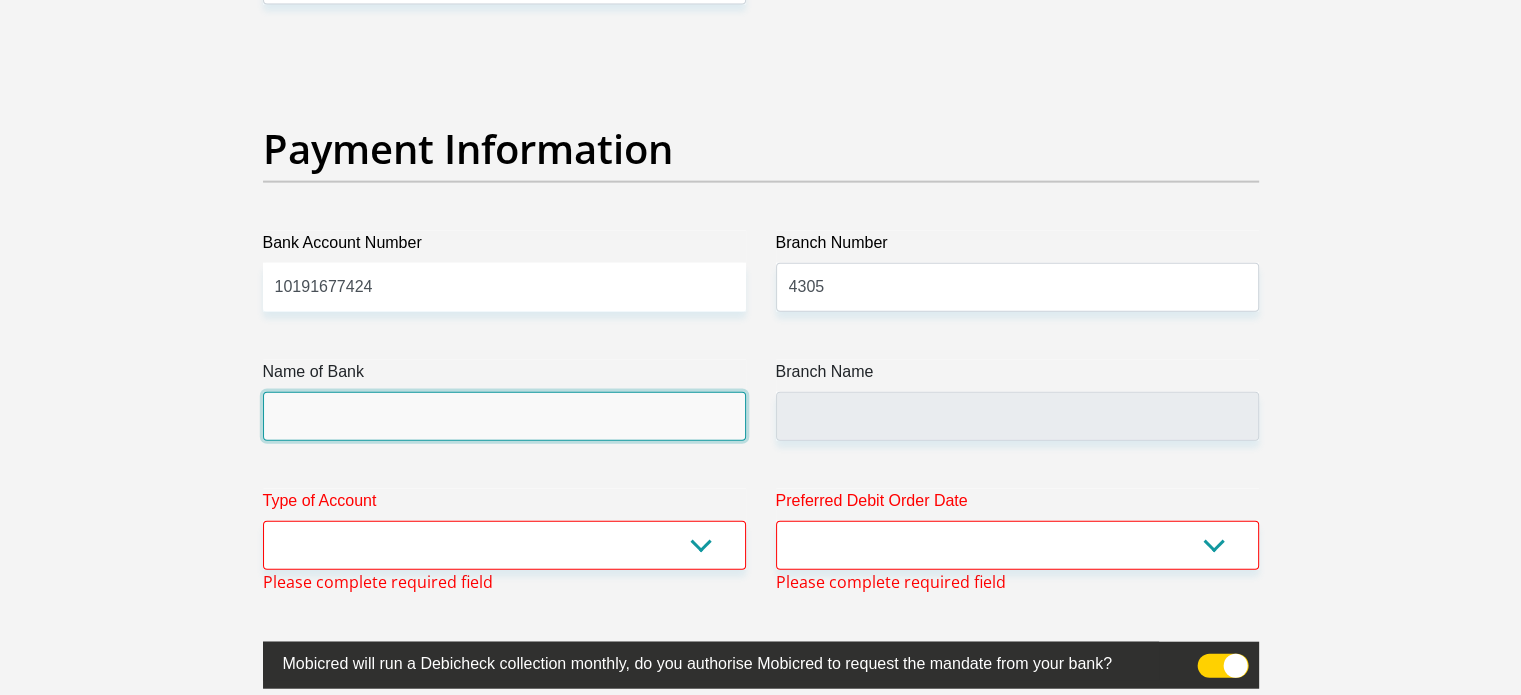 scroll, scrollTop: 4654, scrollLeft: 0, axis: vertical 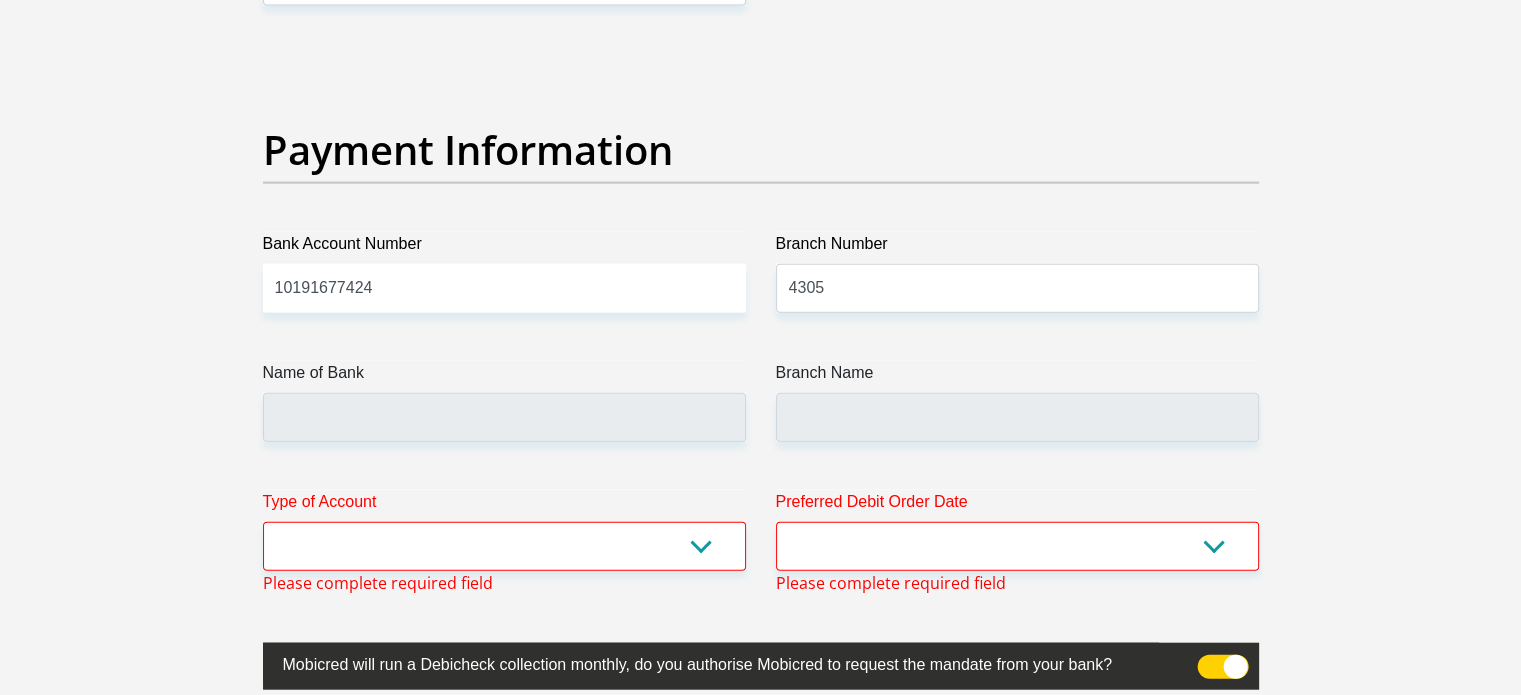 click on "Type of Account
Cheque
Savings
Please complete required field" at bounding box center (504, 542) 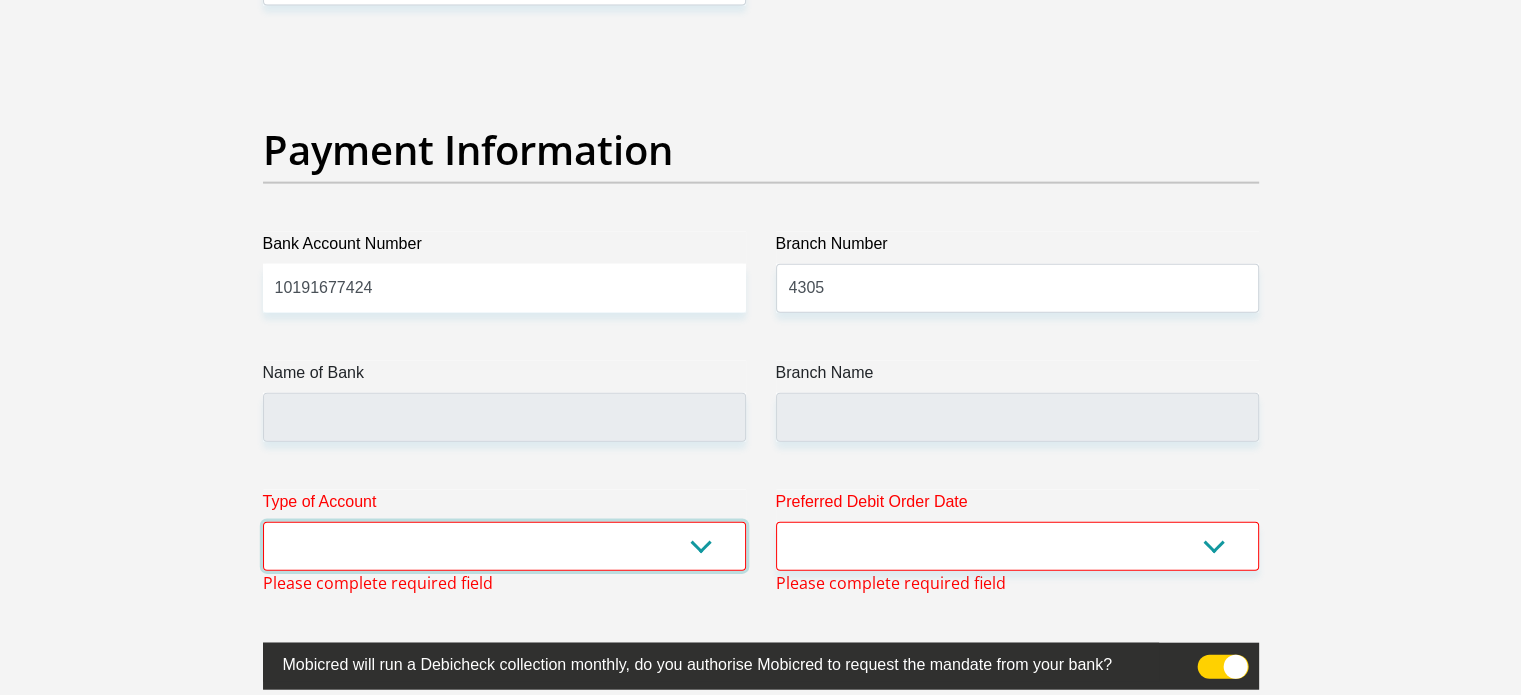 click on "Cheque
Savings" at bounding box center (504, 546) 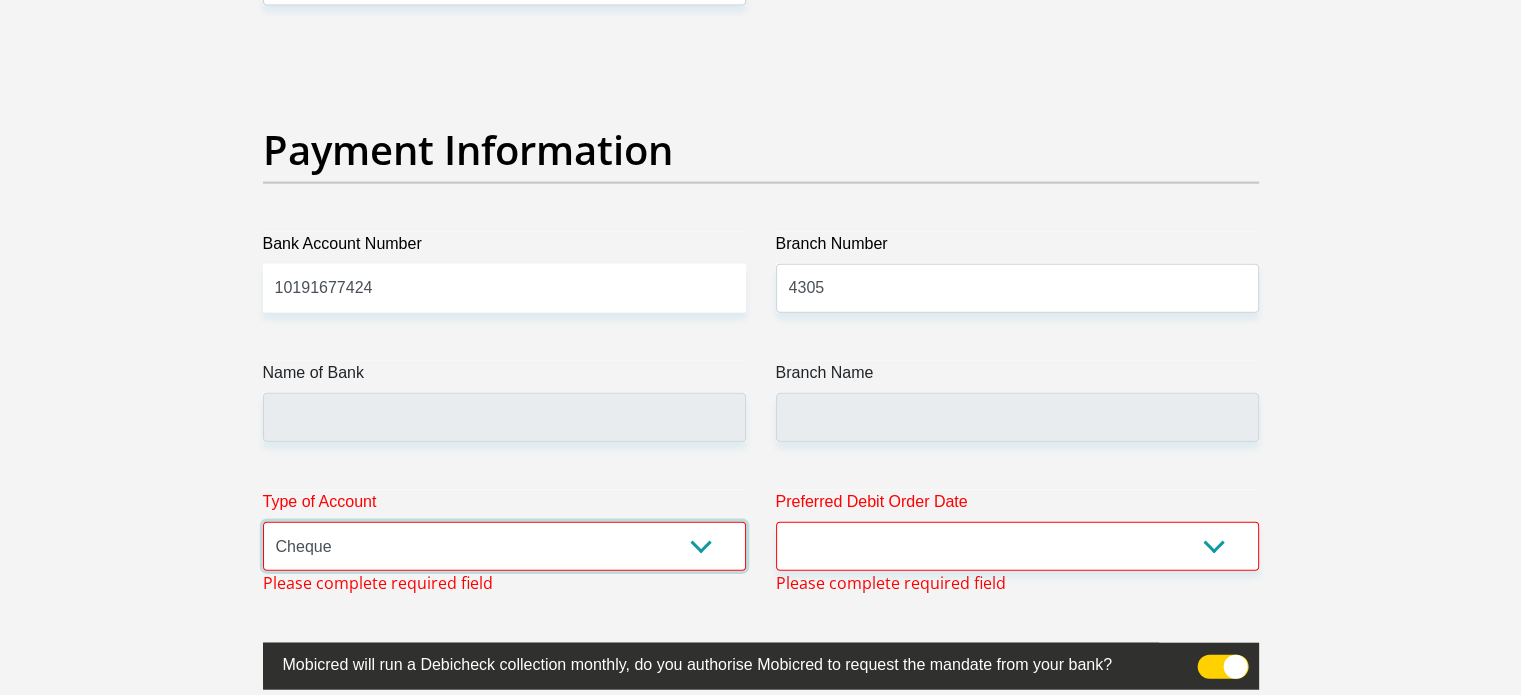 click on "Cheque
Savings" at bounding box center [504, 546] 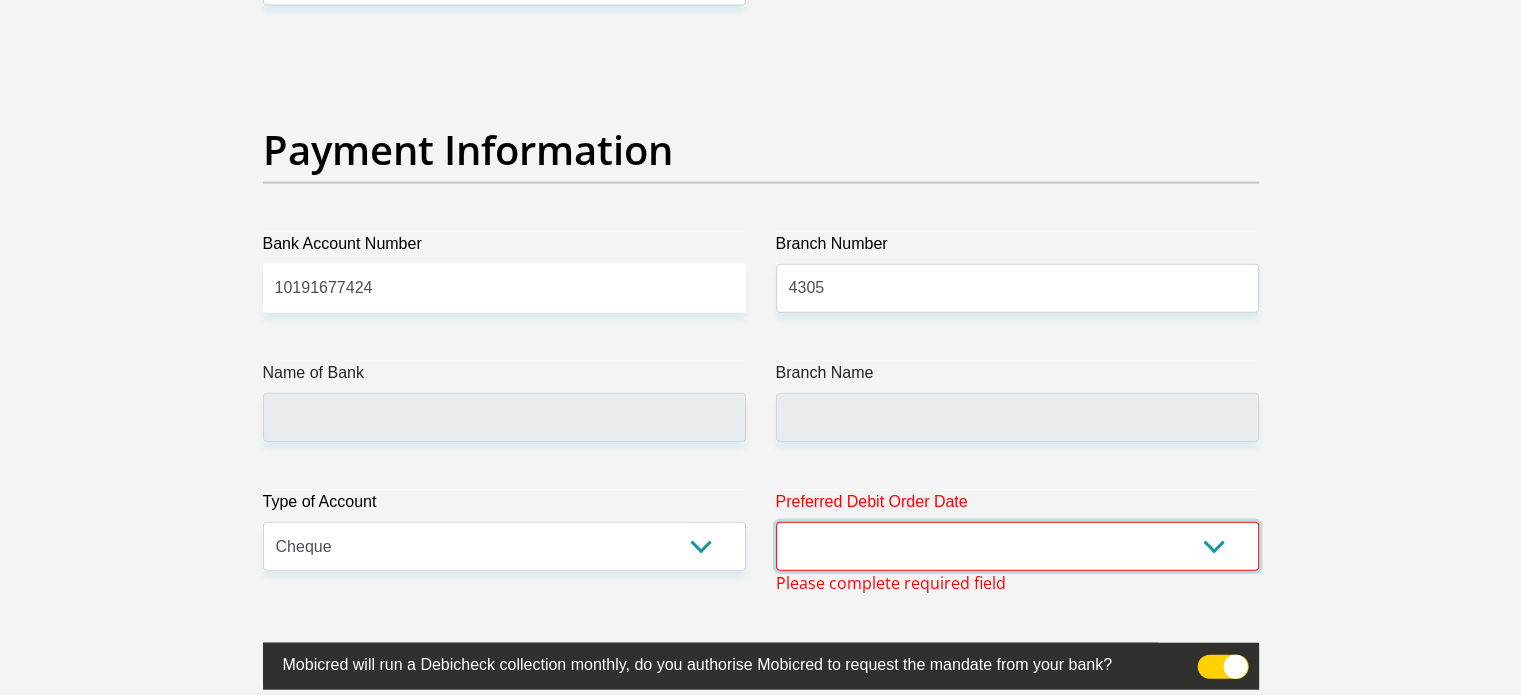 click on "Preferred Debit Order Date
1st
2nd
3rd
4th
5th
7th
18th
19th
20th
21st
22nd
23rd
24th
25th
26th
27th
28th
29th
30th" at bounding box center (1017, 530) 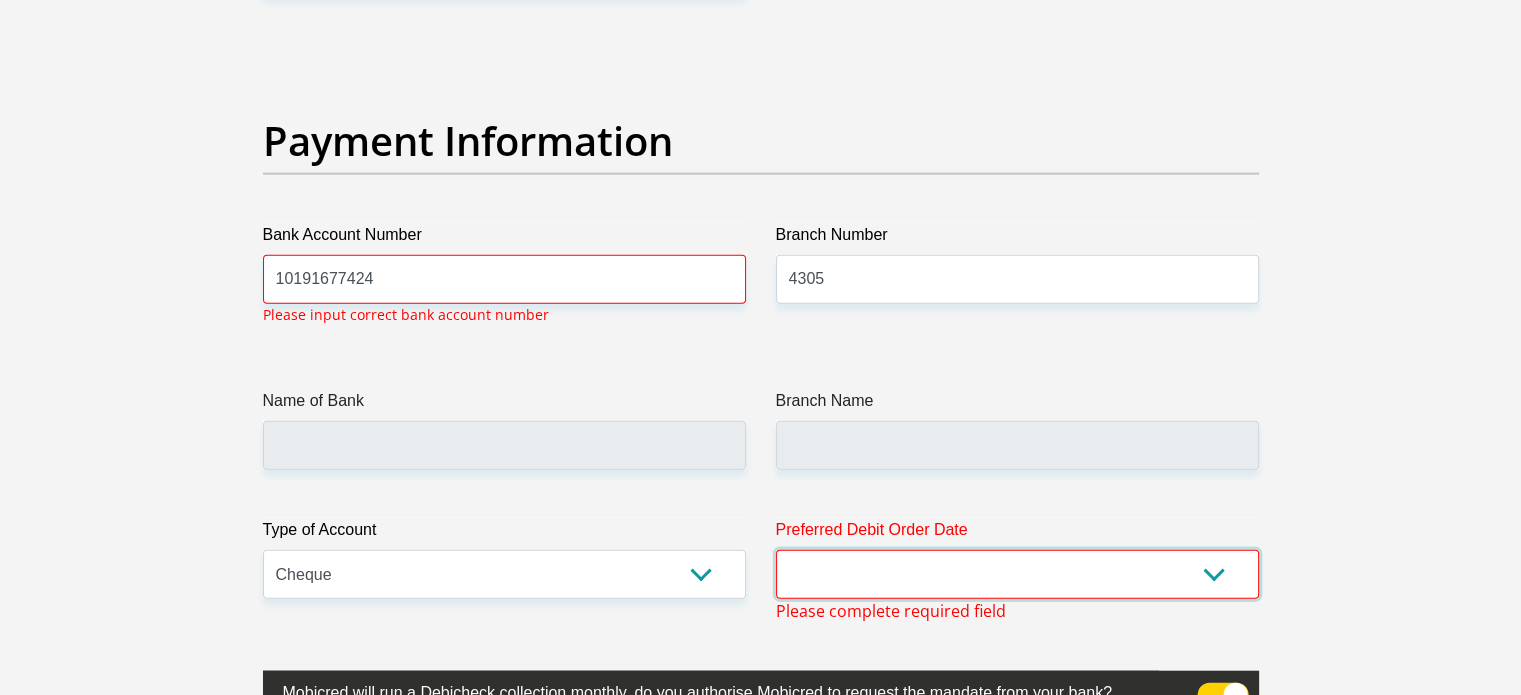 scroll, scrollTop: 4664, scrollLeft: 0, axis: vertical 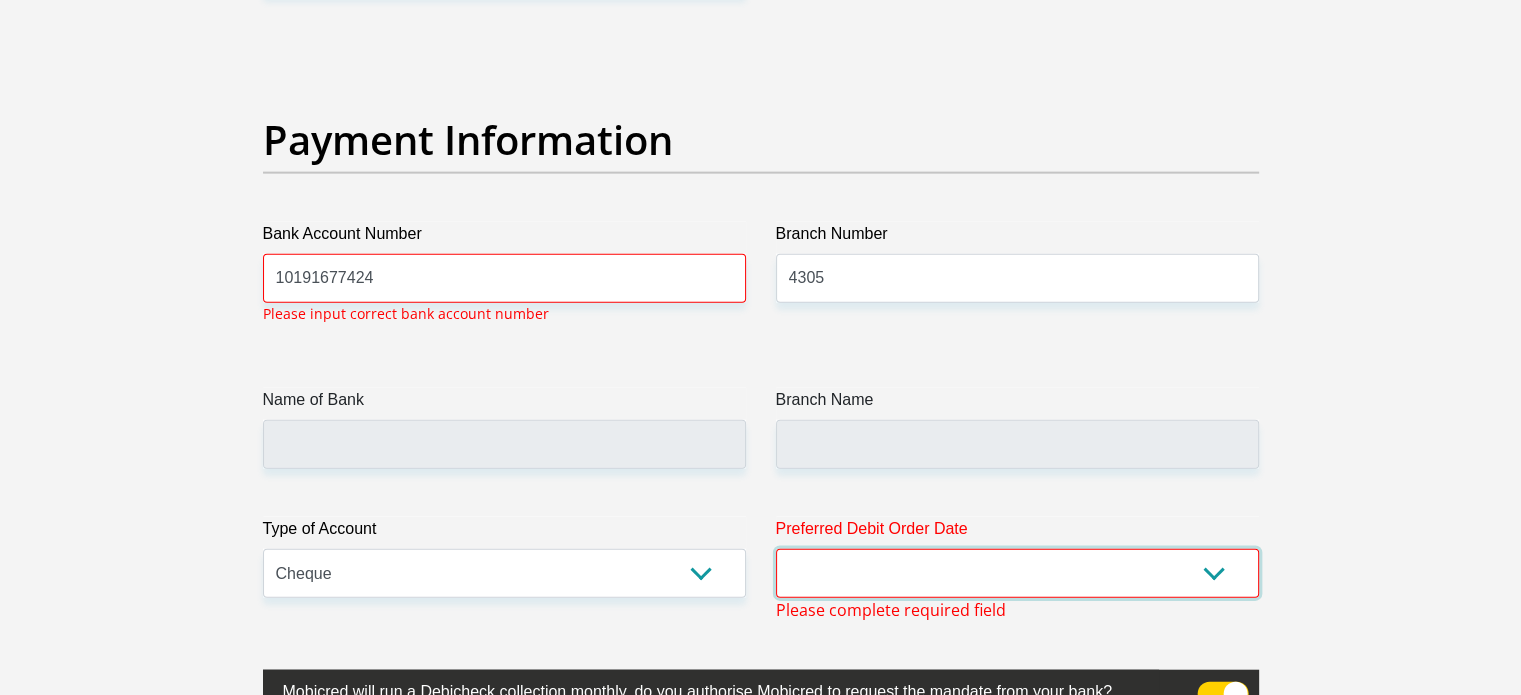select on "25" 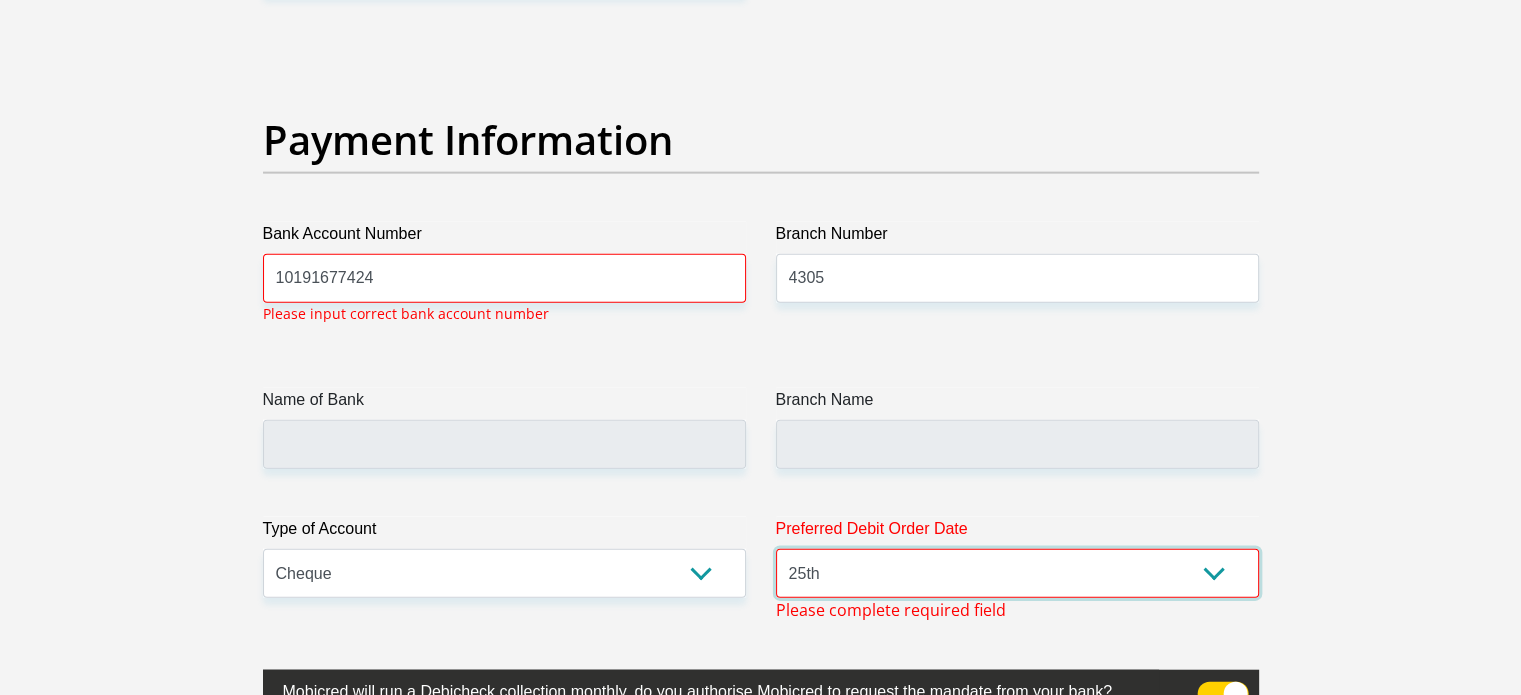 click on "1st
2nd
3rd
4th
5th
7th
18th
19th
20th
21st
22nd
23rd
24th
25th
26th
27th
28th
29th
30th" at bounding box center [1017, 573] 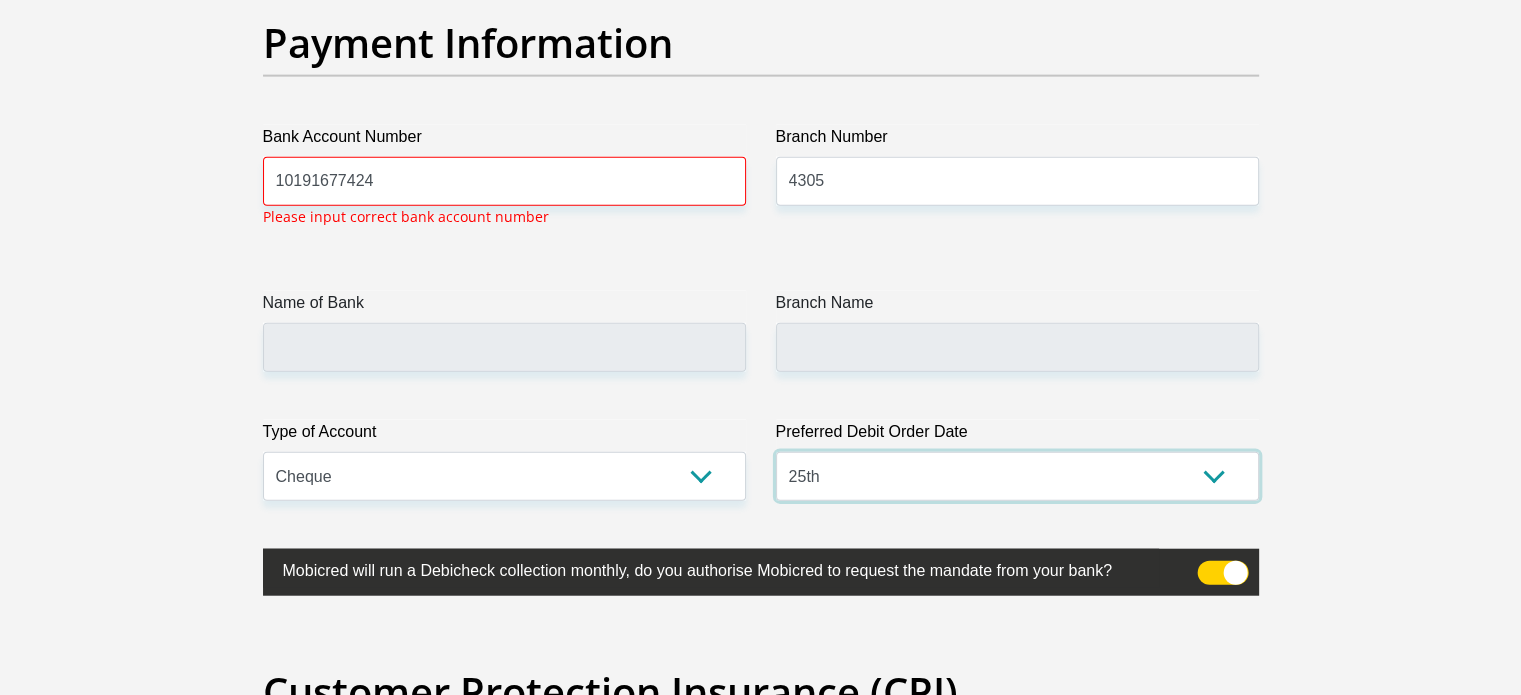 scroll, scrollTop: 4754, scrollLeft: 0, axis: vertical 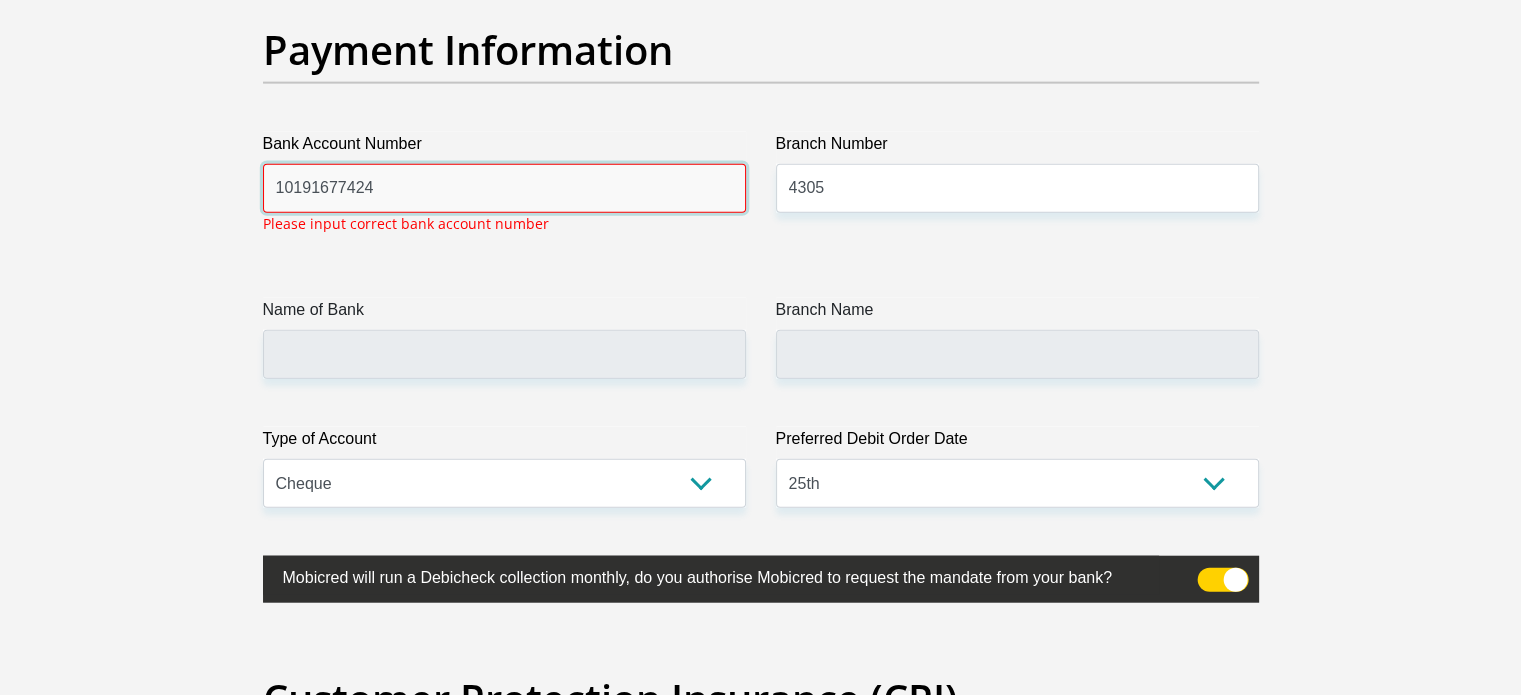 click on "10191677424" at bounding box center (504, 188) 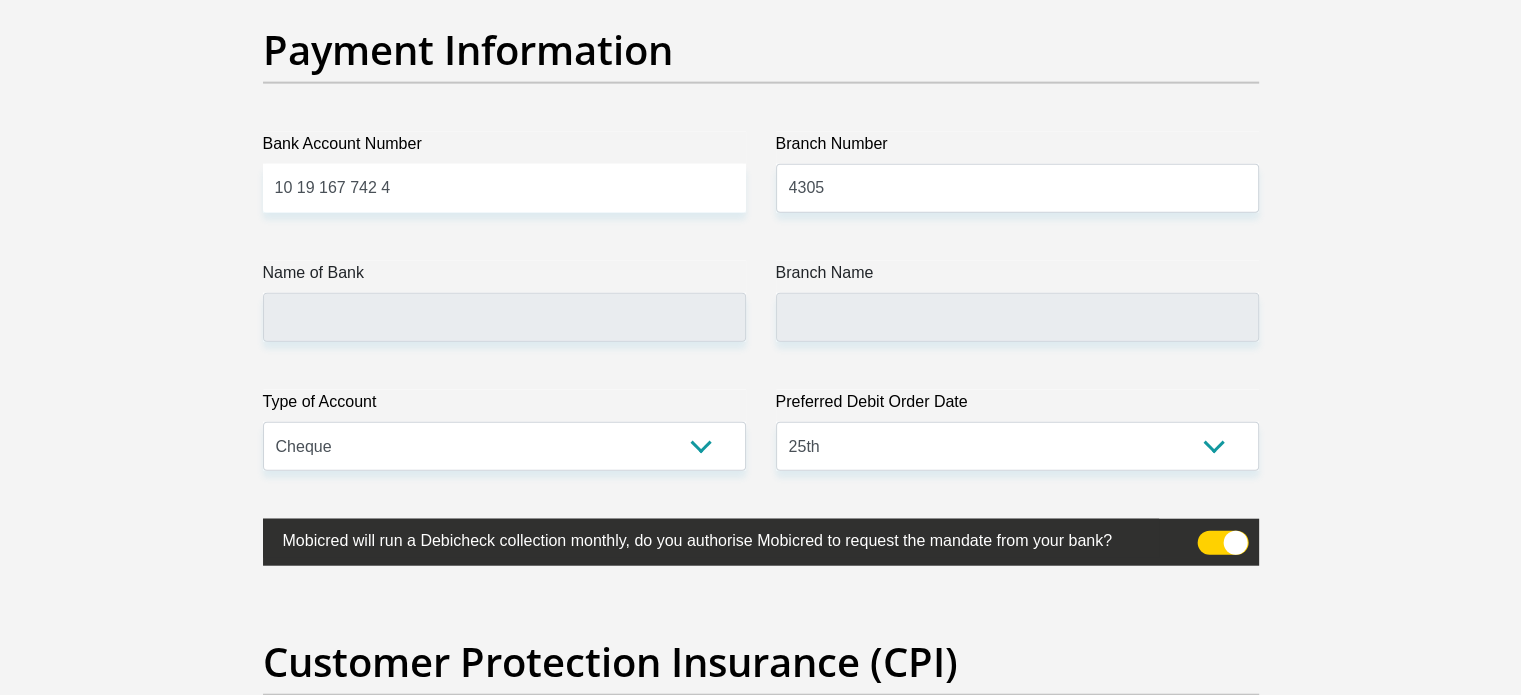 click on "Name of Bank" at bounding box center [504, 277] 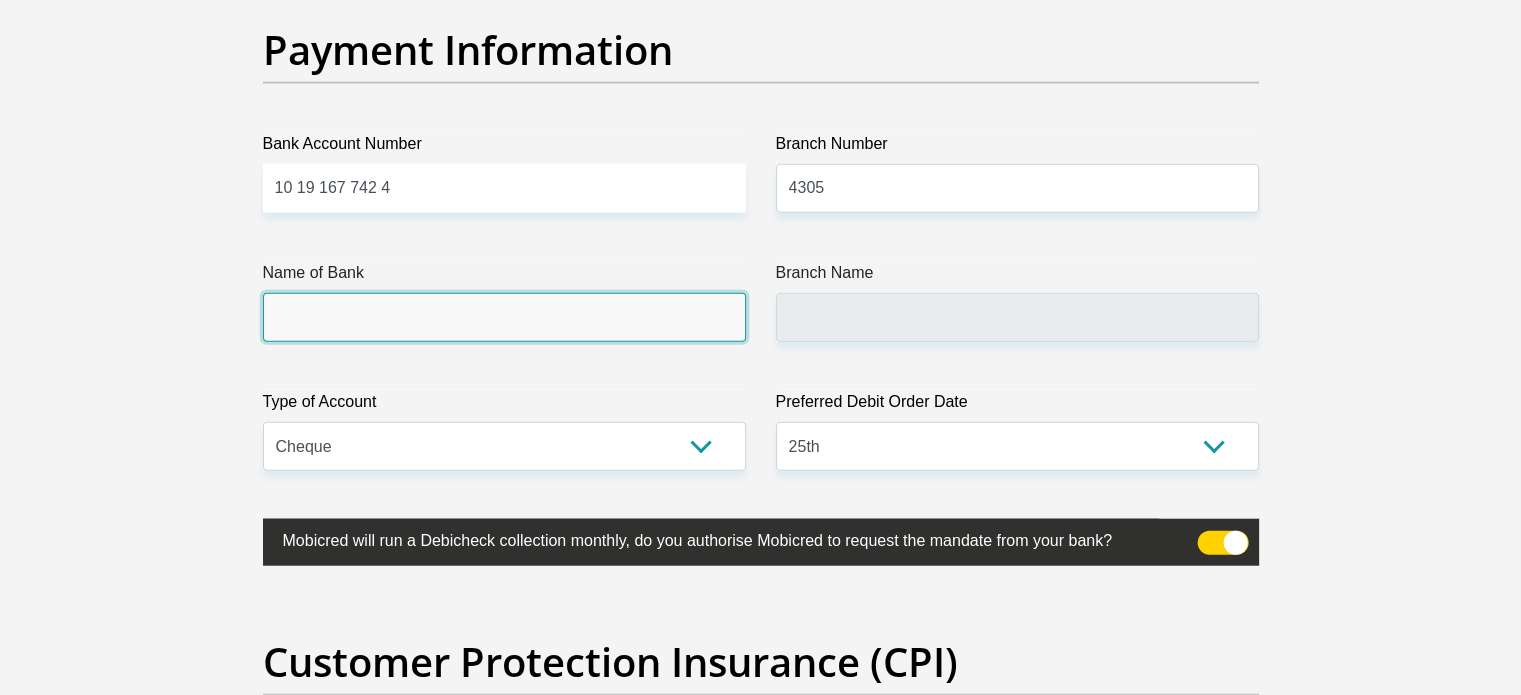click on "Name of Bank" at bounding box center [504, 317] 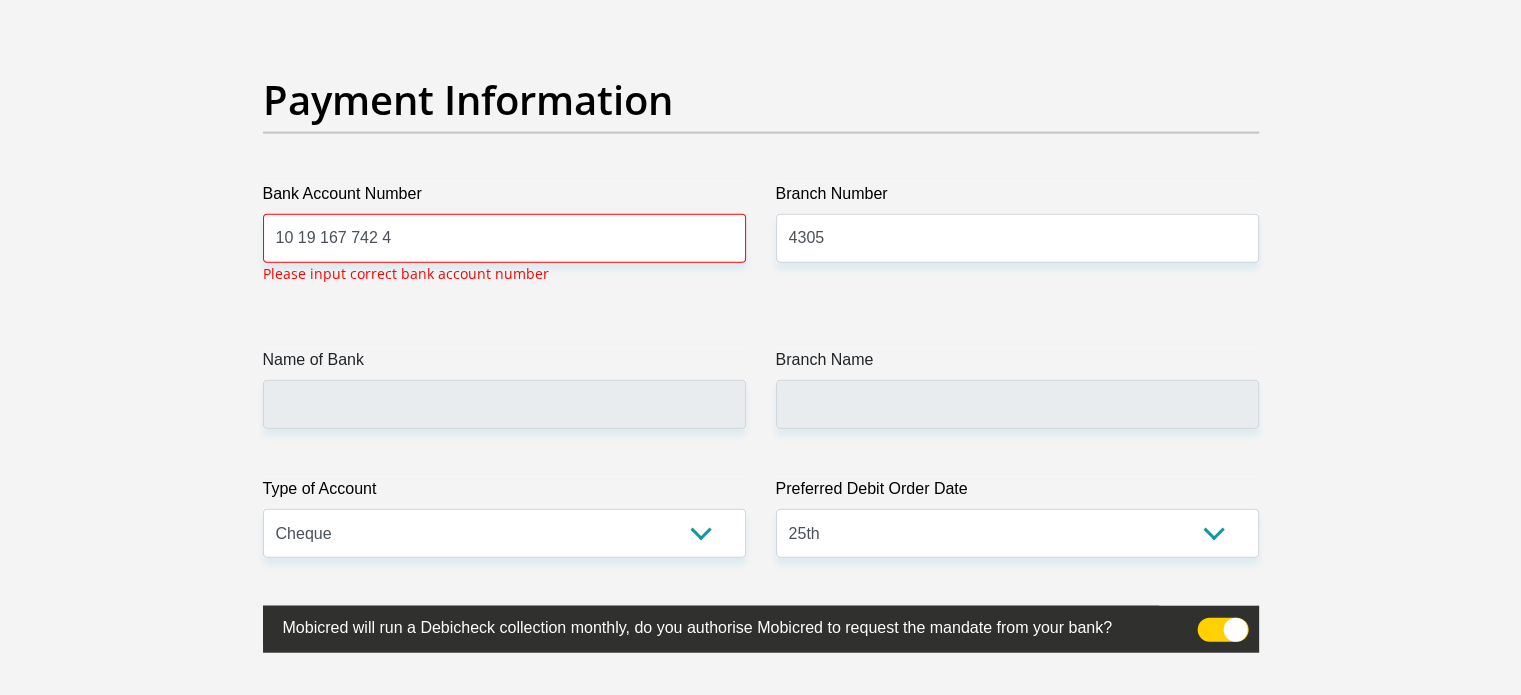 click on "Title
Mr
Ms
Mrs
Dr
[PERSON_NAME]
First Name
Riot
Surname
[PERSON_NAME]
ID Number
0008316069080
Please input valid ID number
Race
Black
Coloured
Indian
White
Other
Contact Number
0632644445
Please input valid contact number
Nationality
[GEOGRAPHIC_DATA]
[GEOGRAPHIC_DATA]
[GEOGRAPHIC_DATA]  [GEOGRAPHIC_DATA]  [GEOGRAPHIC_DATA]" at bounding box center (761, -1030) 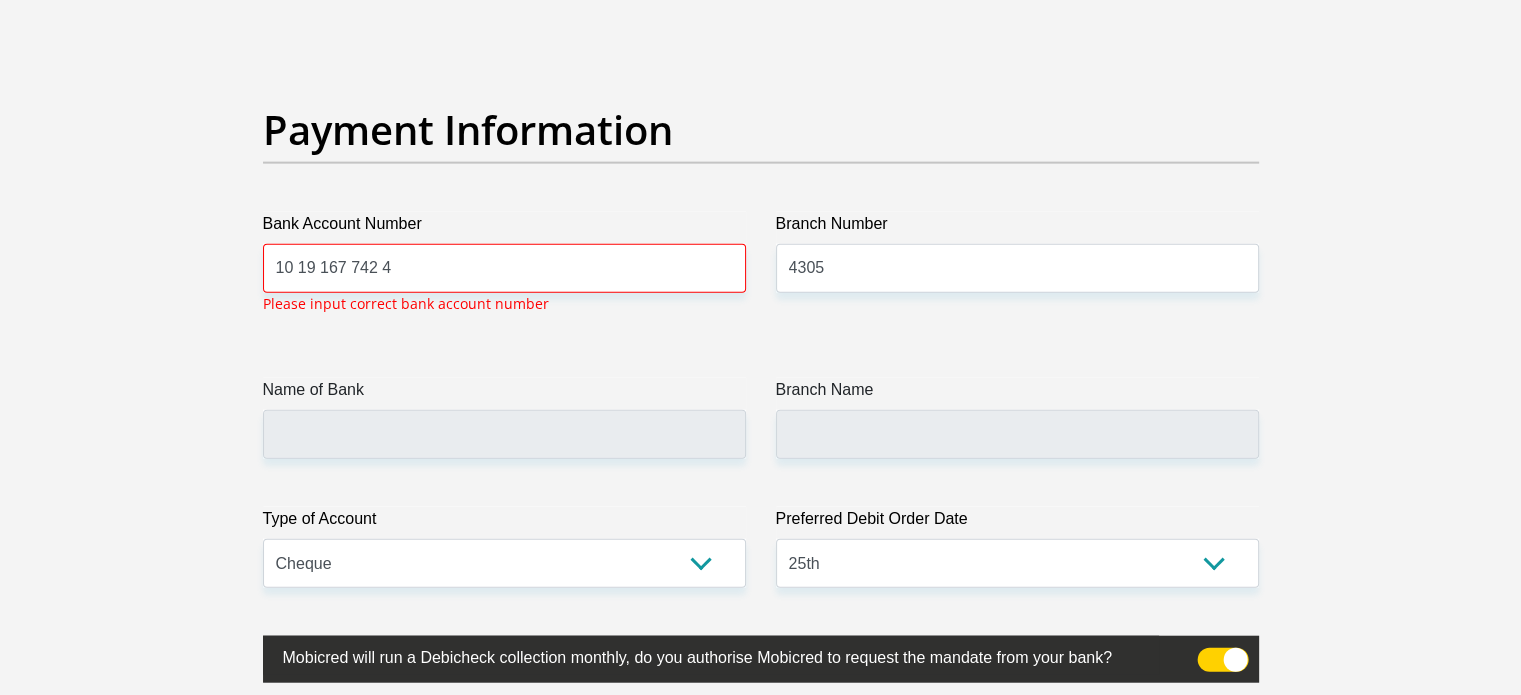 scroll, scrollTop: 4672, scrollLeft: 0, axis: vertical 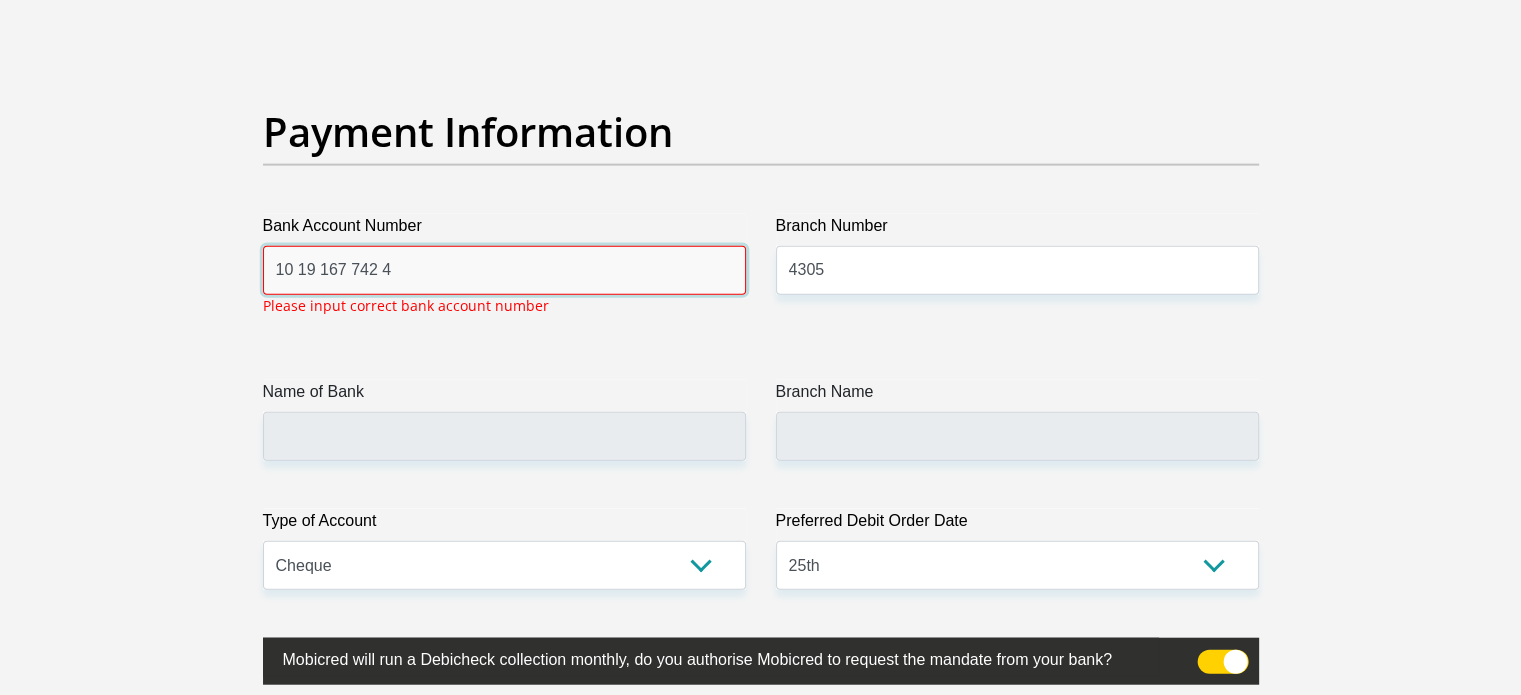 click on "10 19 167 742 4" at bounding box center [504, 270] 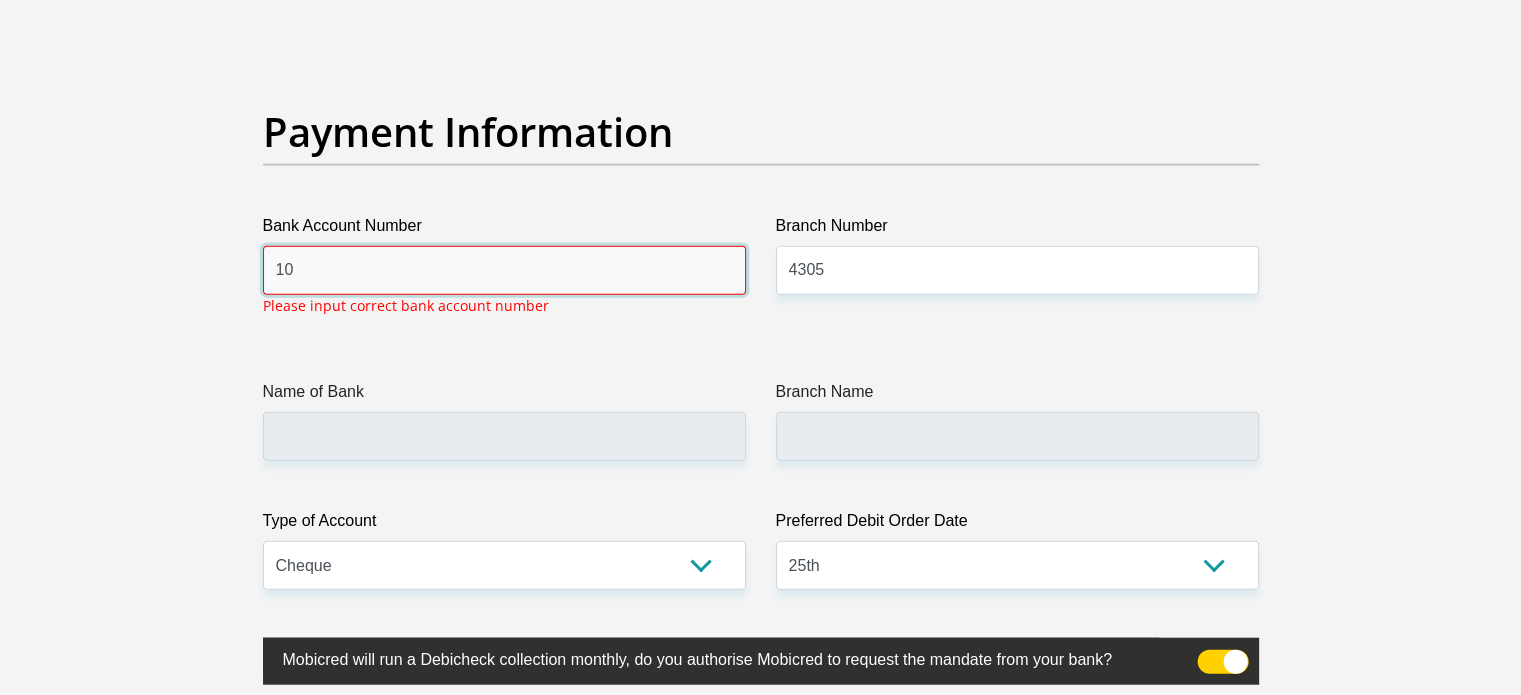 type on "1" 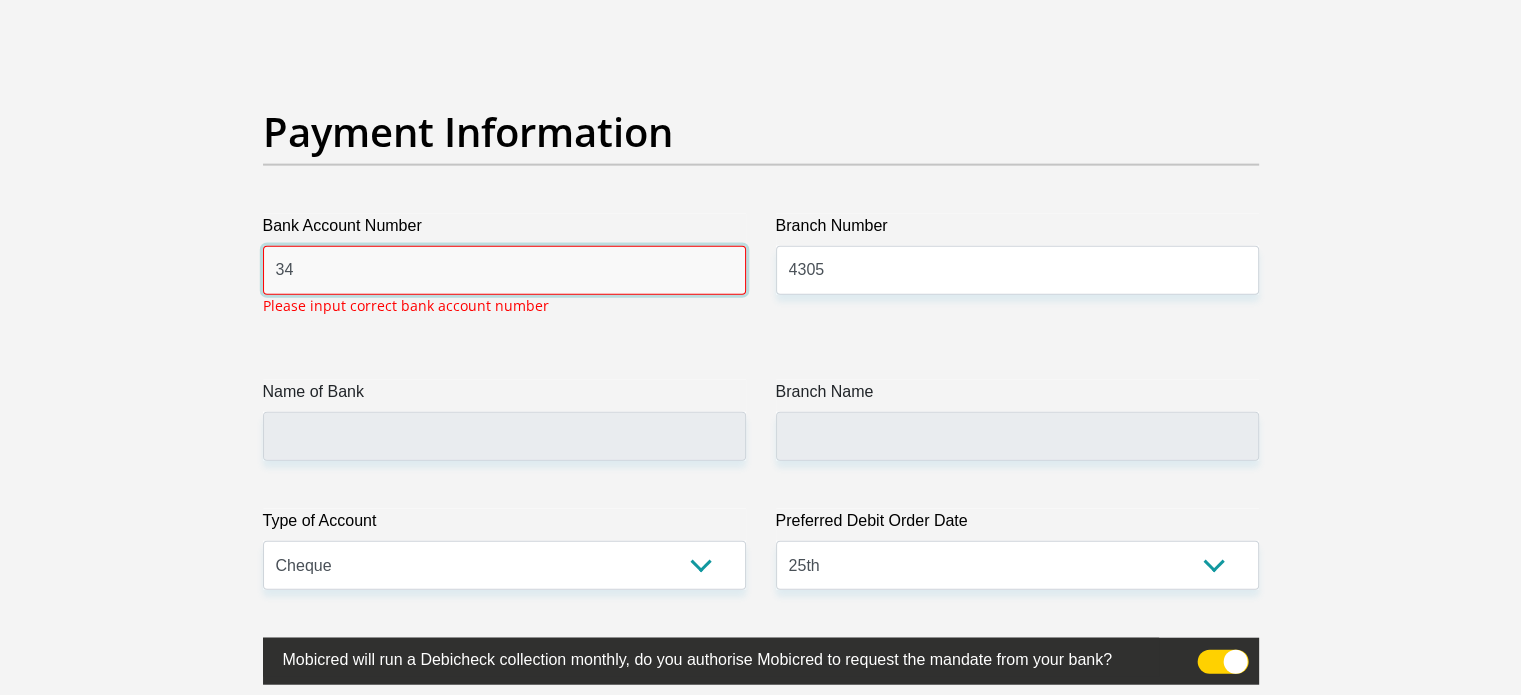 type on "3" 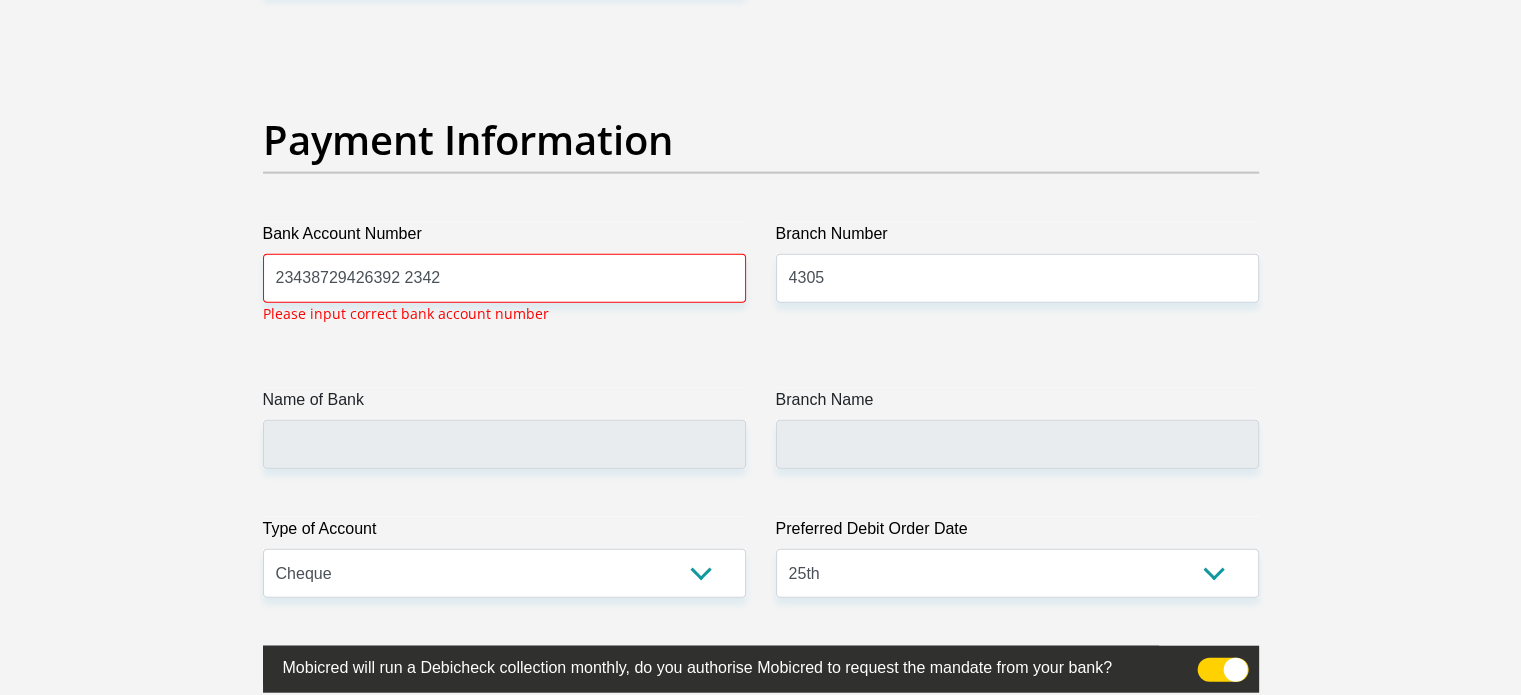 scroll, scrollTop: 4664, scrollLeft: 0, axis: vertical 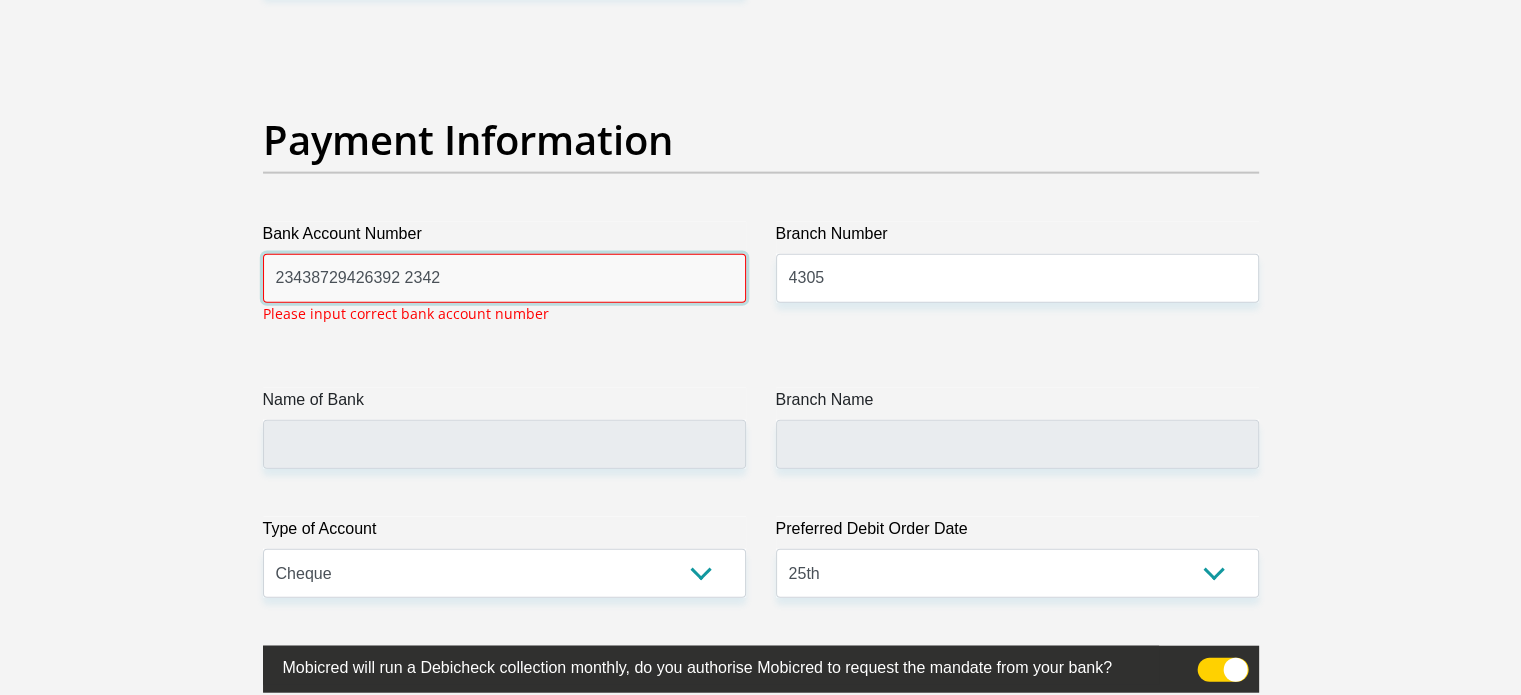 drag, startPoint x: 582, startPoint y: 268, endPoint x: 228, endPoint y: 287, distance: 354.50952 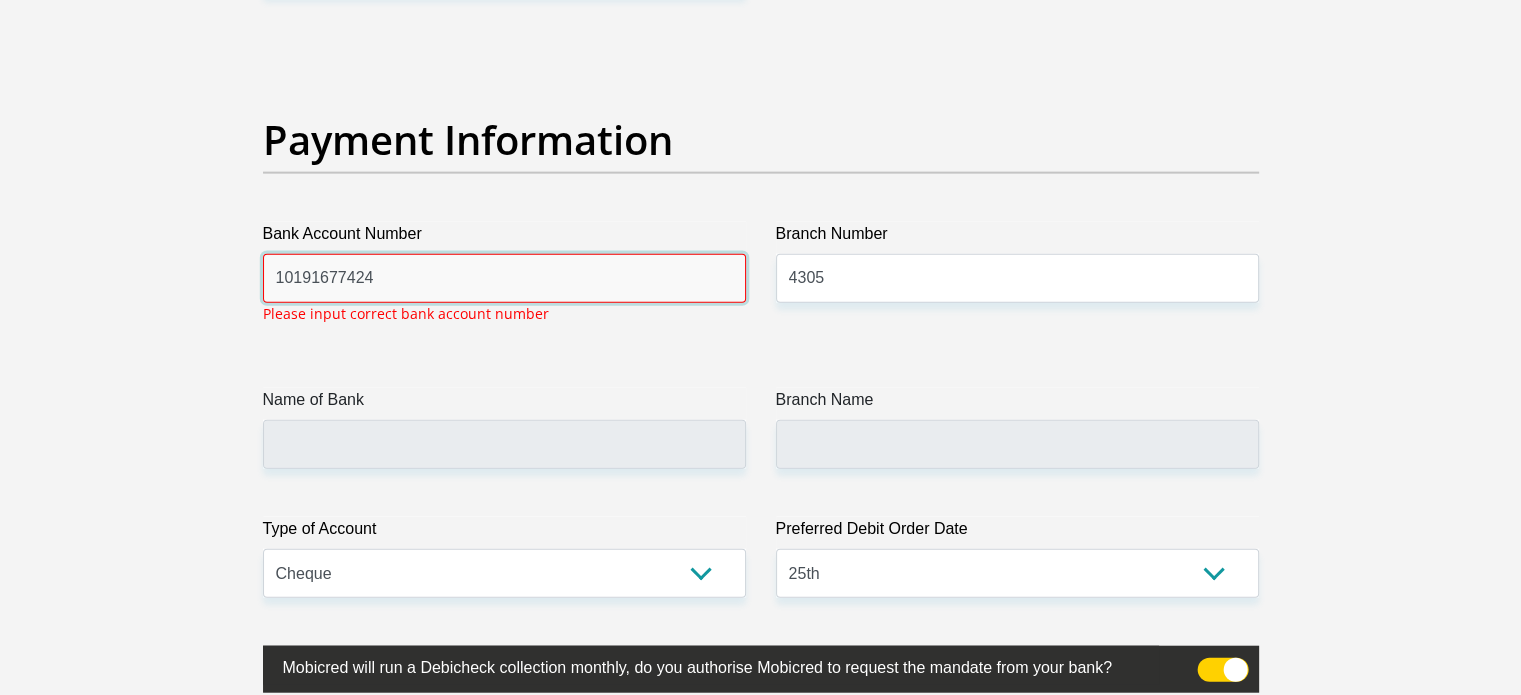 type on "10191677424" 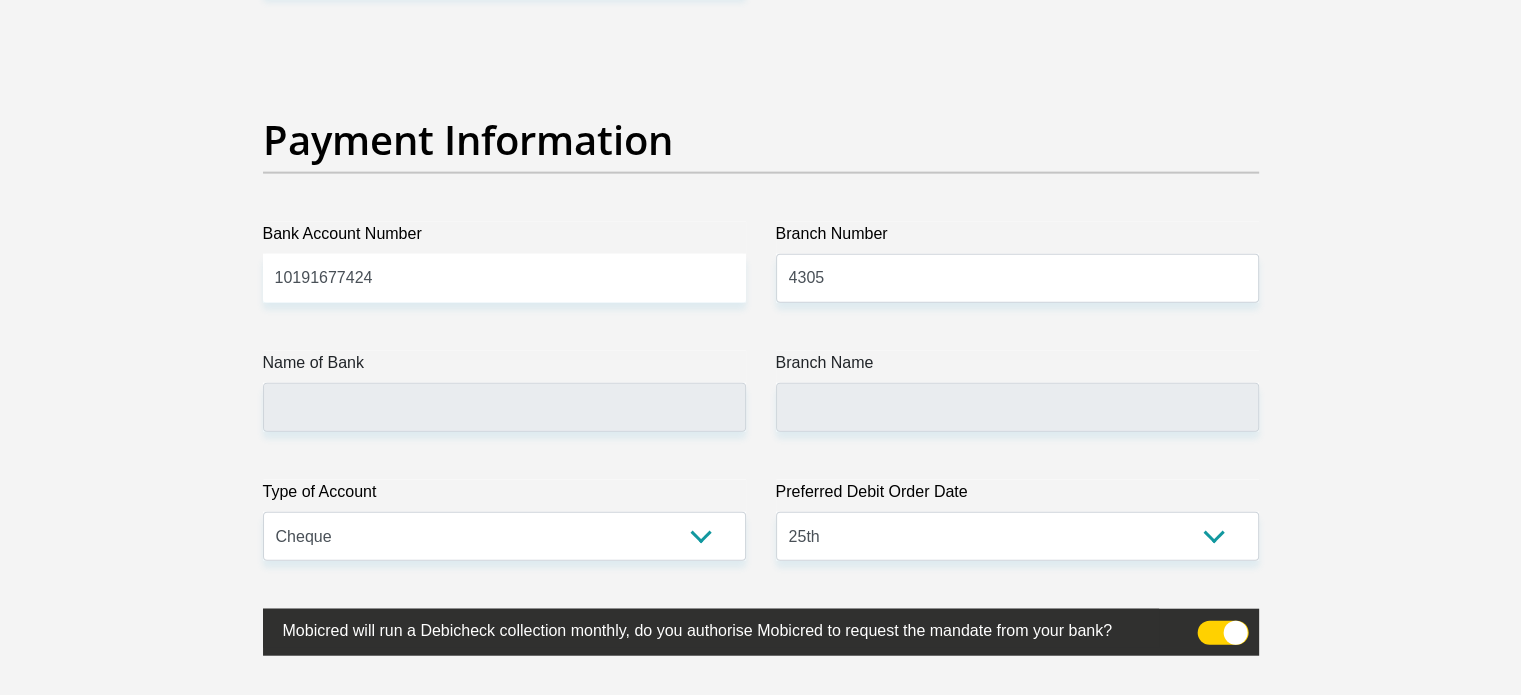 click on "Title
Mr
Ms
Mrs
Dr
[PERSON_NAME]
First Name
Riot
Surname
[PERSON_NAME]
ID Number
0008316069080
Please input valid ID number
Race
Black
Coloured
Indian
White
Other
Contact Number
0632644445
Please input valid contact number
Nationality
[GEOGRAPHIC_DATA]
[GEOGRAPHIC_DATA]
[GEOGRAPHIC_DATA]  [GEOGRAPHIC_DATA]  [GEOGRAPHIC_DATA]" at bounding box center (761, -1008) 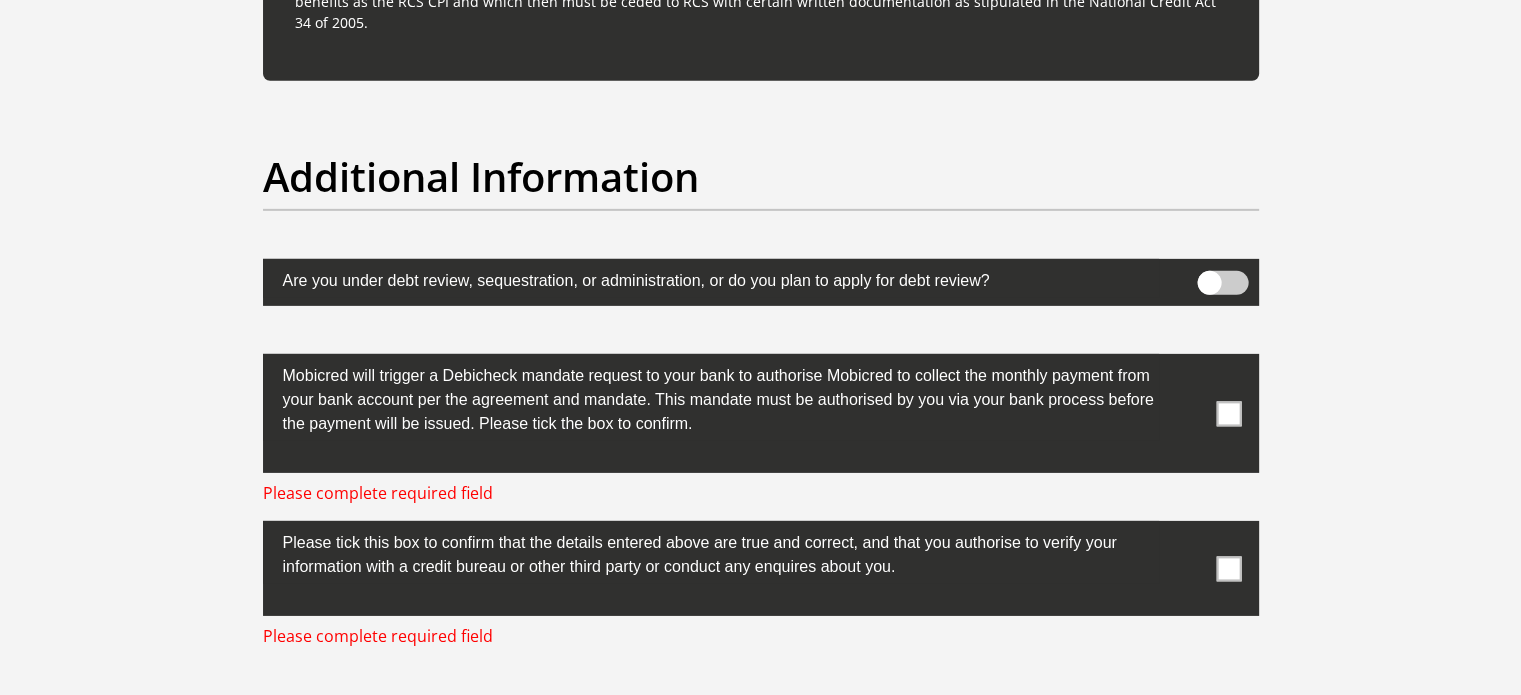 scroll, scrollTop: 6295, scrollLeft: 0, axis: vertical 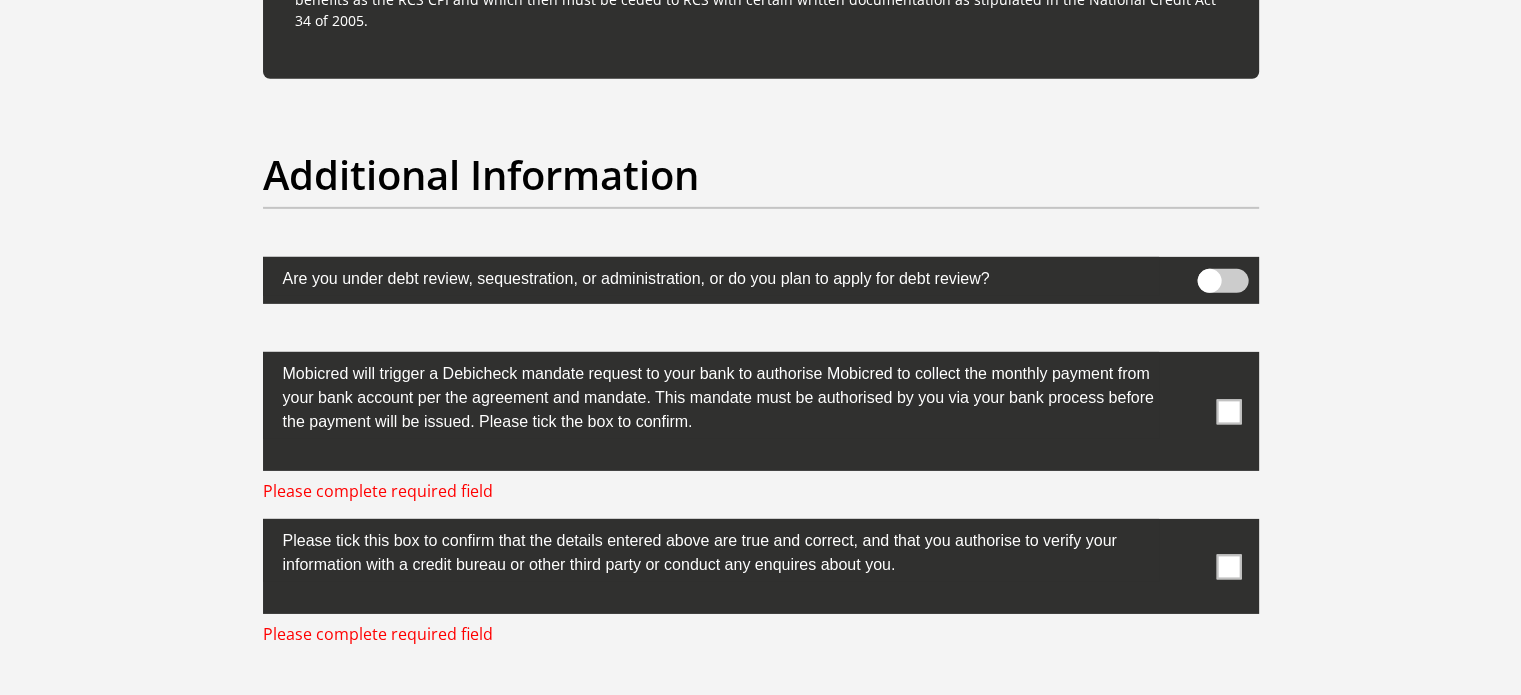 click at bounding box center (1228, 411) 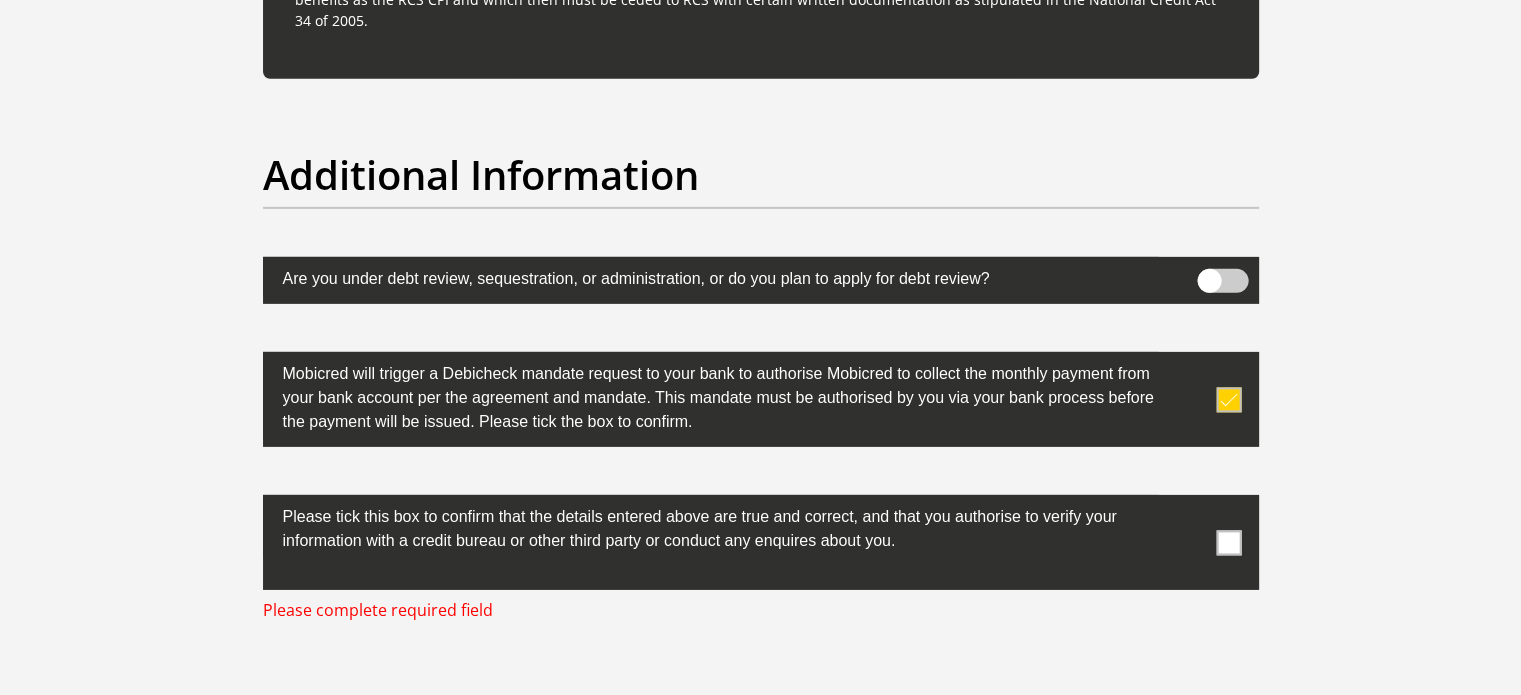 click at bounding box center (1228, 542) 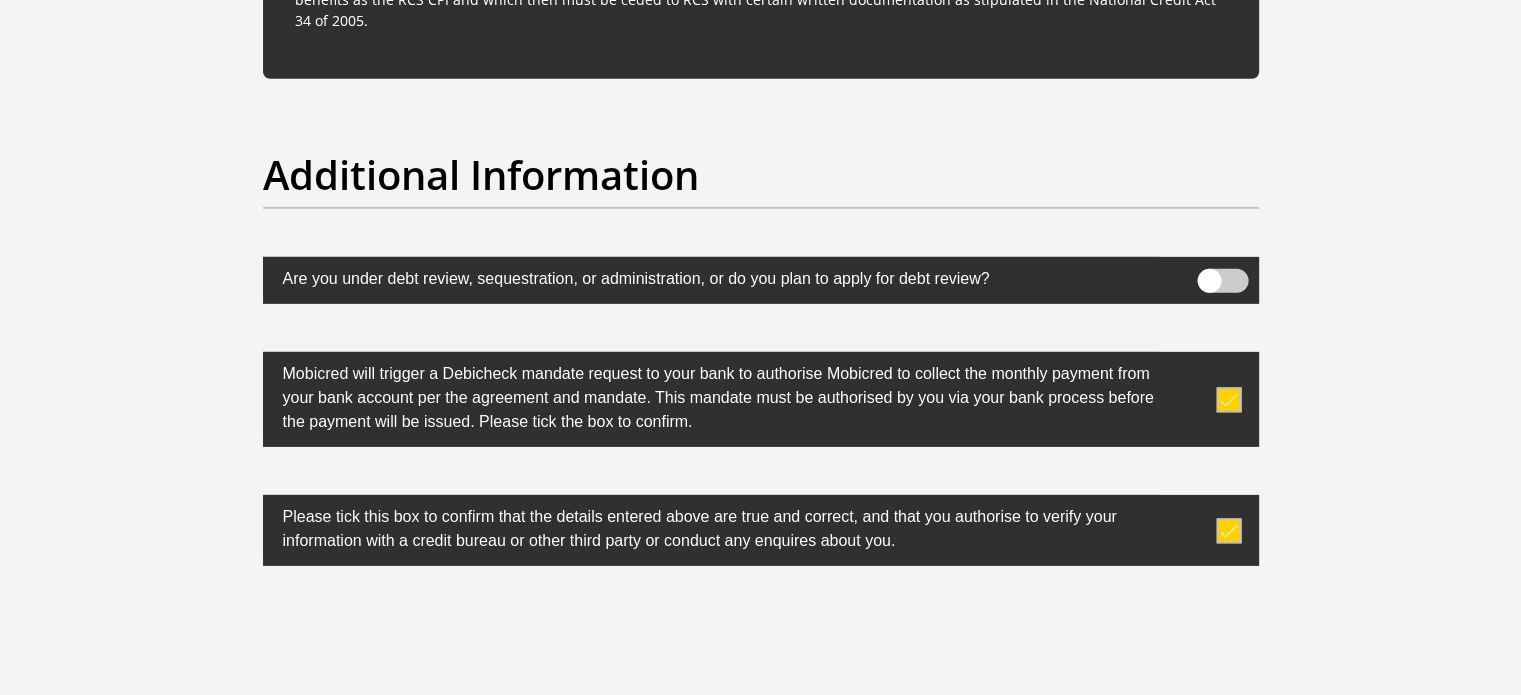 scroll, scrollTop: 6642, scrollLeft: 0, axis: vertical 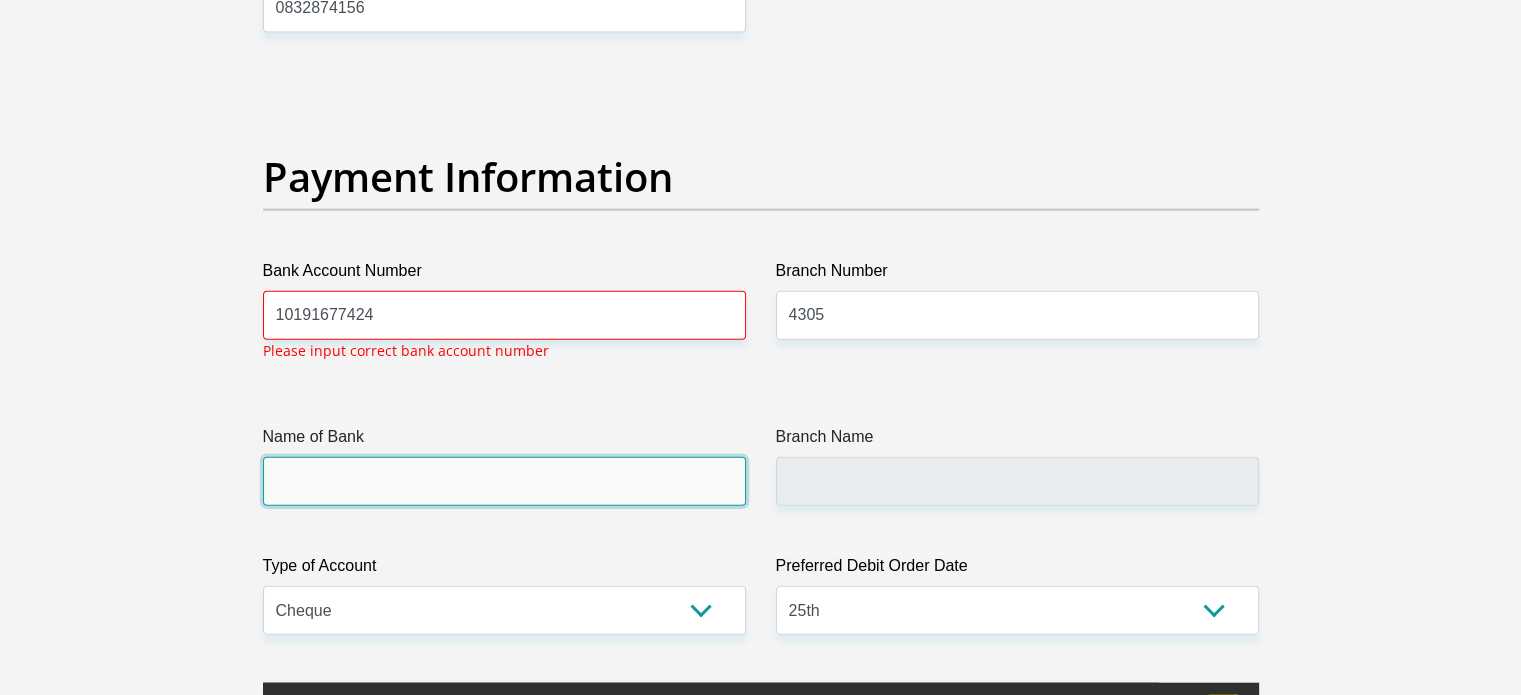 click on "Name of Bank" at bounding box center [504, 481] 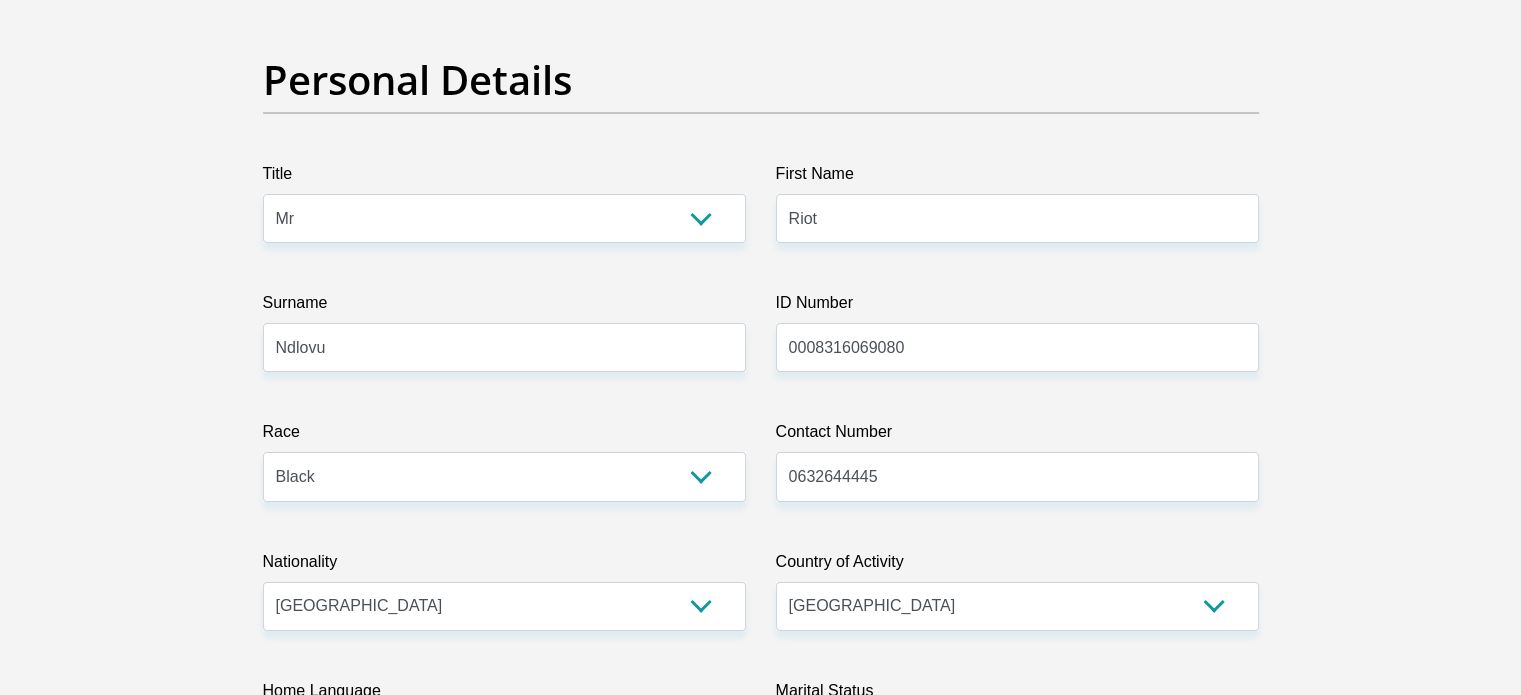 scroll, scrollTop: 0, scrollLeft: 0, axis: both 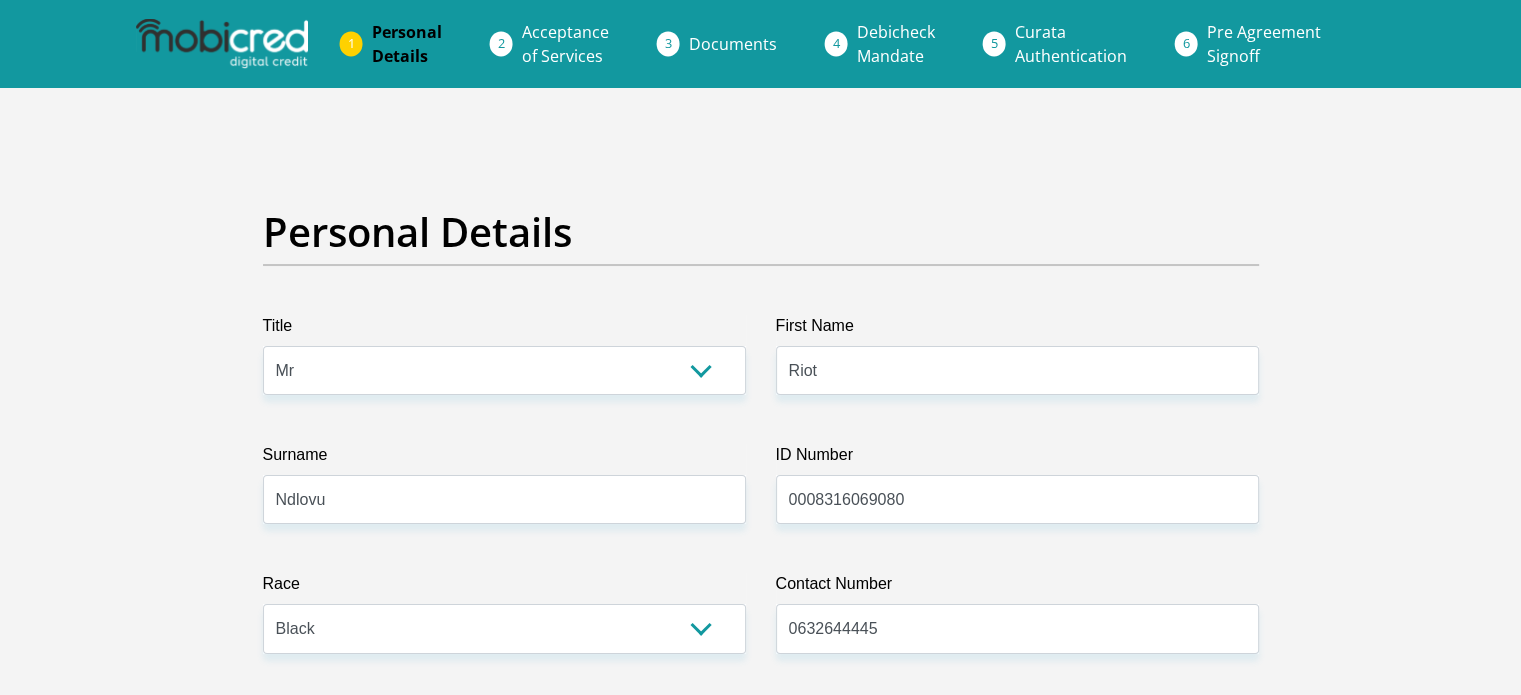 click on "Acceptance  of Services" at bounding box center (565, 44) 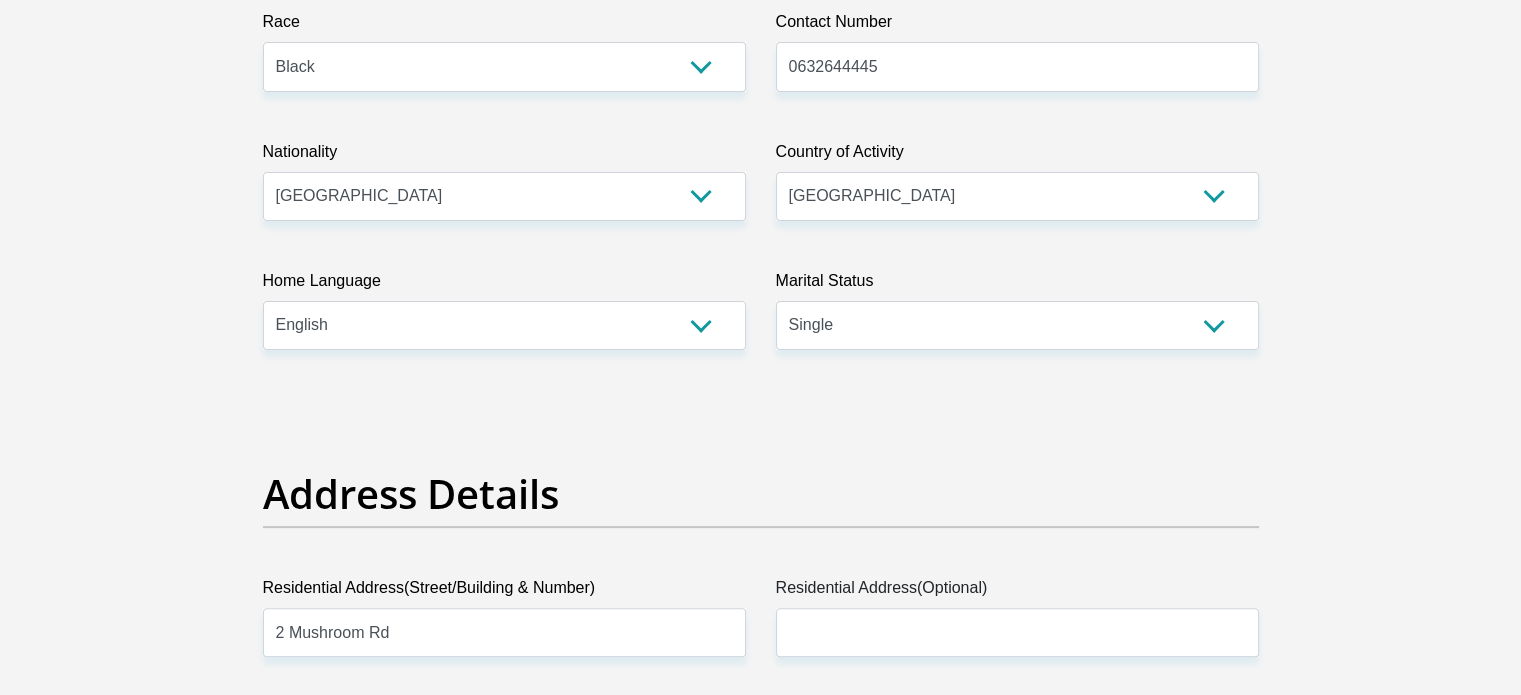 scroll, scrollTop: 604, scrollLeft: 0, axis: vertical 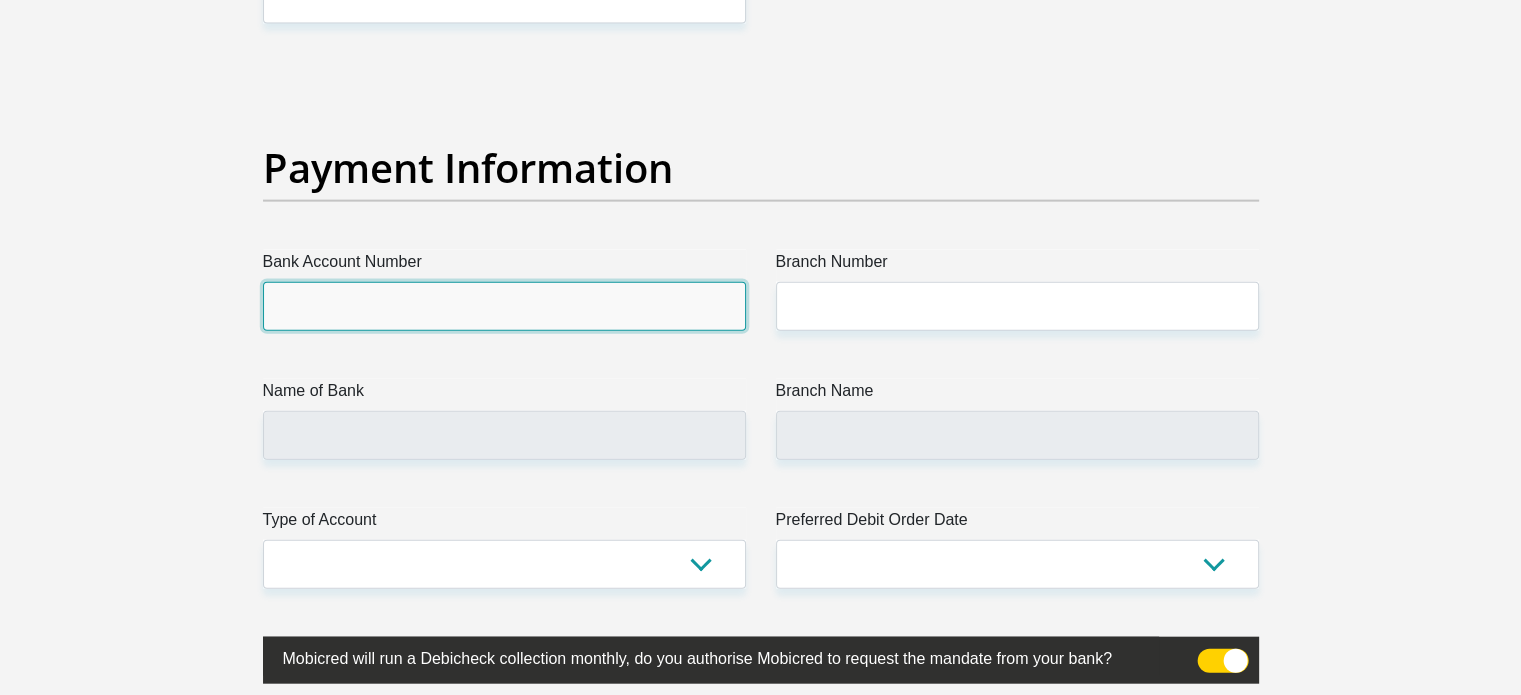 click on "Bank Account Number" at bounding box center (504, 306) 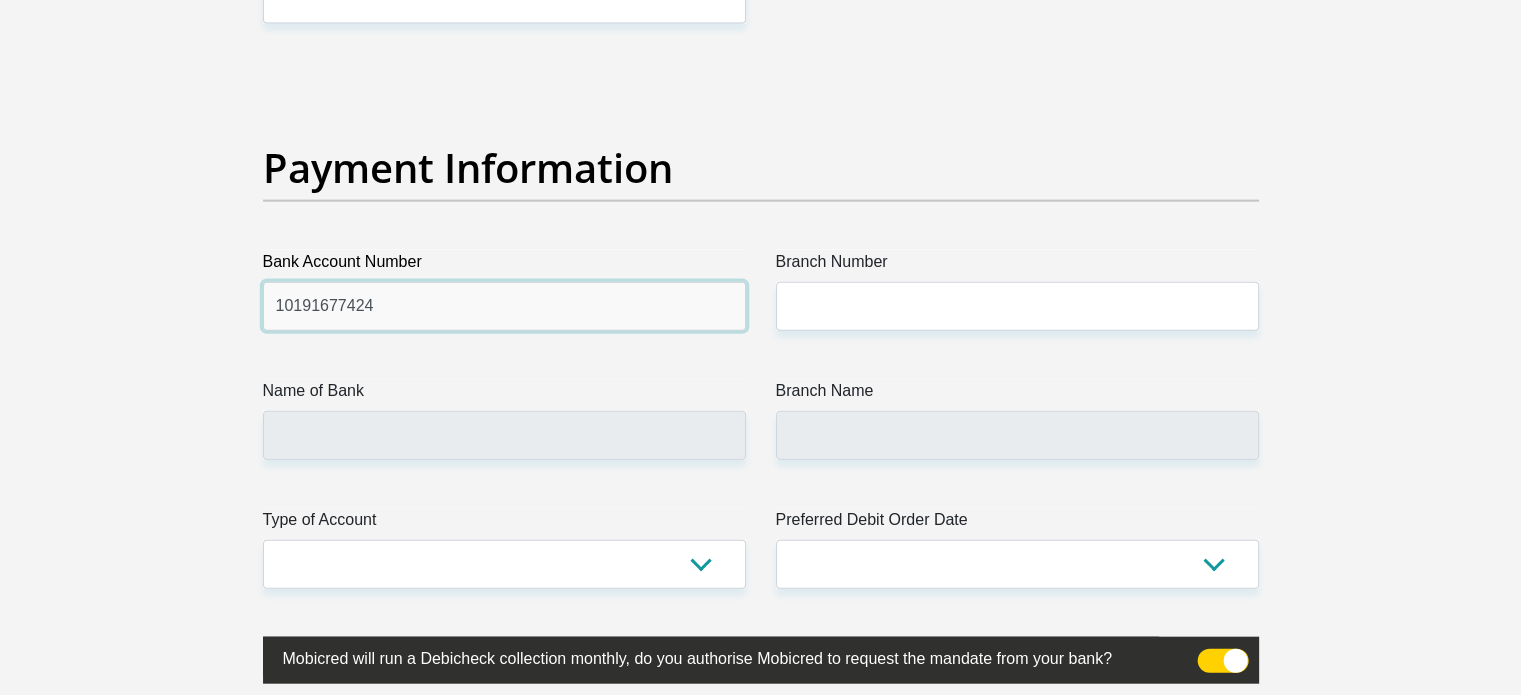 type on "10191677424" 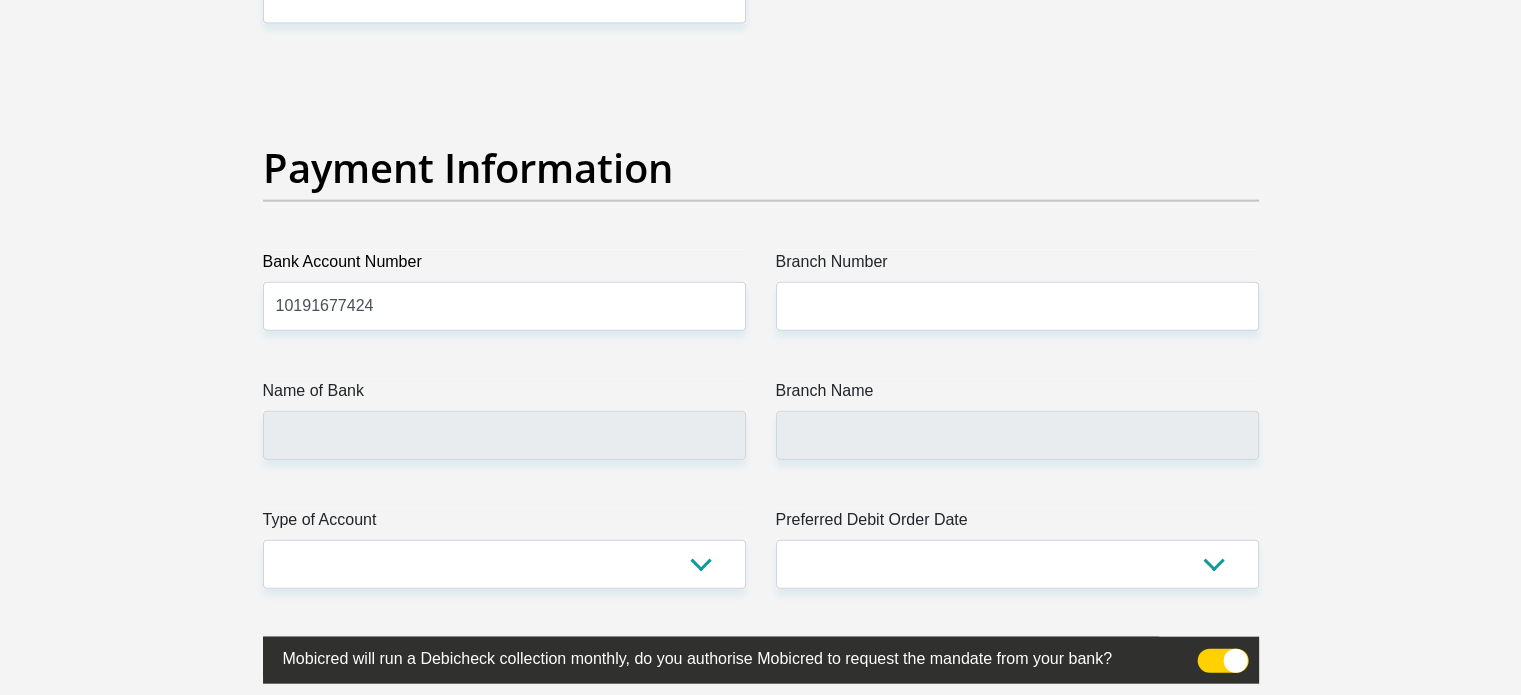 click on "Payment Information" at bounding box center [761, 197] 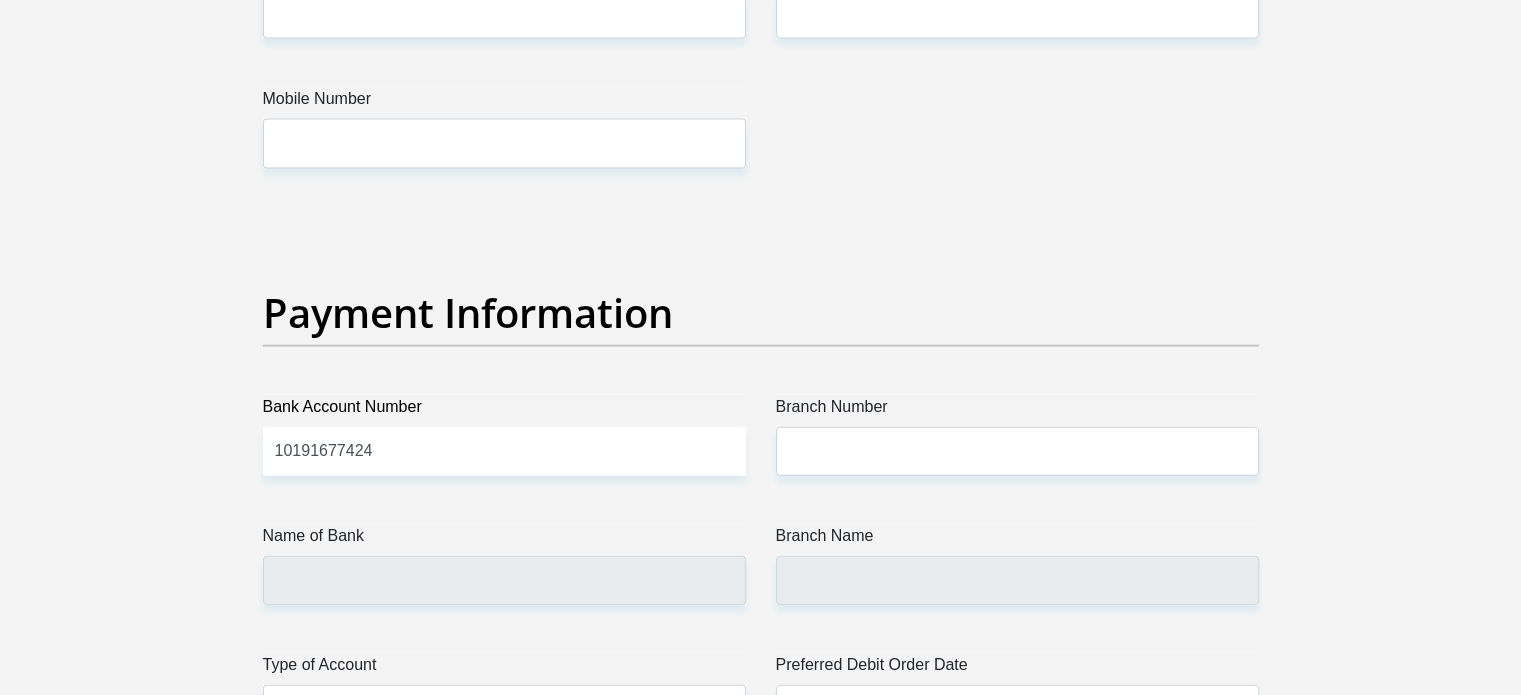 scroll, scrollTop: 4356, scrollLeft: 0, axis: vertical 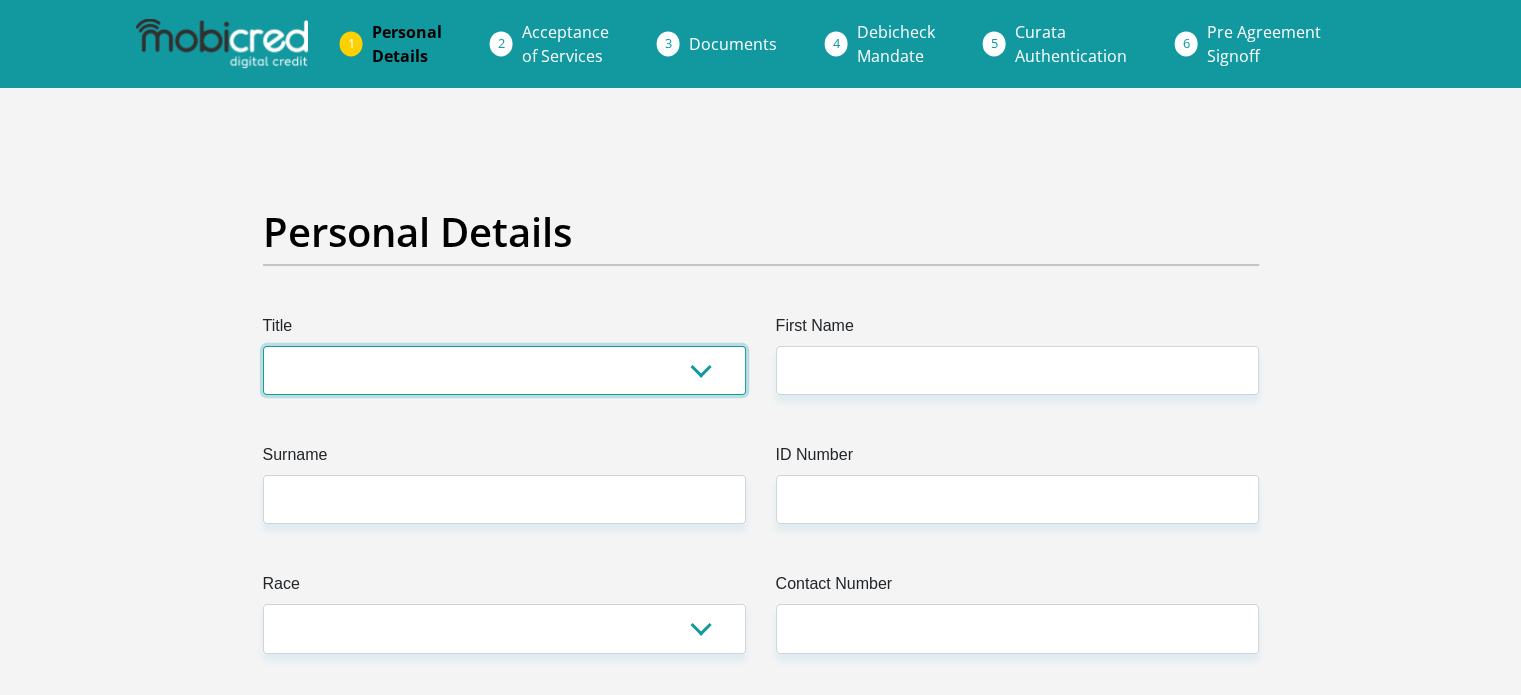 click on "Mr
Ms
Mrs
Dr
[PERSON_NAME]" at bounding box center [504, 370] 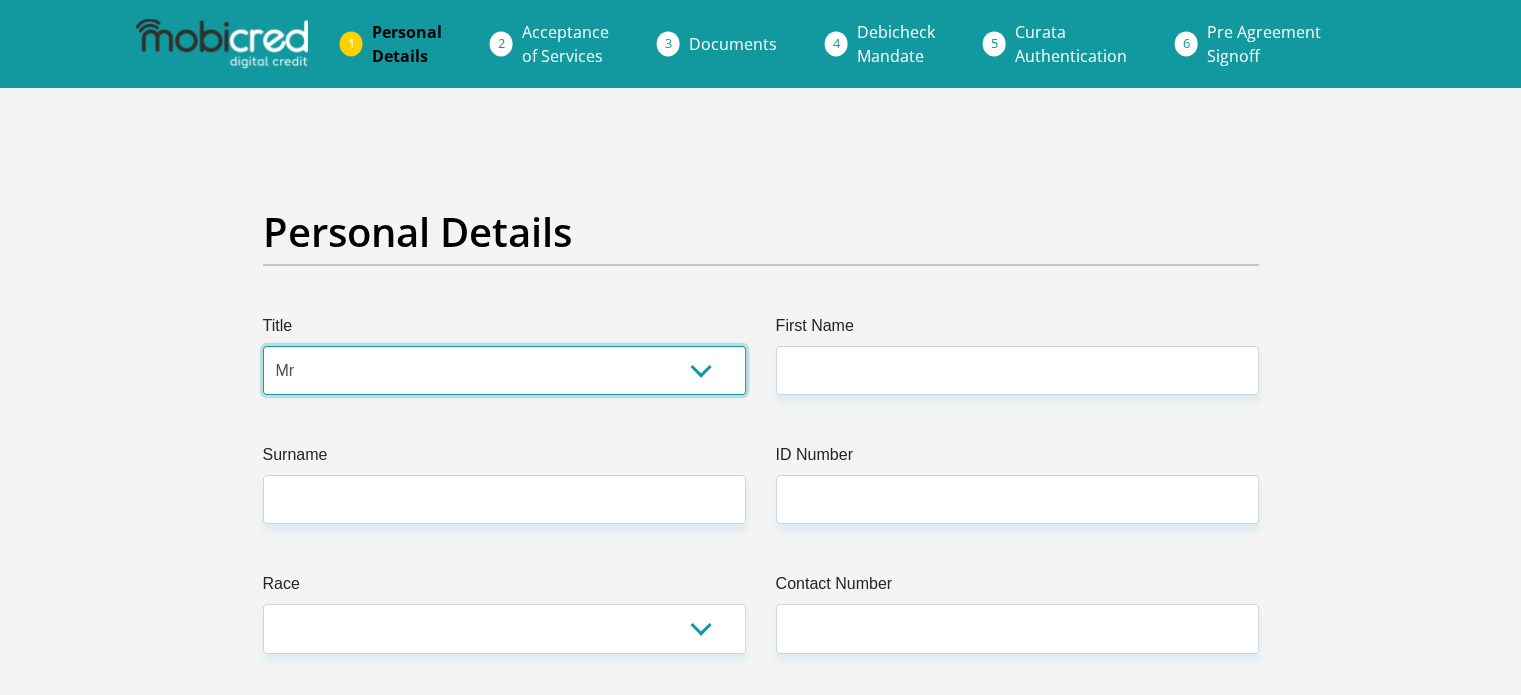 click on "Mr
Ms
Mrs
Dr
[PERSON_NAME]" at bounding box center [504, 370] 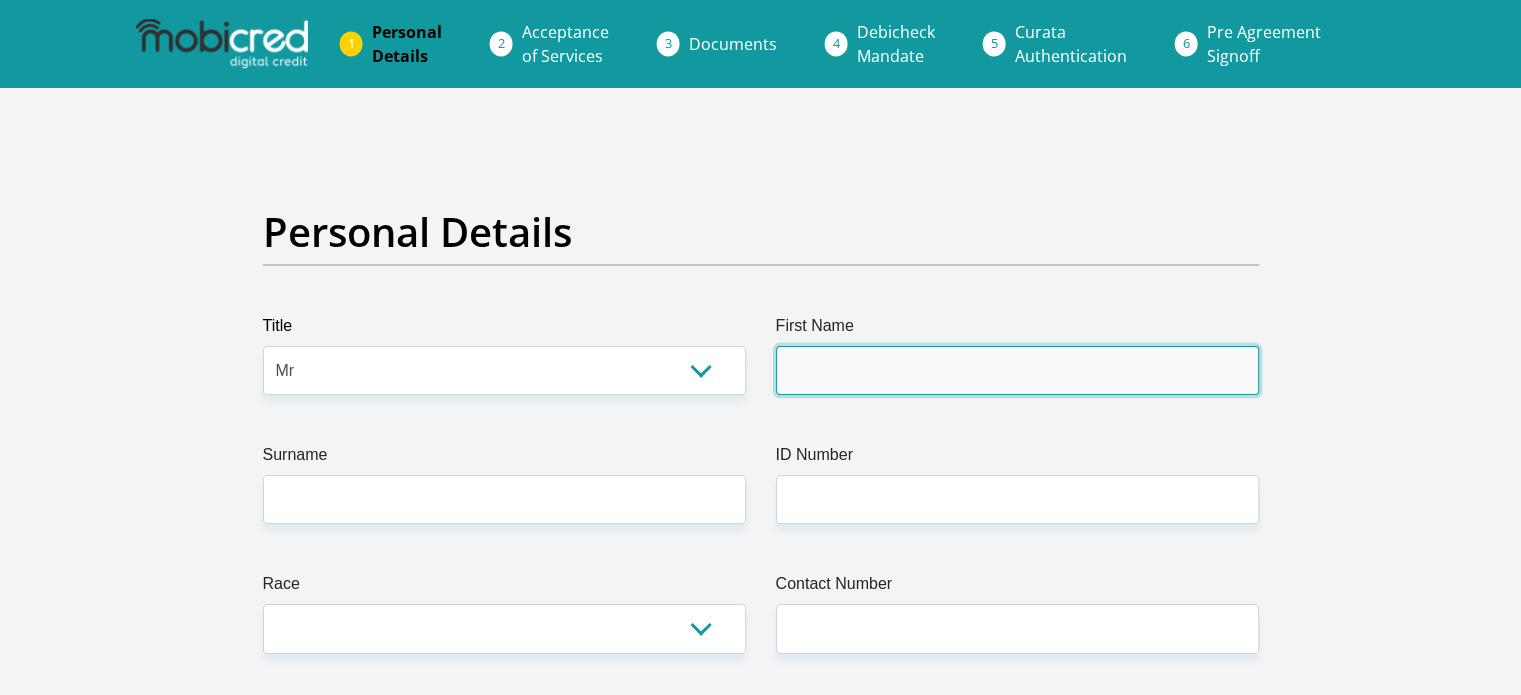 click on "First Name" at bounding box center [1017, 370] 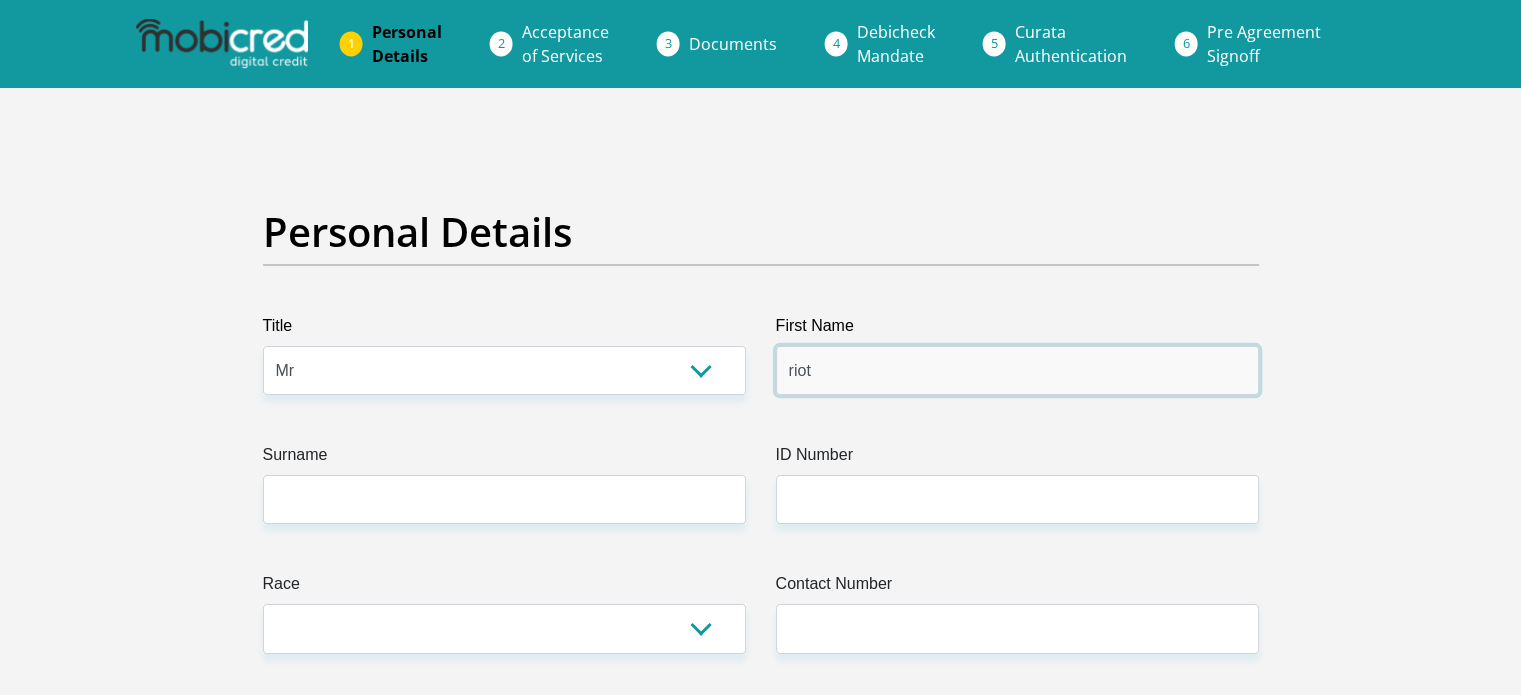 type on "riot" 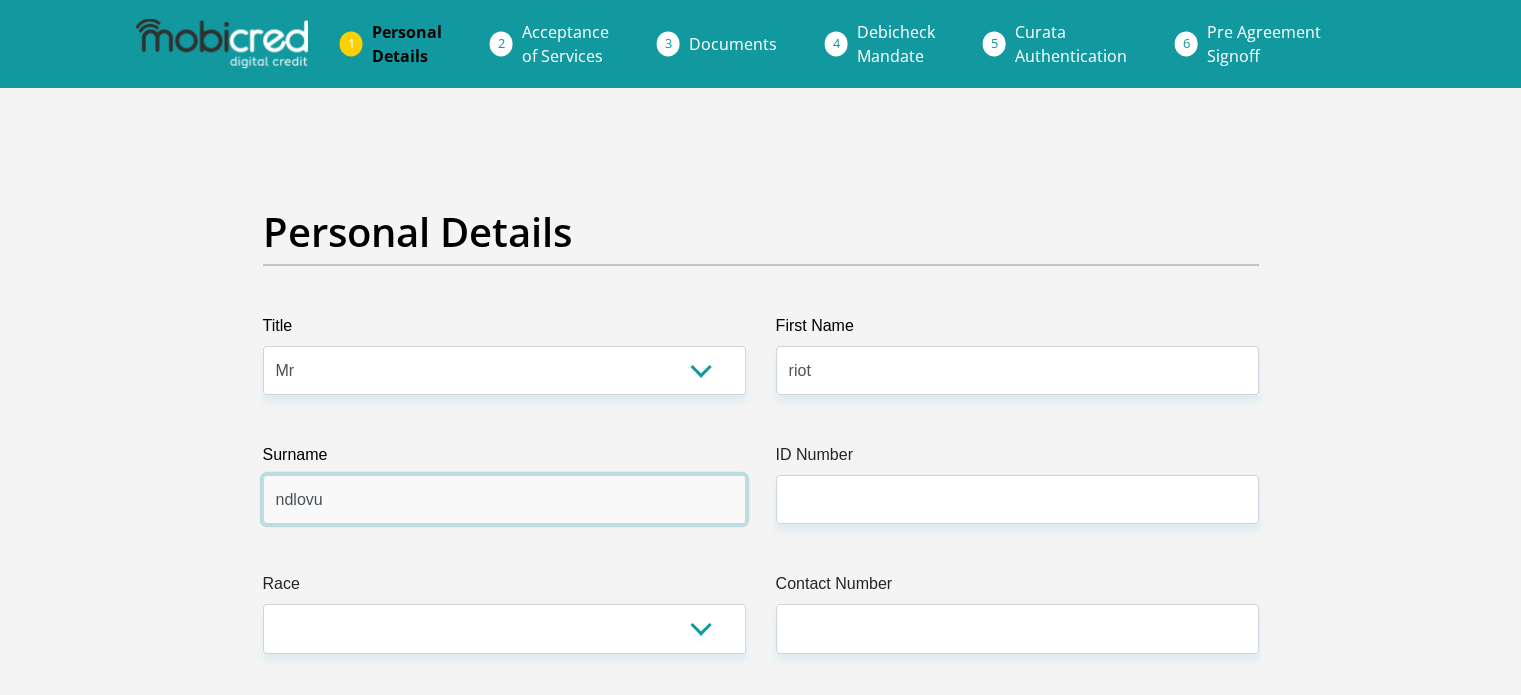 type on "ndlovu" 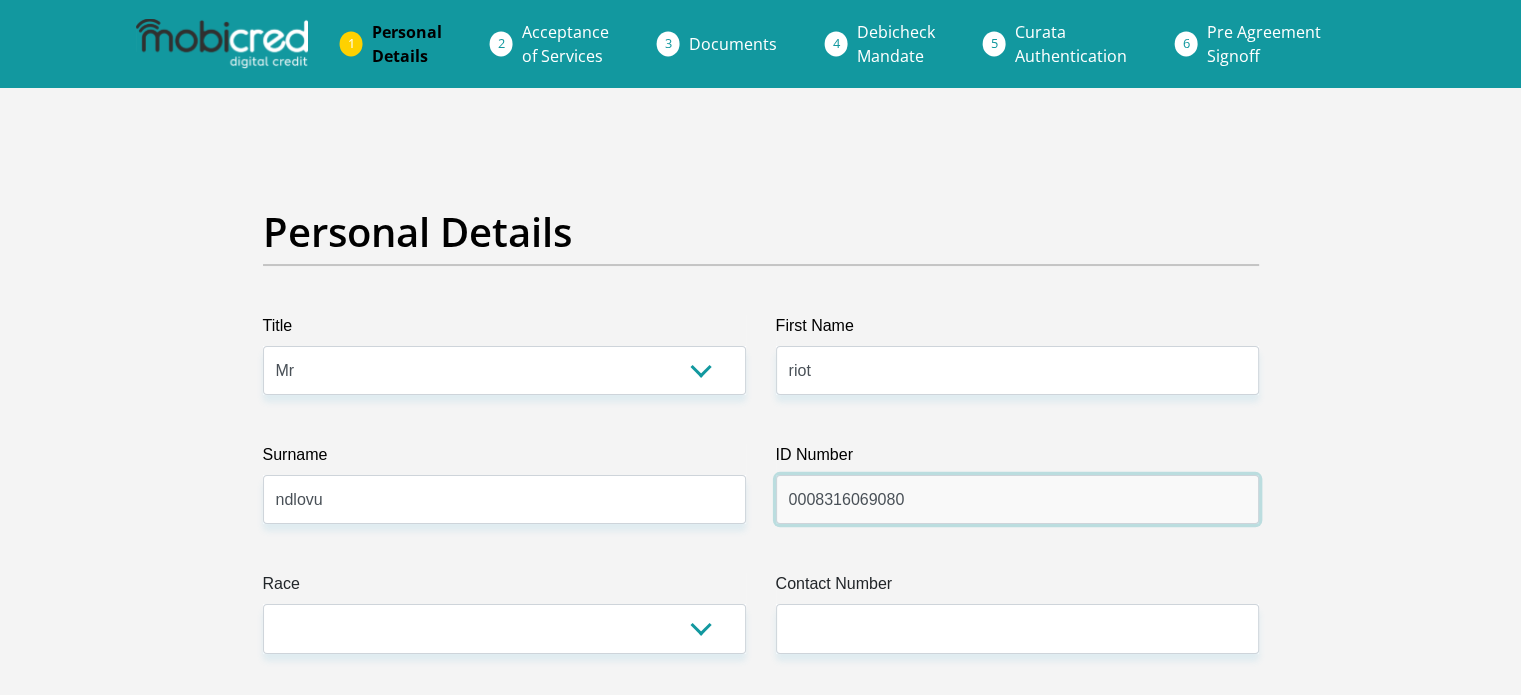 type on "0008316069080" 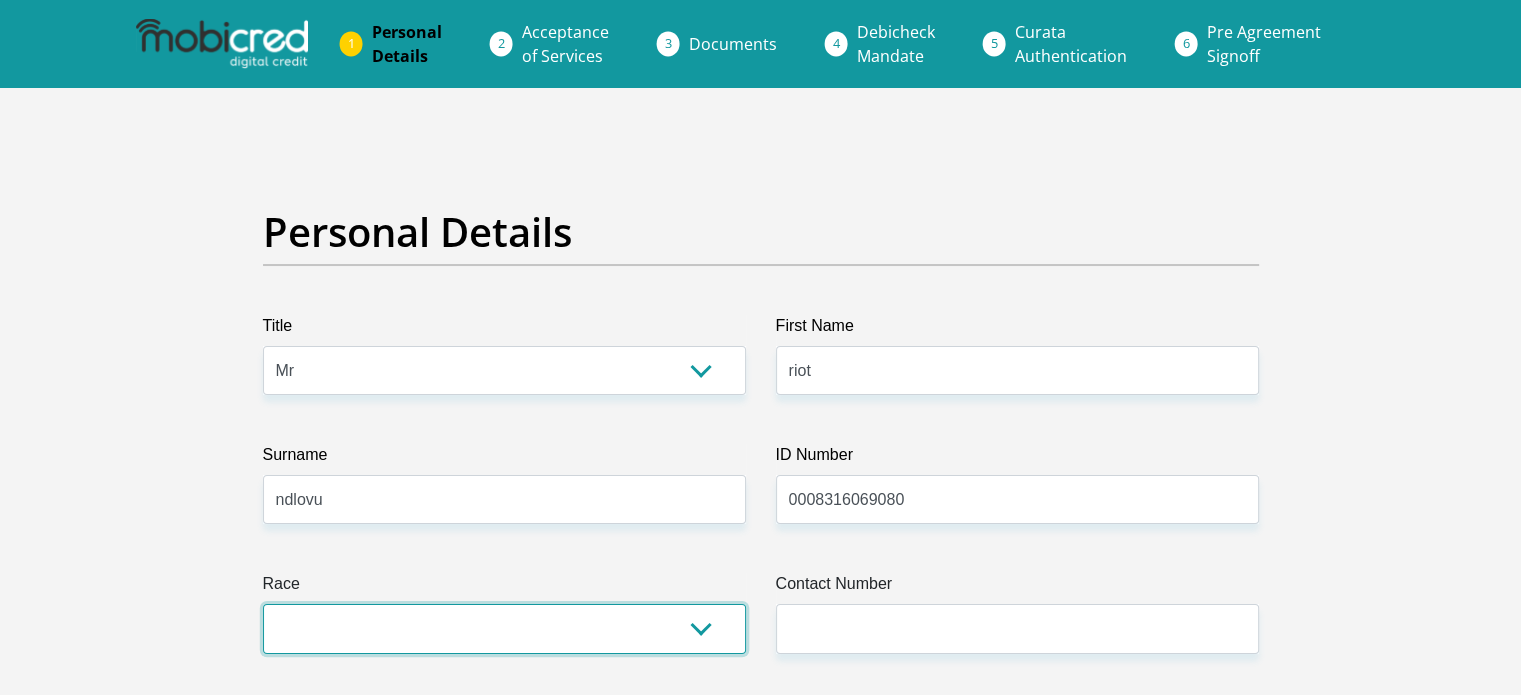 select on "1" 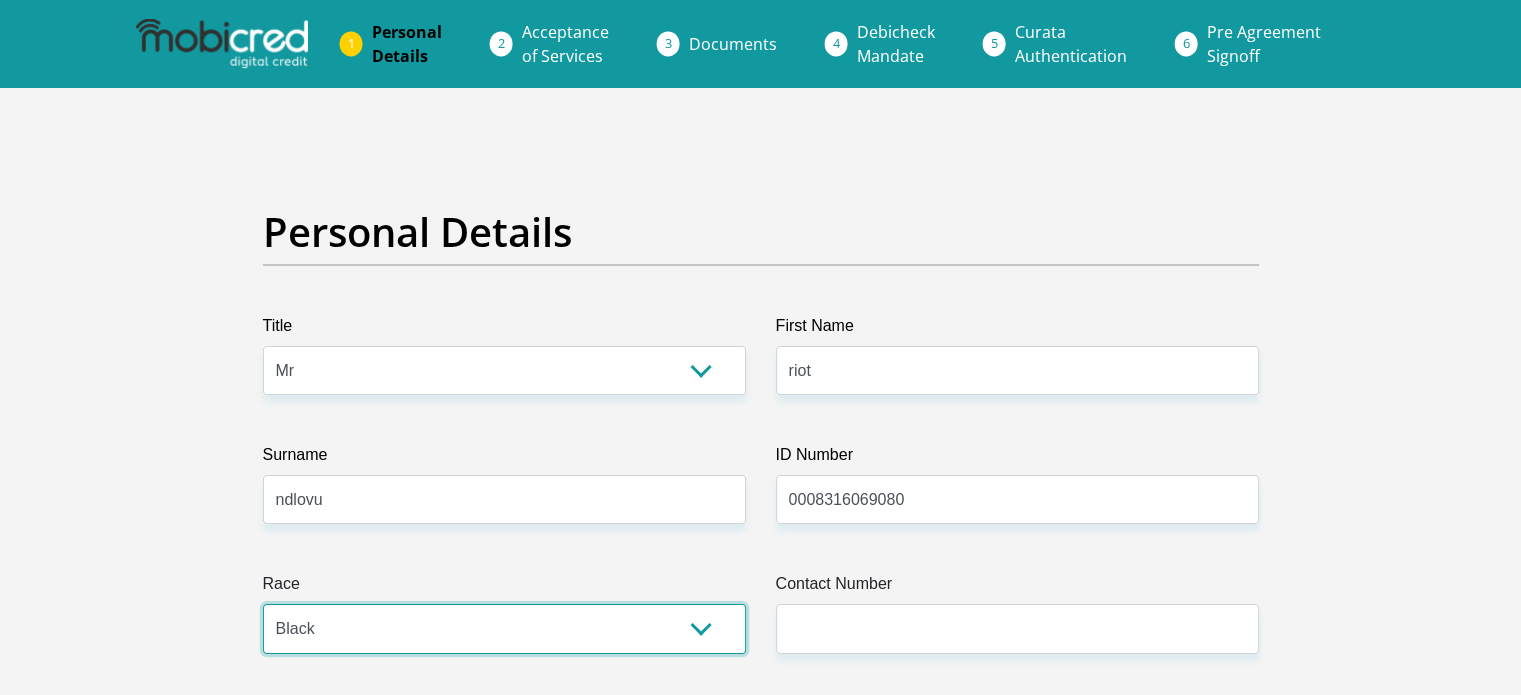 click on "Black
Coloured
Indian
White
Other" at bounding box center (504, 628) 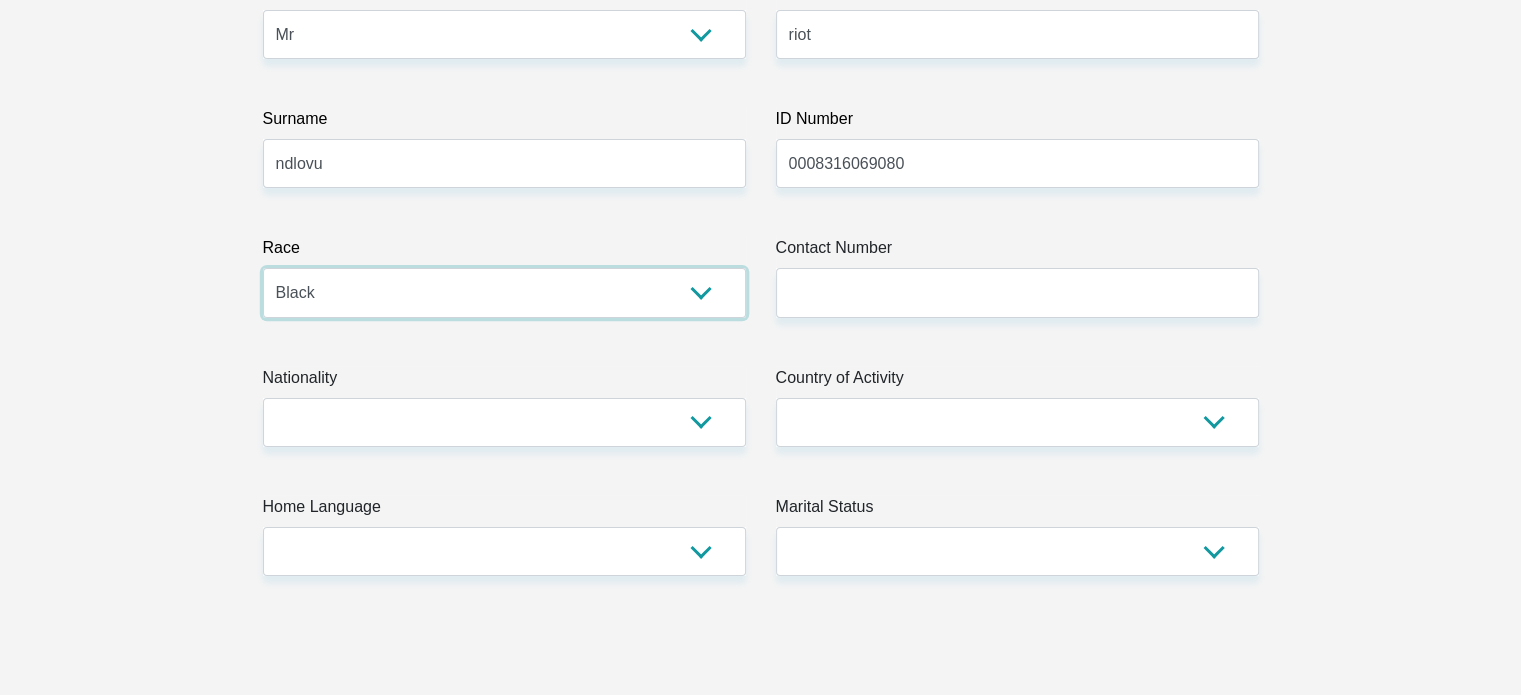 scroll, scrollTop: 338, scrollLeft: 0, axis: vertical 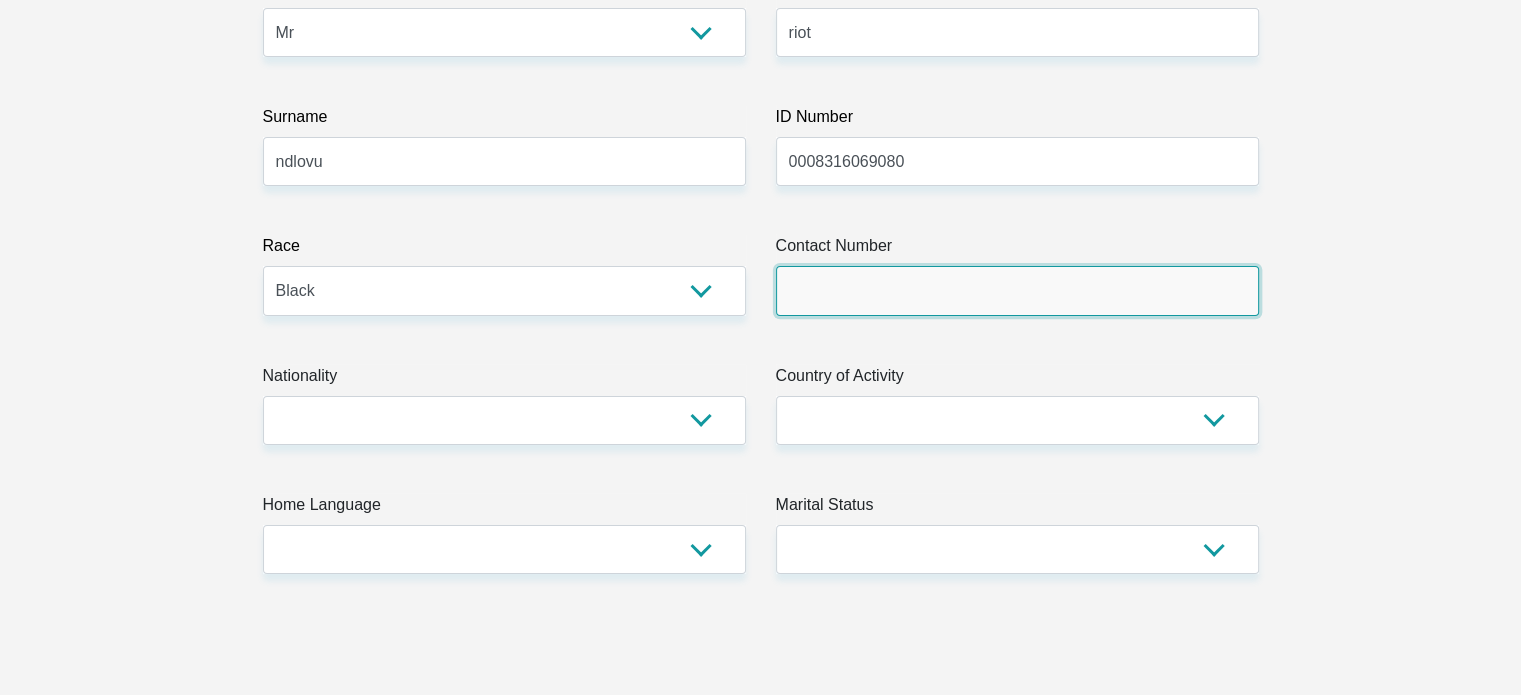 click on "Contact Number" at bounding box center (1017, 290) 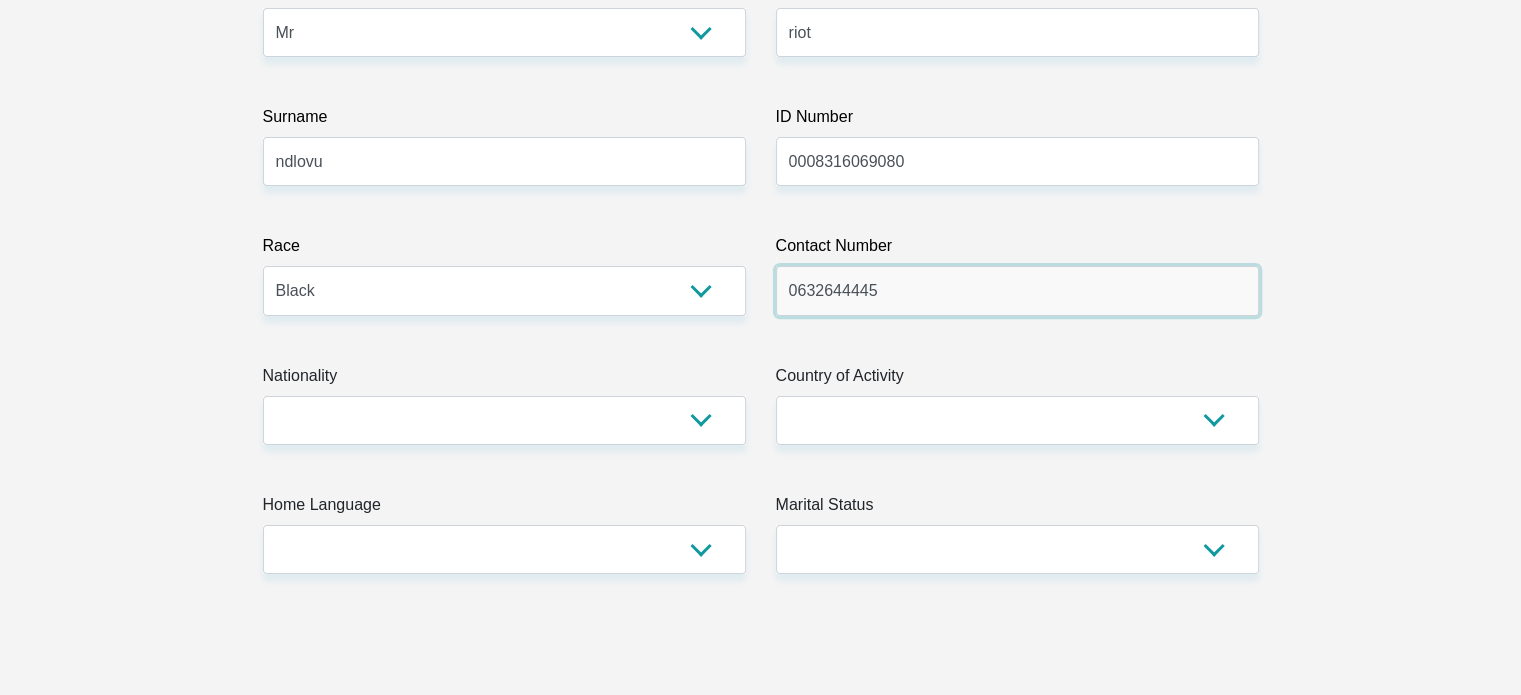 type on "0632644445" 